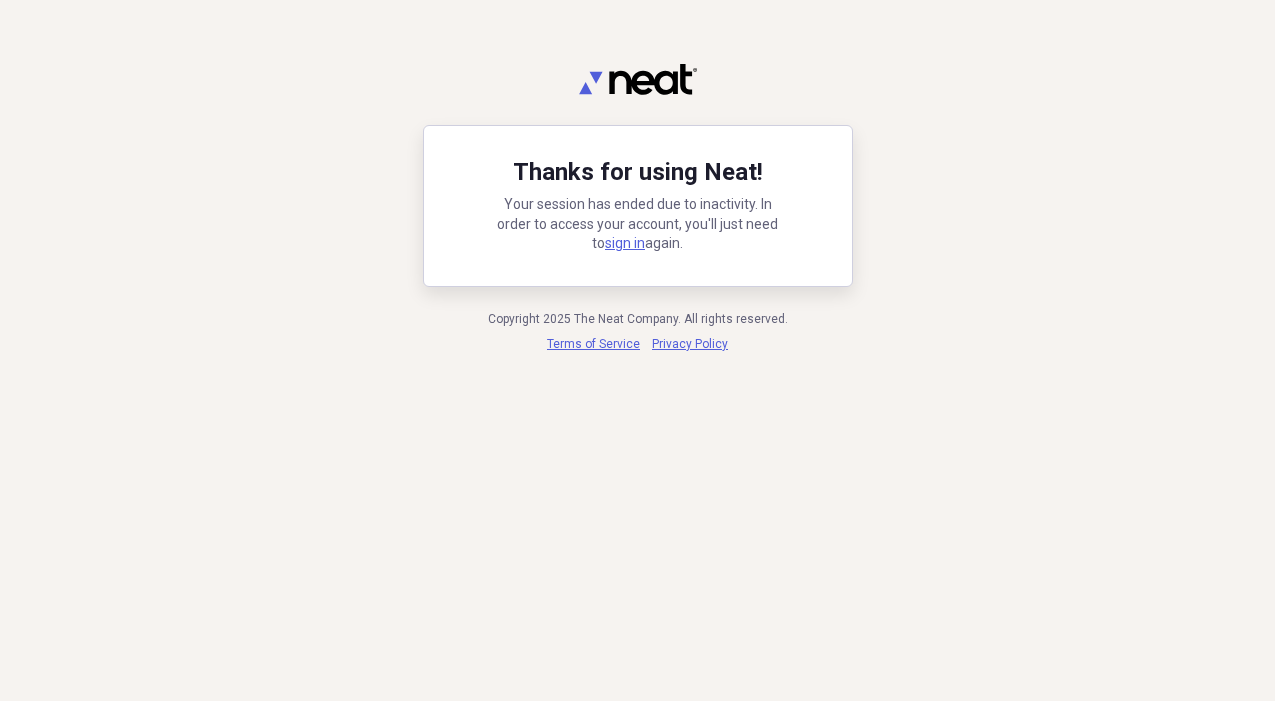 scroll, scrollTop: 0, scrollLeft: 0, axis: both 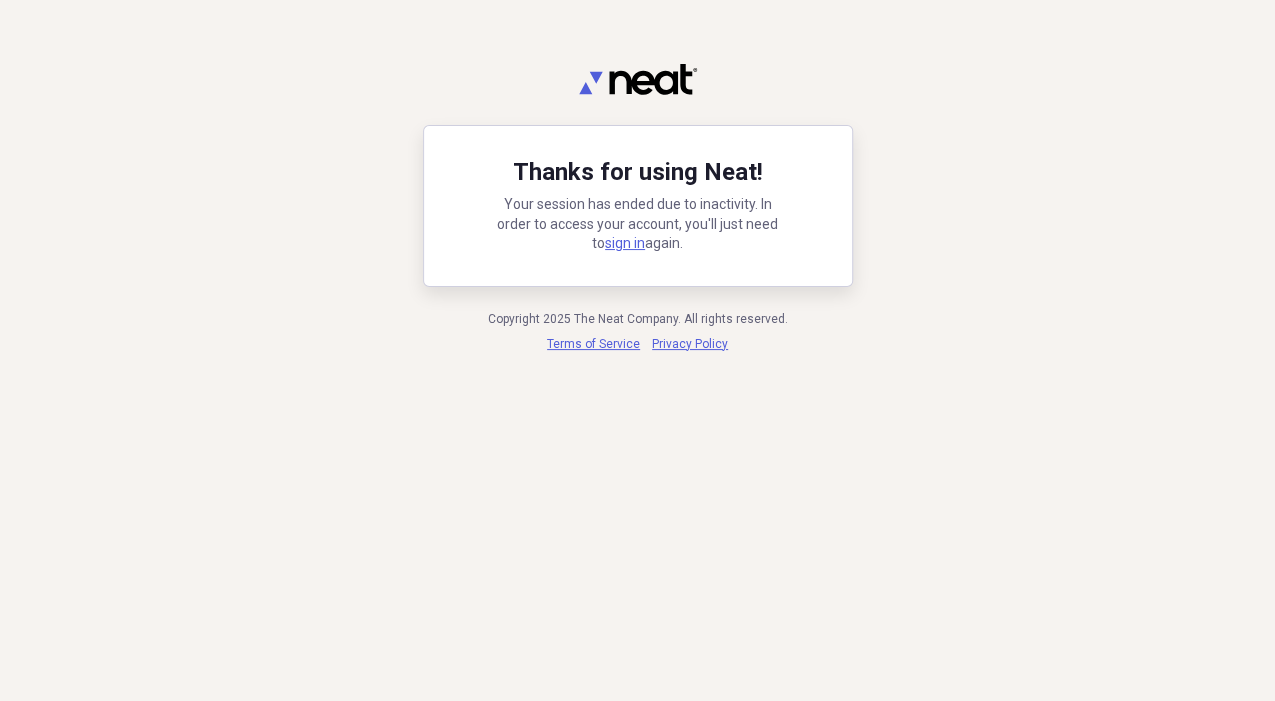 click on "Your session has ended due to inactivity. In order to access your account, you'll just need to  sign in  again." at bounding box center [638, 224] 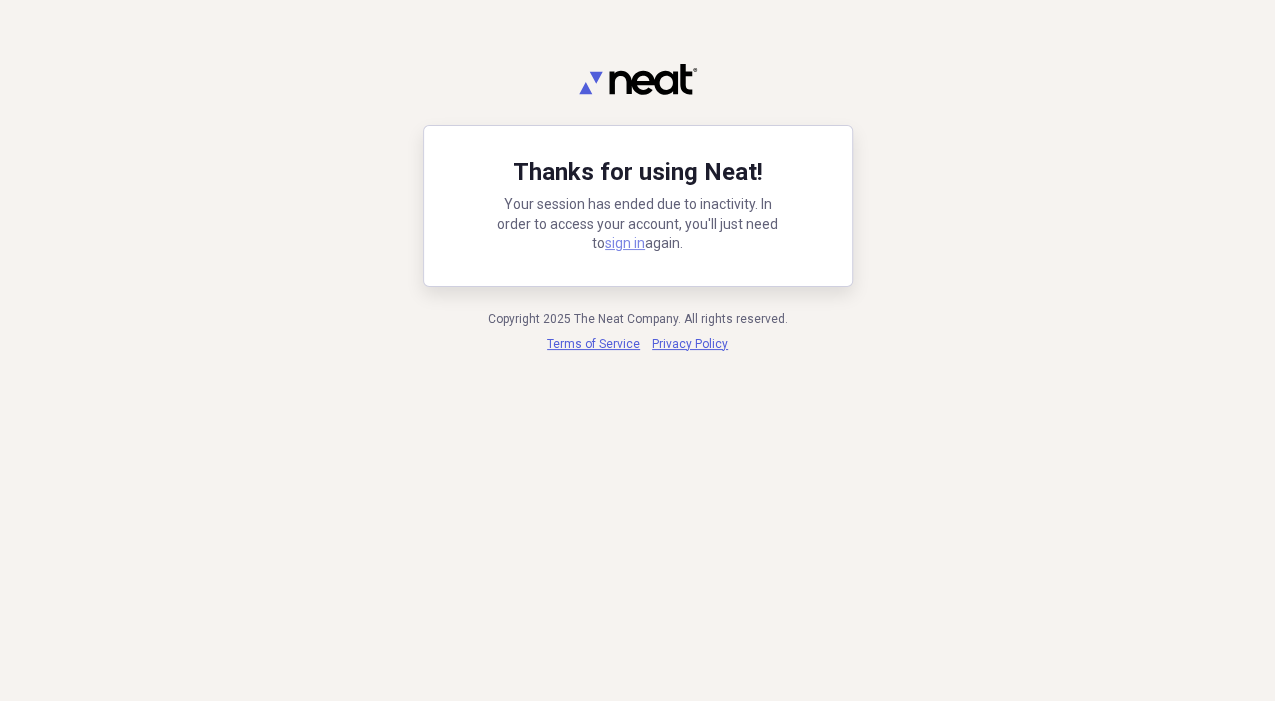 click on "sign in" at bounding box center (625, 243) 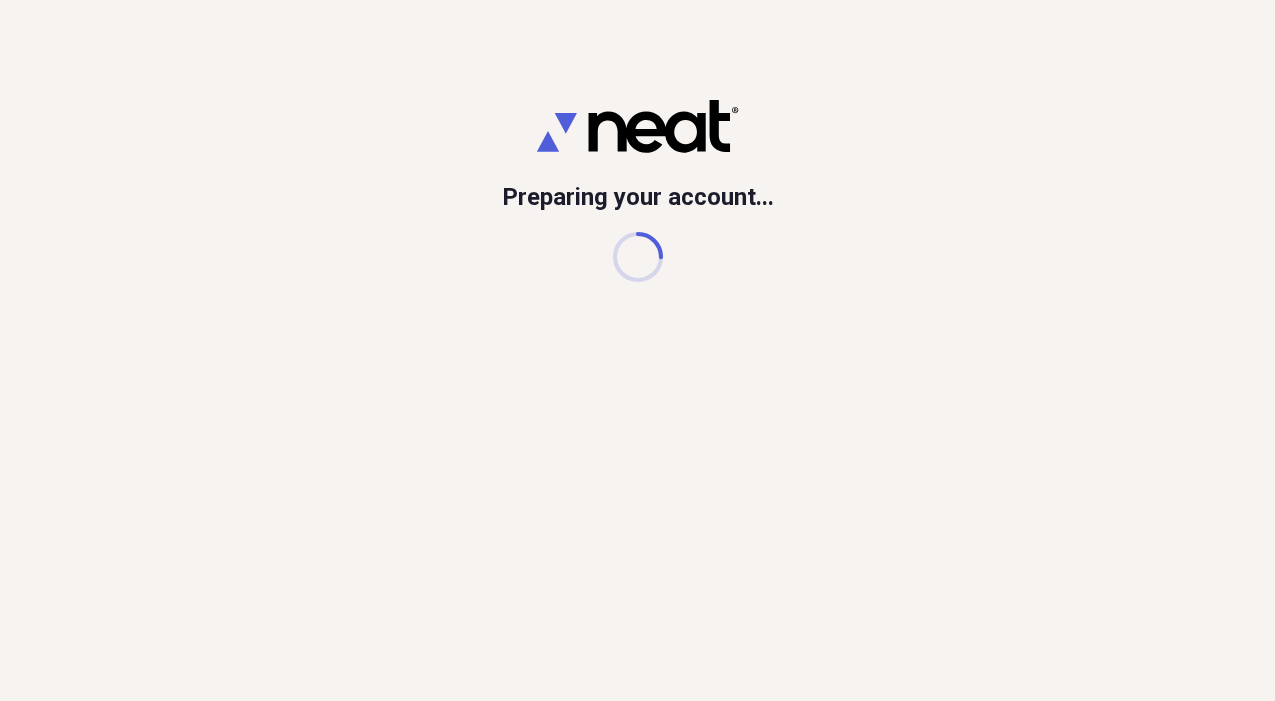 scroll, scrollTop: 0, scrollLeft: 0, axis: both 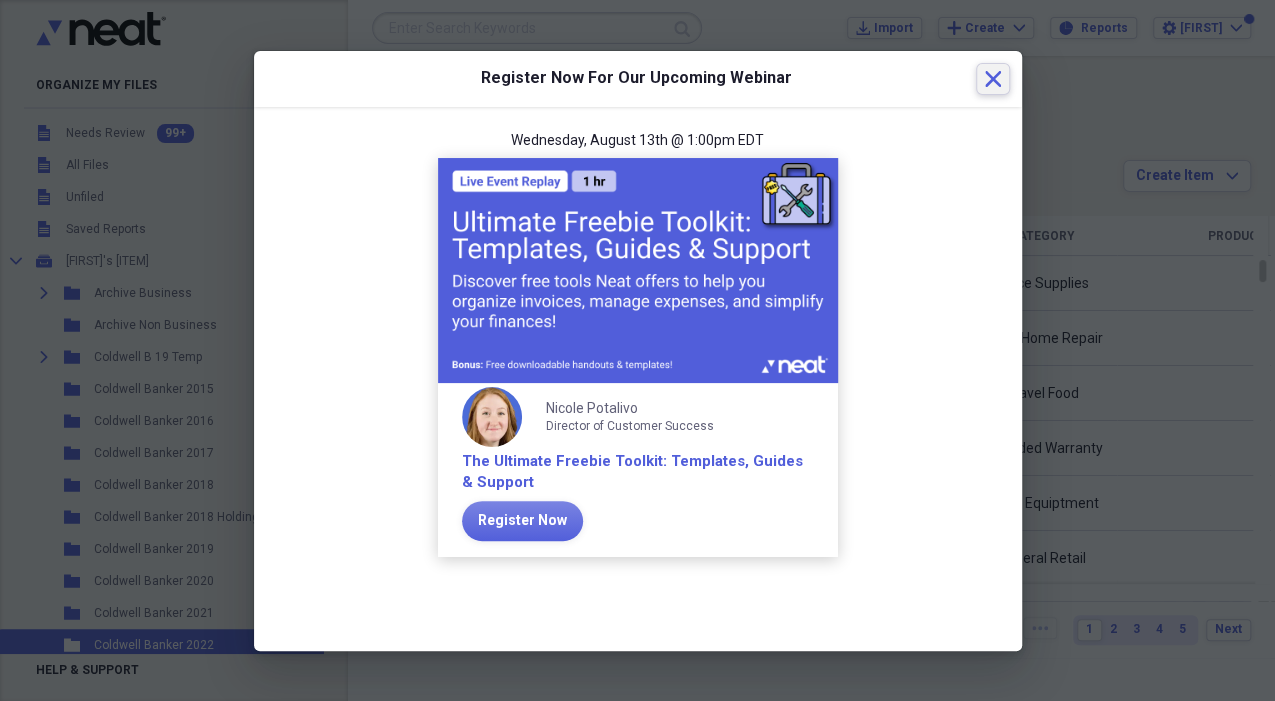 click on "Close" 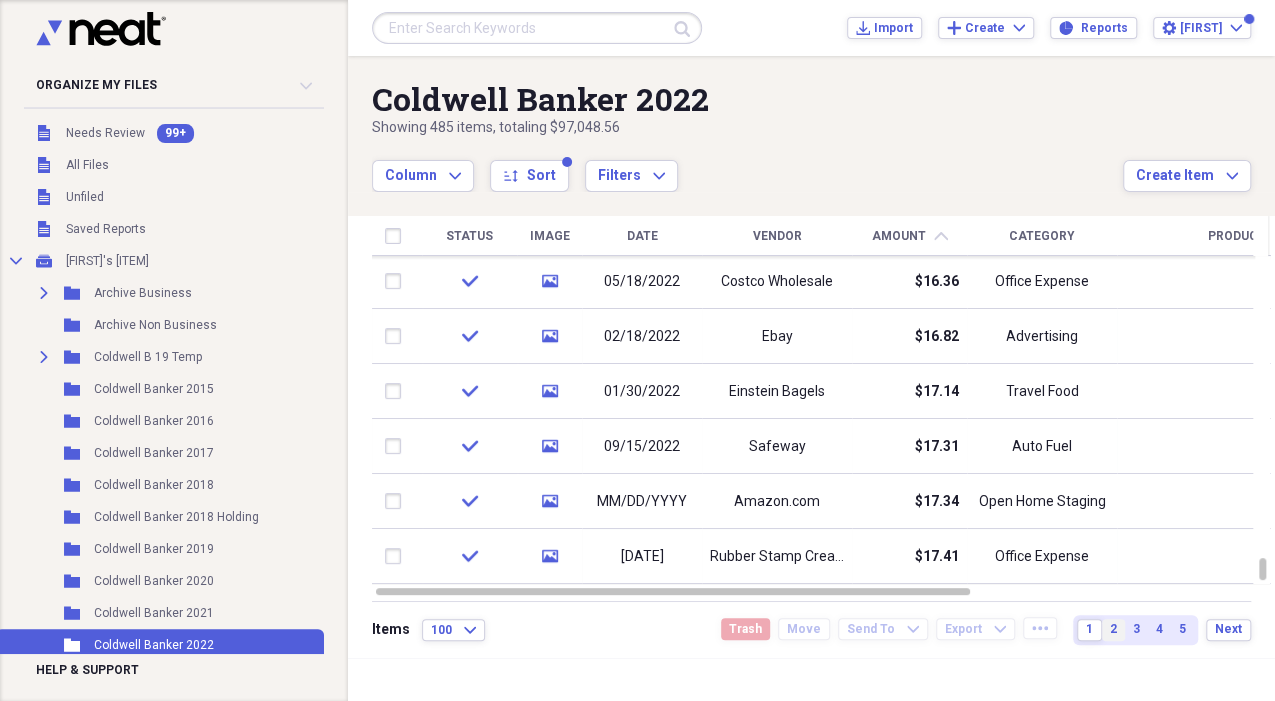 click on "2" at bounding box center [1113, 629] 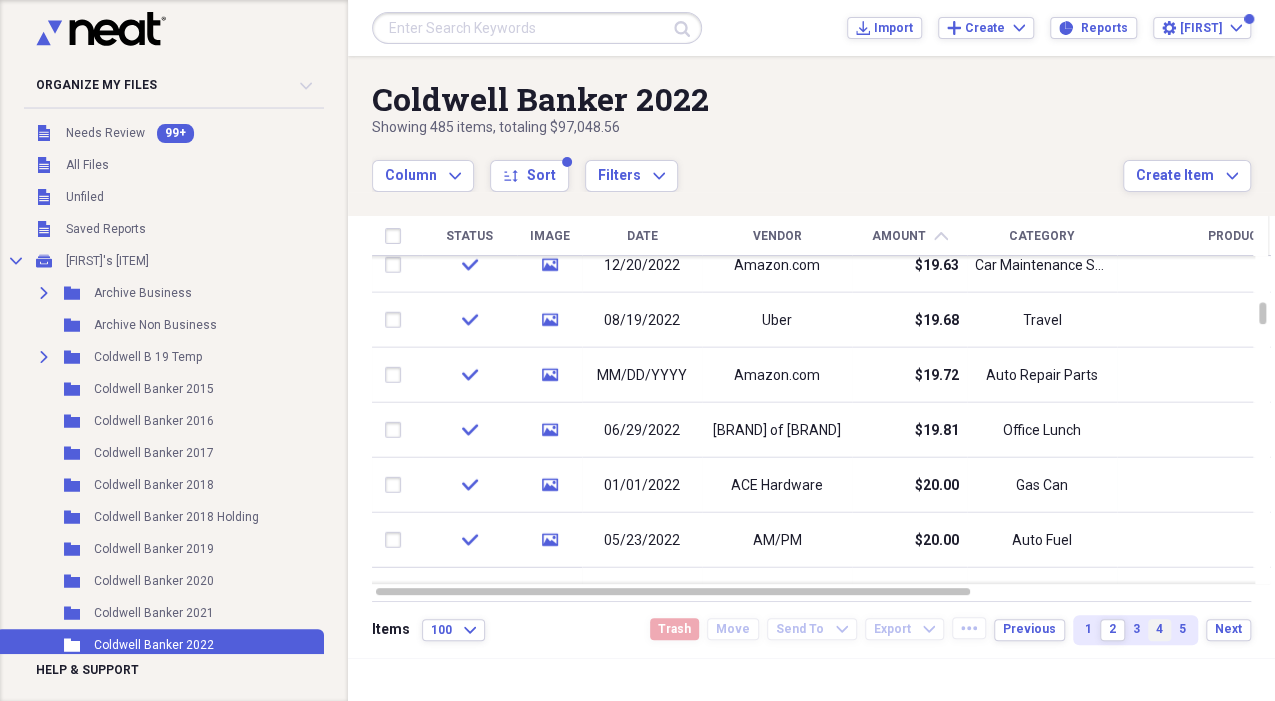 click on "4" at bounding box center [1159, 629] 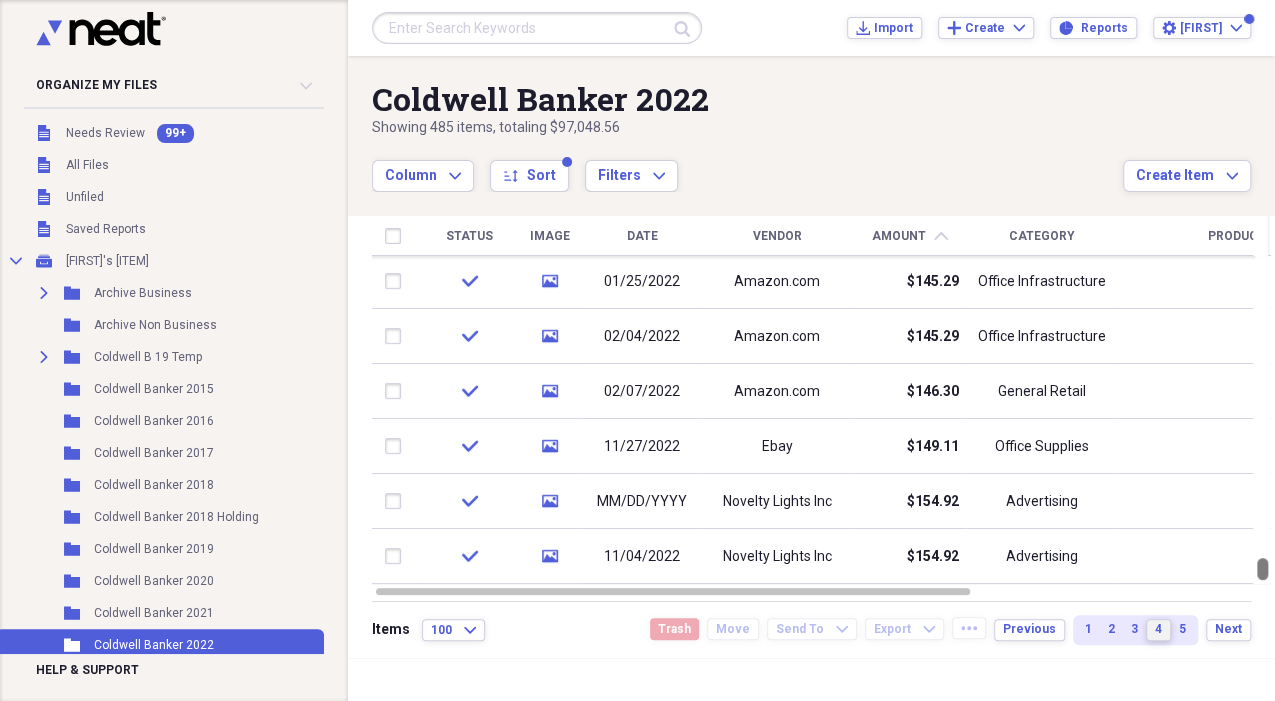 drag, startPoint x: 1267, startPoint y: 294, endPoint x: 1264, endPoint y: 626, distance: 332.01355 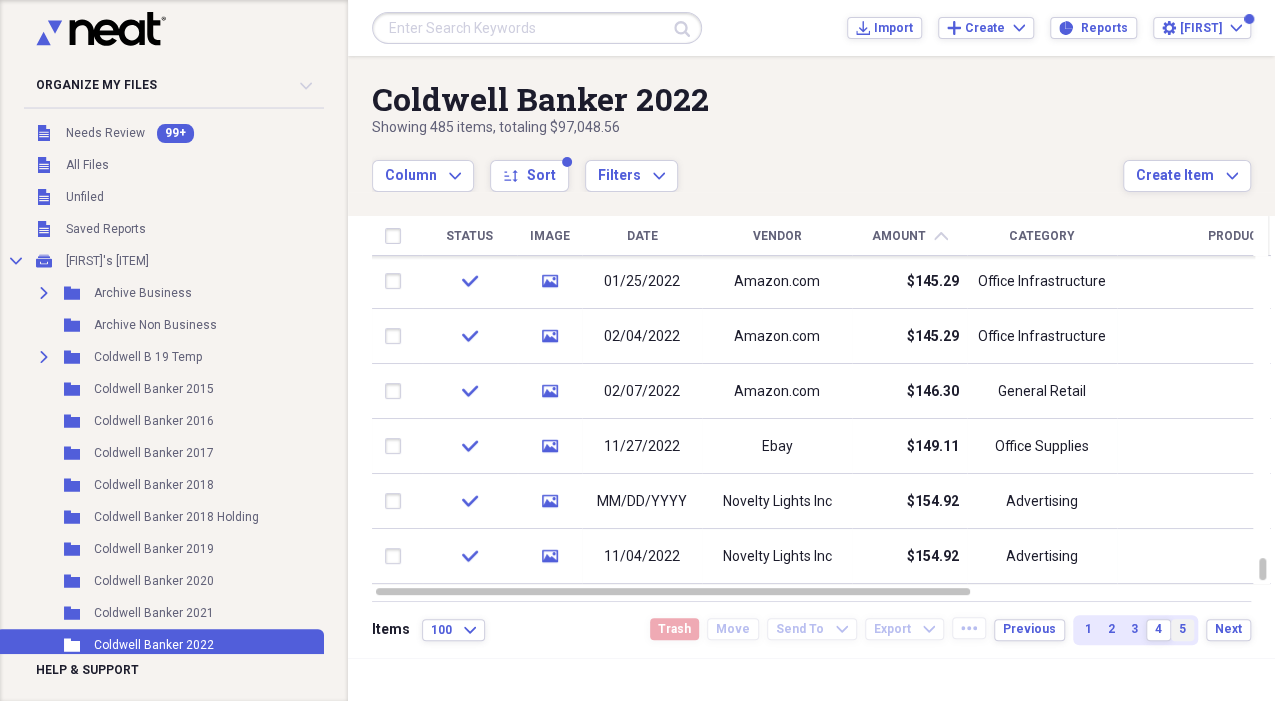 click on "5" at bounding box center (1182, 630) 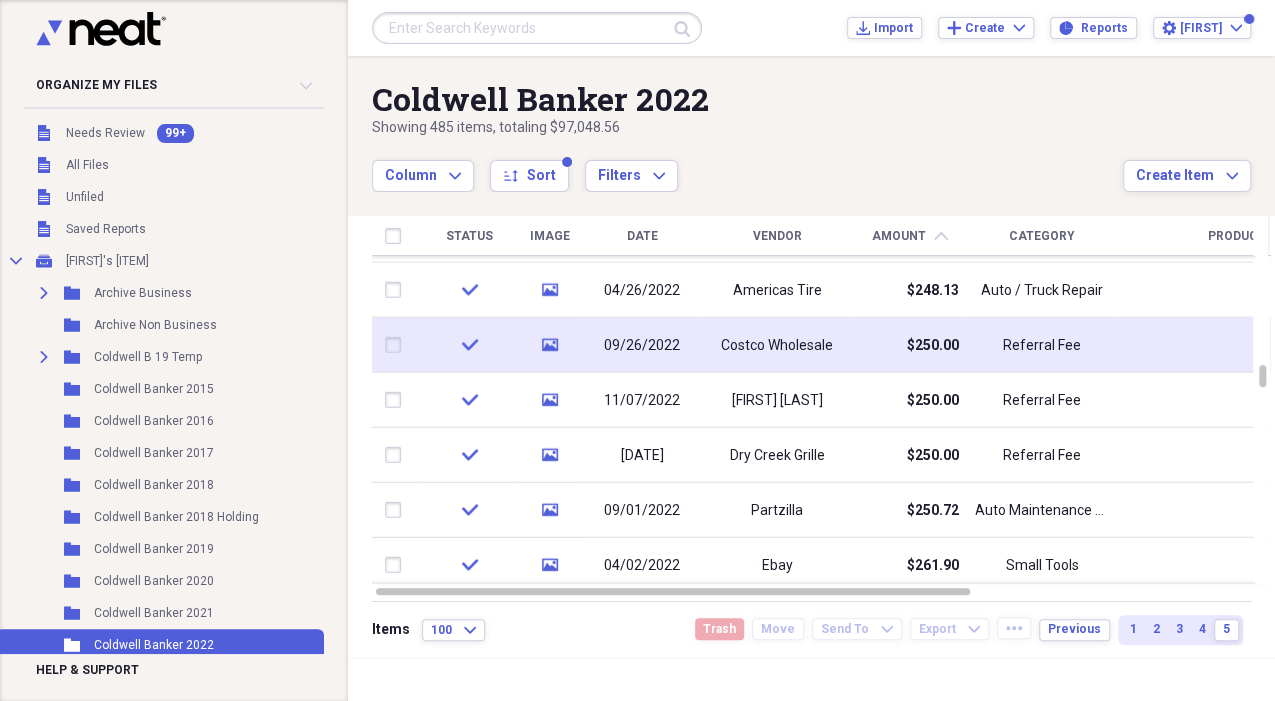 click on "Costco Wholesale" at bounding box center [777, 345] 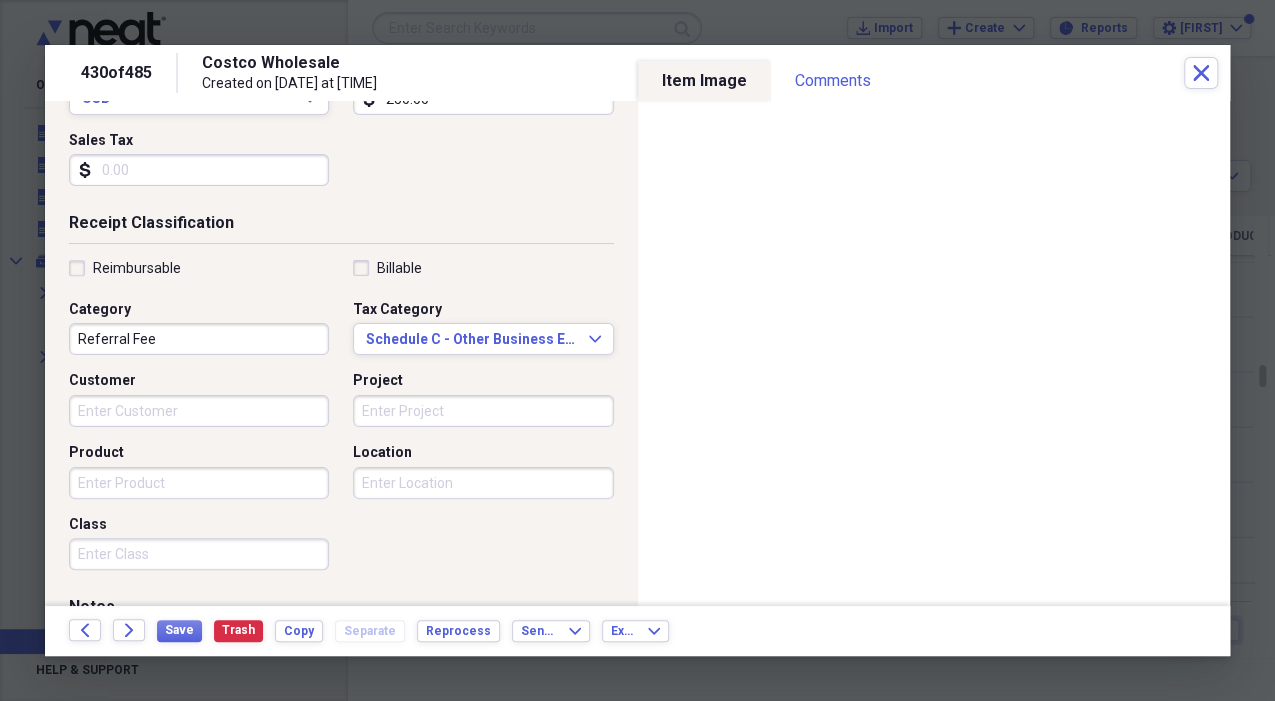 scroll, scrollTop: 333, scrollLeft: 0, axis: vertical 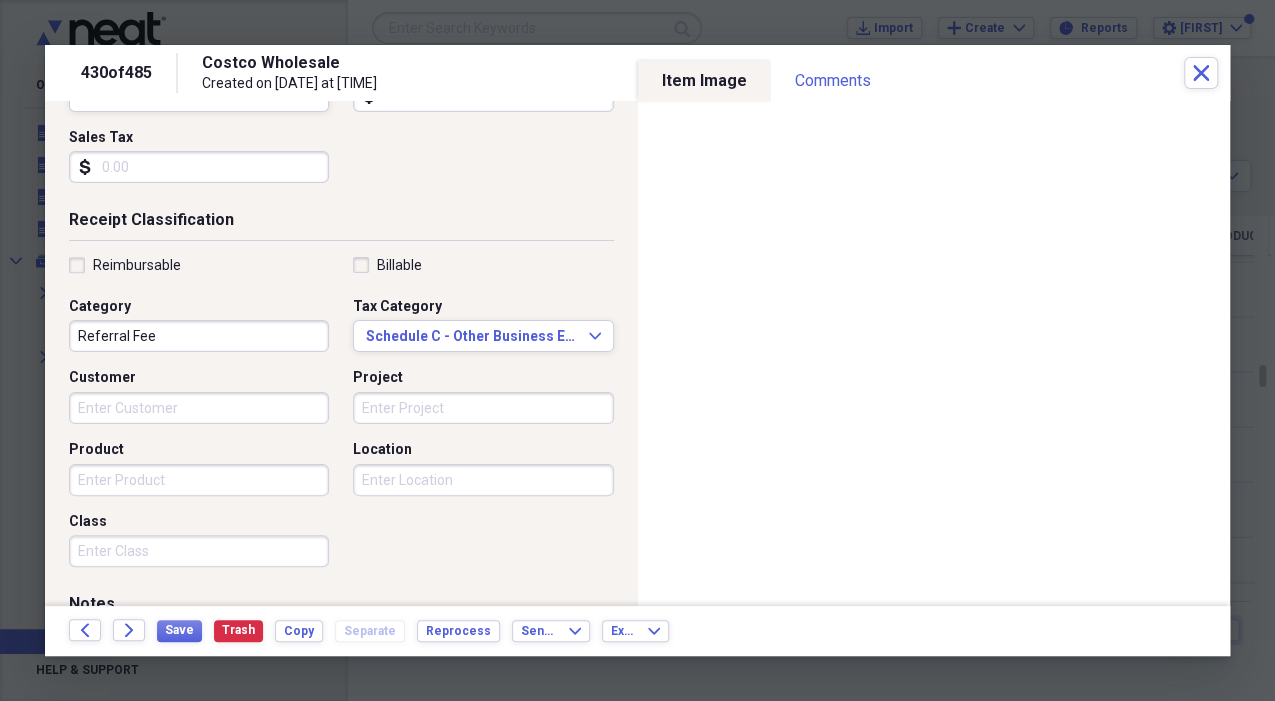 click on "Customer" at bounding box center [199, 408] 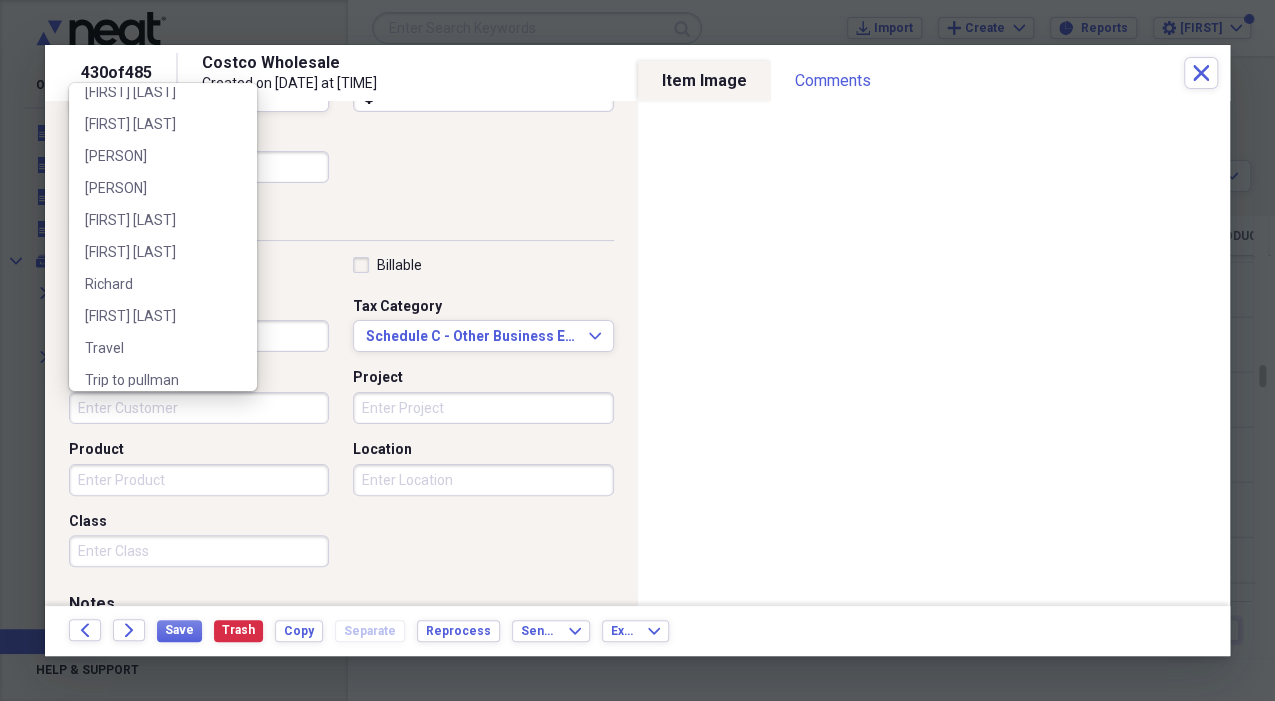 scroll, scrollTop: 540, scrollLeft: 0, axis: vertical 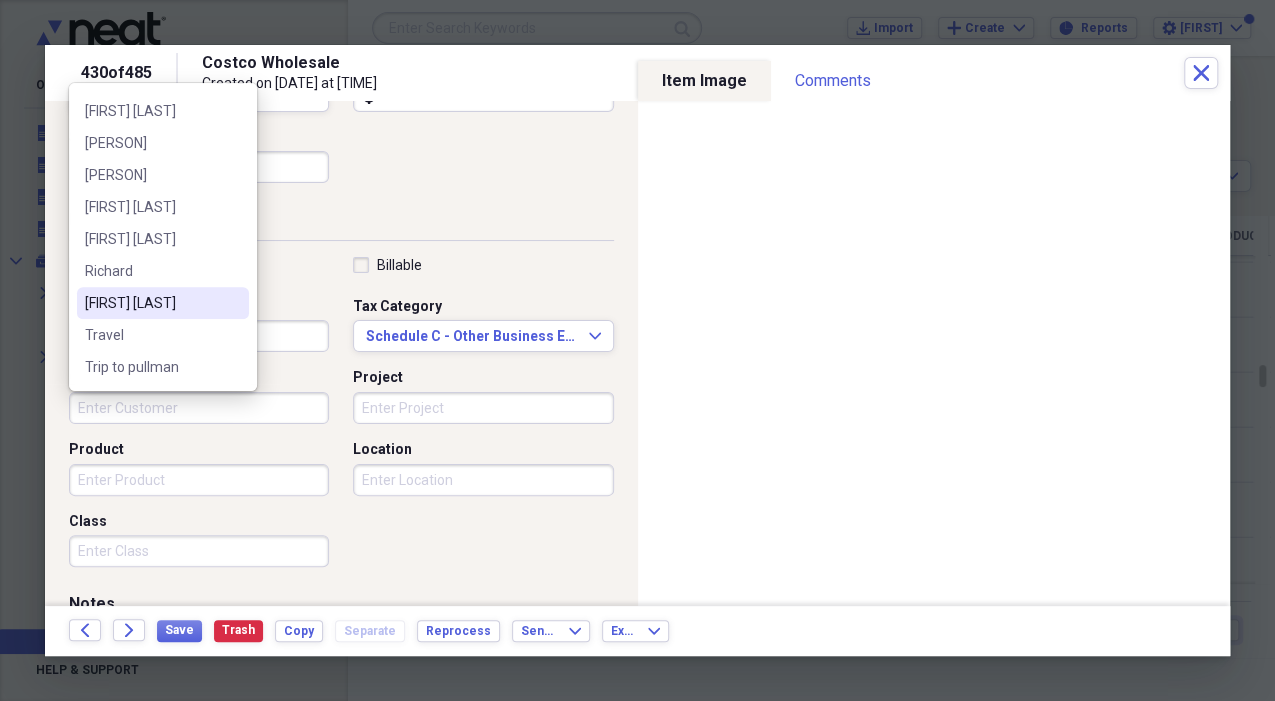 click on "[FIRST] [LAST]" at bounding box center (151, 303) 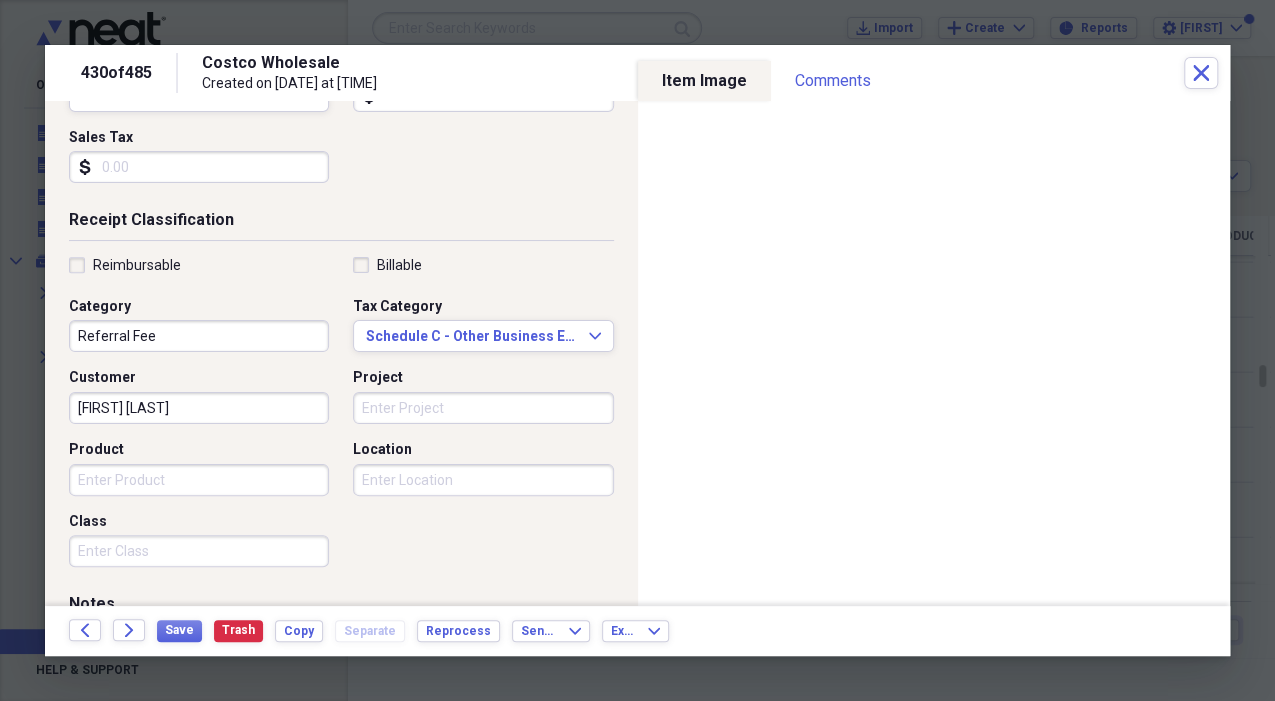 click on "Project" at bounding box center (483, 408) 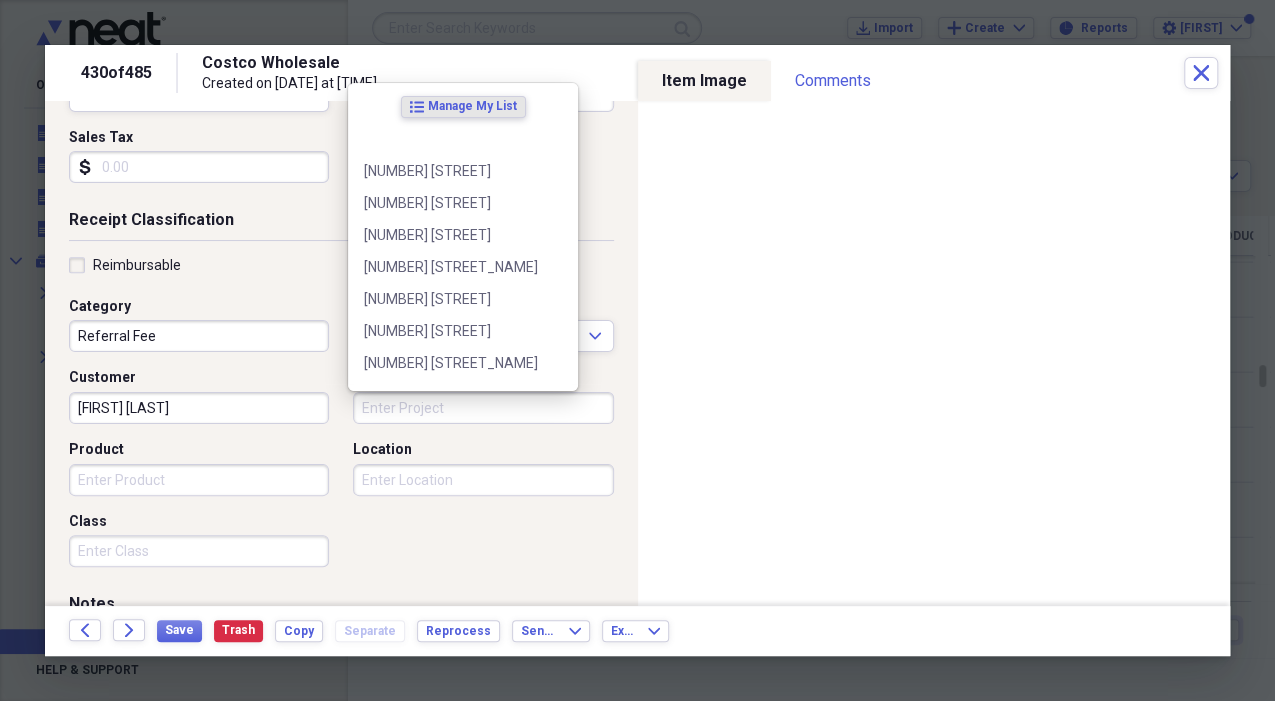click on "Project" at bounding box center [483, 408] 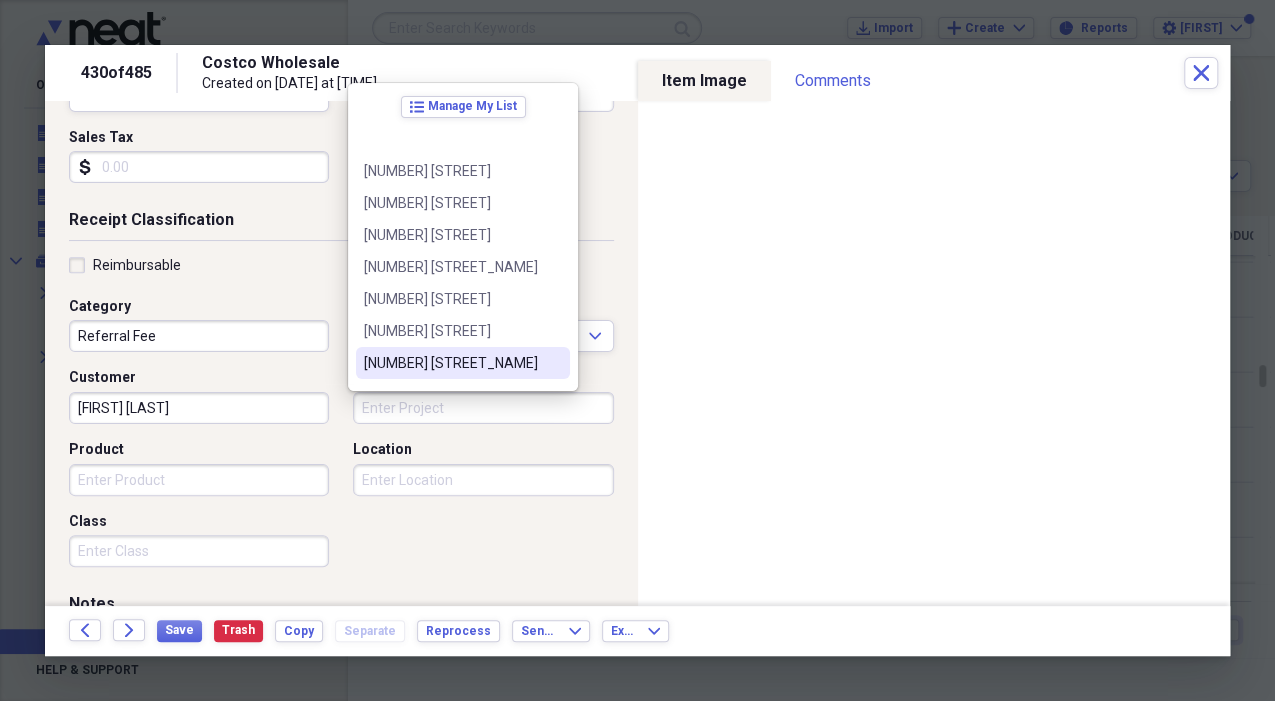 click on "[NUMBER] [STREET_NAME]" at bounding box center (451, 363) 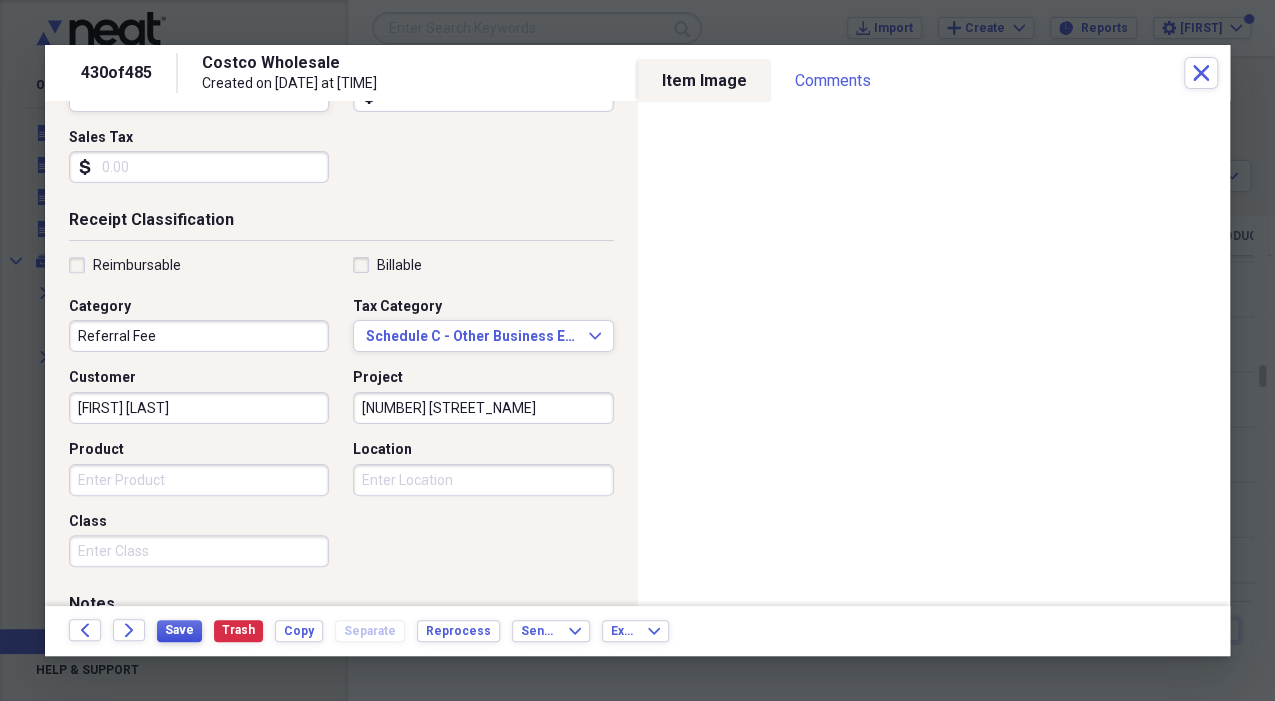click on "Save" at bounding box center [179, 630] 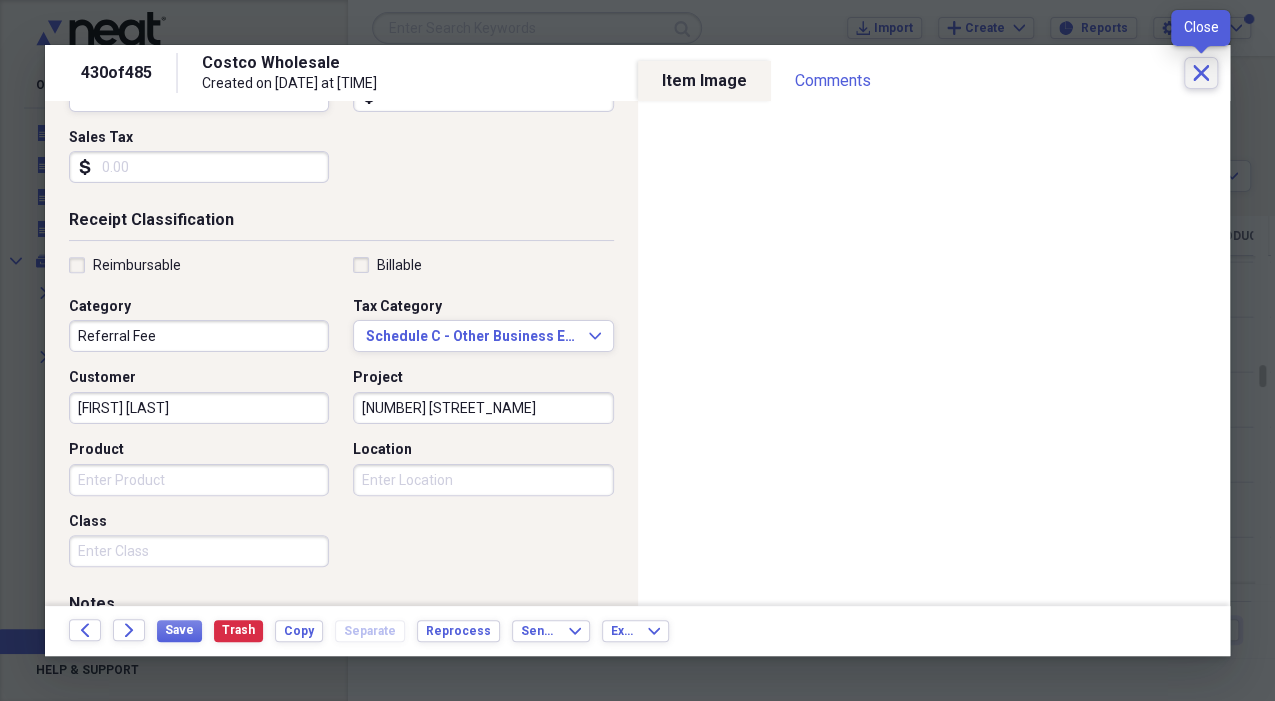 click on "Close" 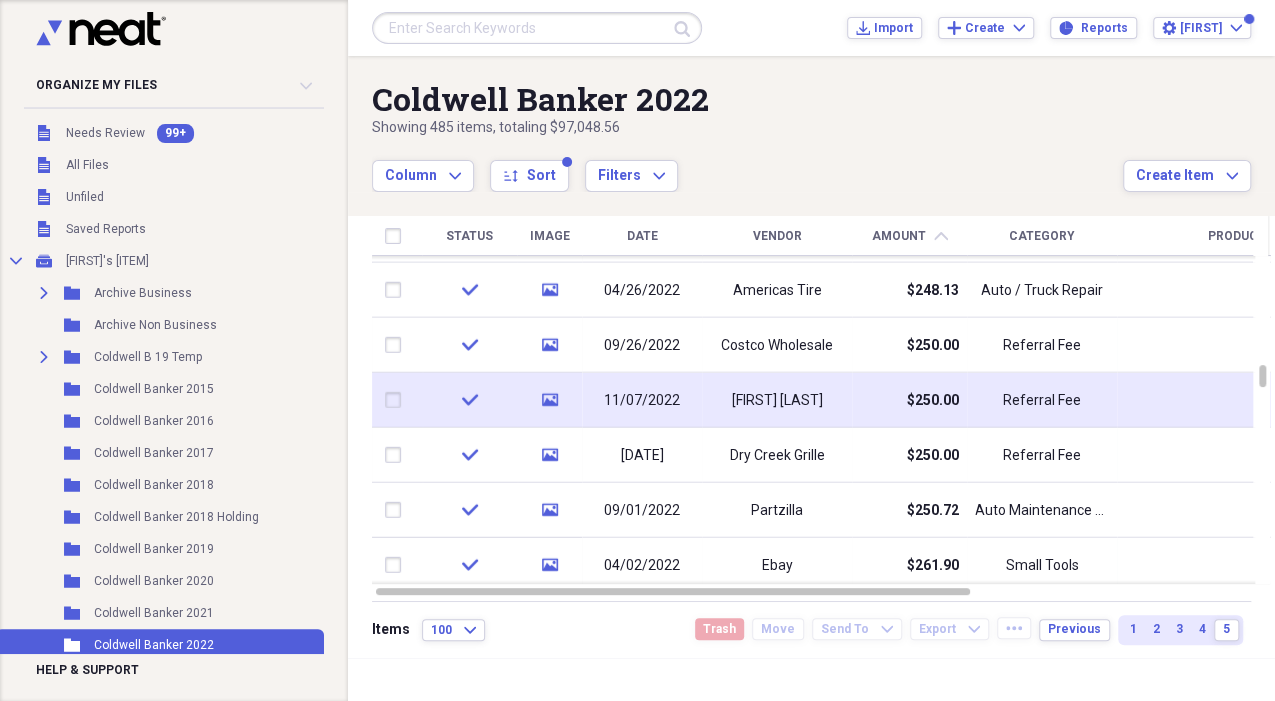 click on "[FIRST] [LAST]" at bounding box center (777, 400) 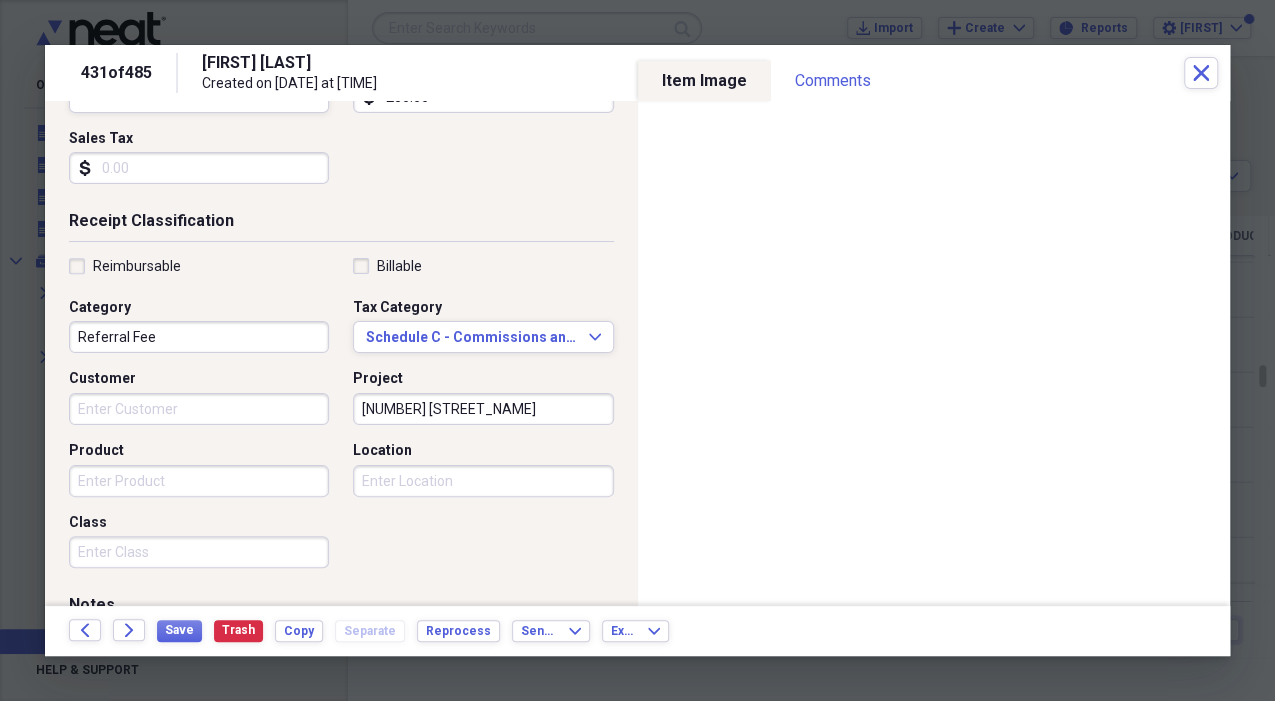scroll, scrollTop: 333, scrollLeft: 0, axis: vertical 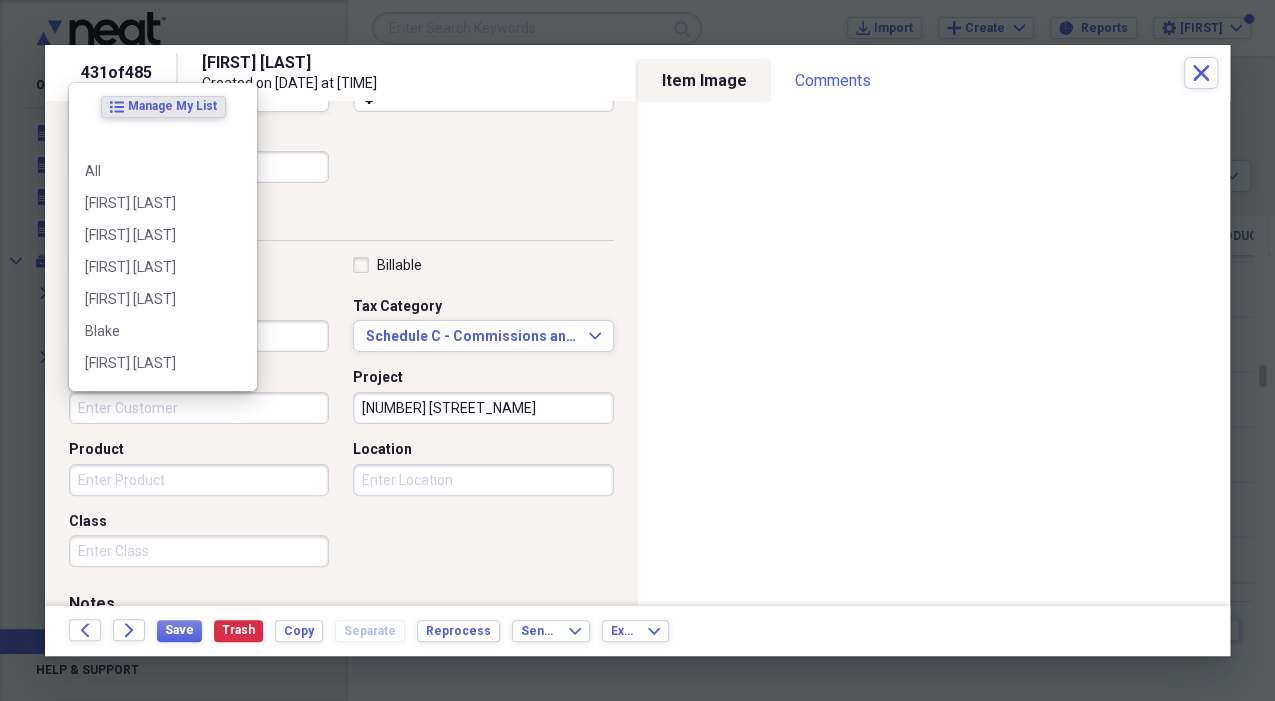 click on "Customer" at bounding box center (199, 408) 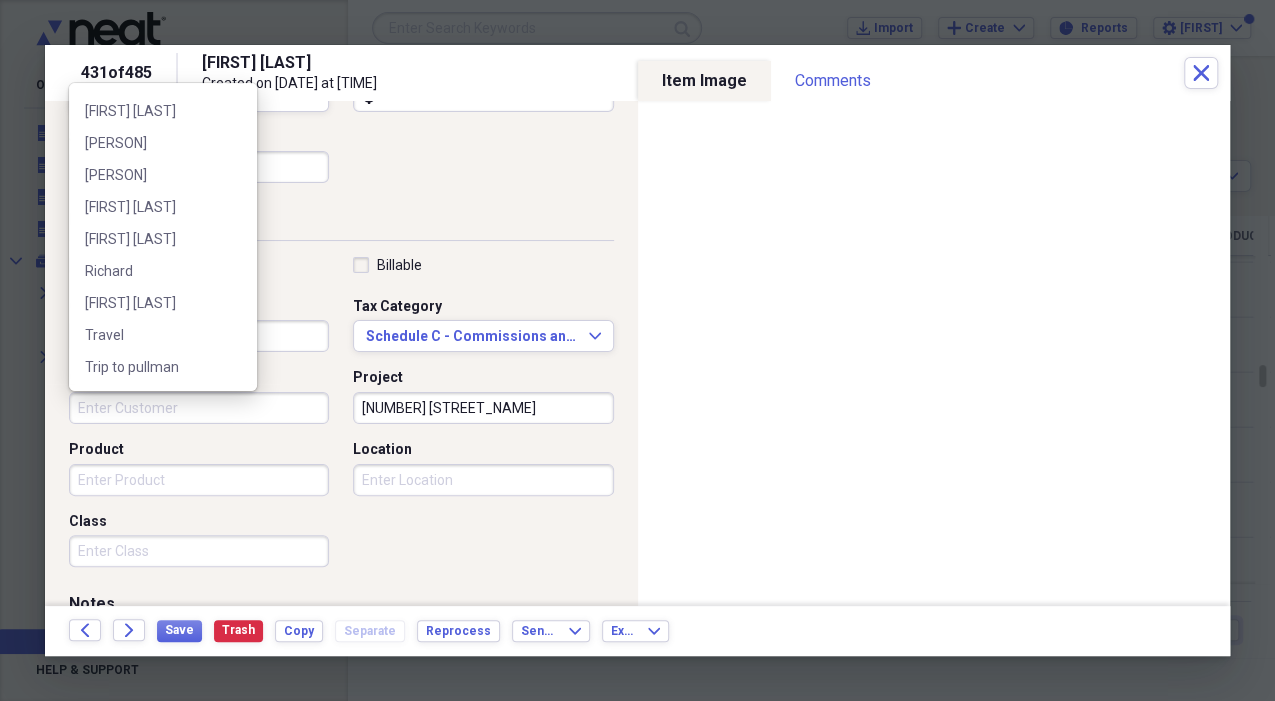 scroll, scrollTop: 538, scrollLeft: 0, axis: vertical 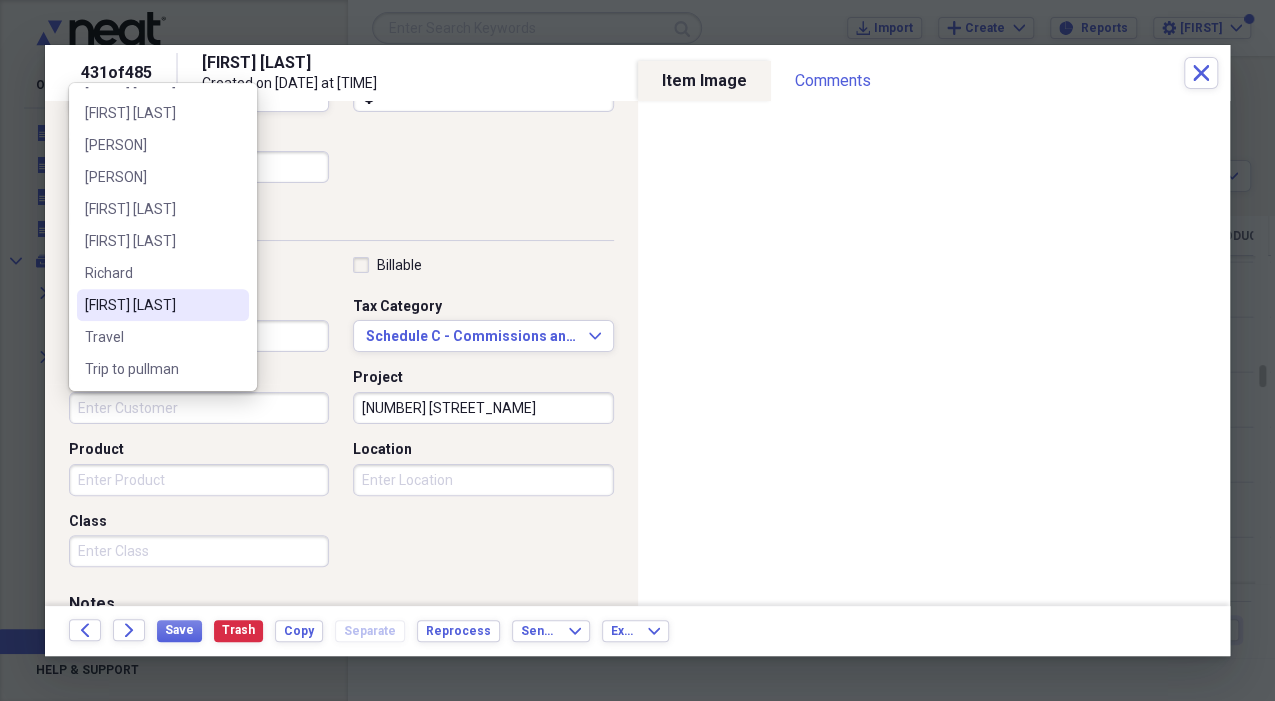 click on "[FIRST] [LAST]" at bounding box center (151, 305) 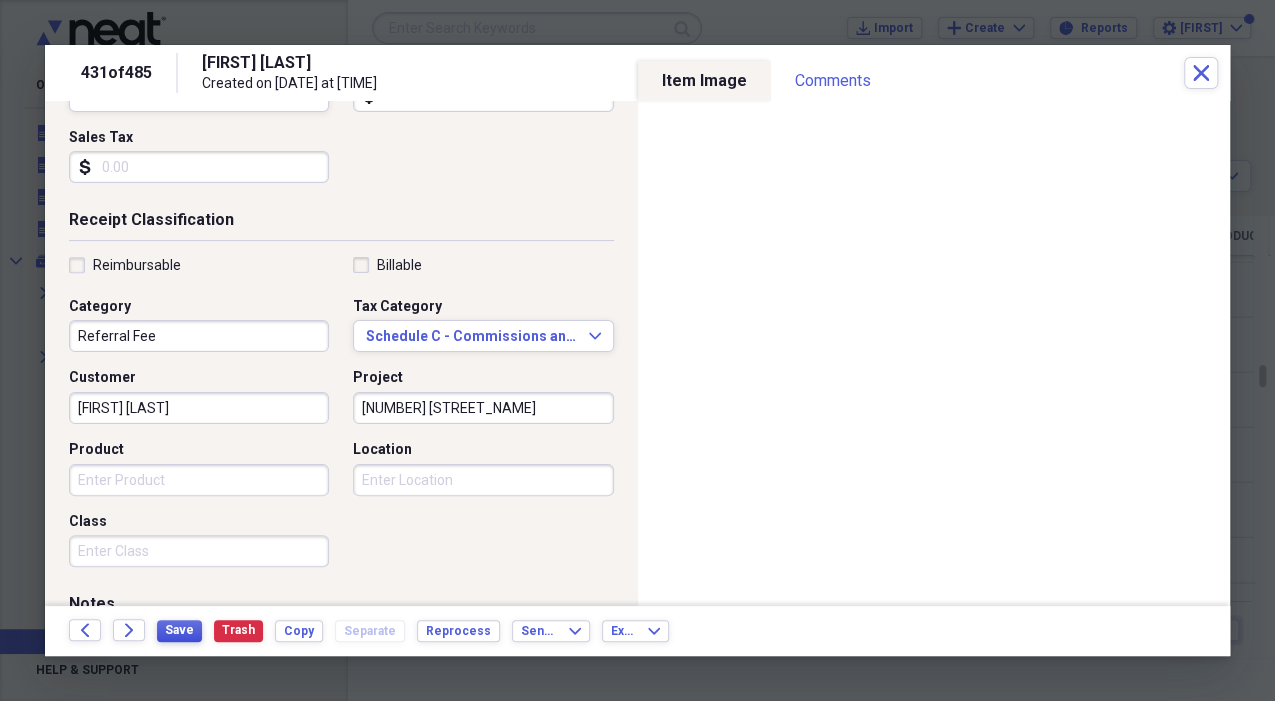 click on "Save" at bounding box center (179, 630) 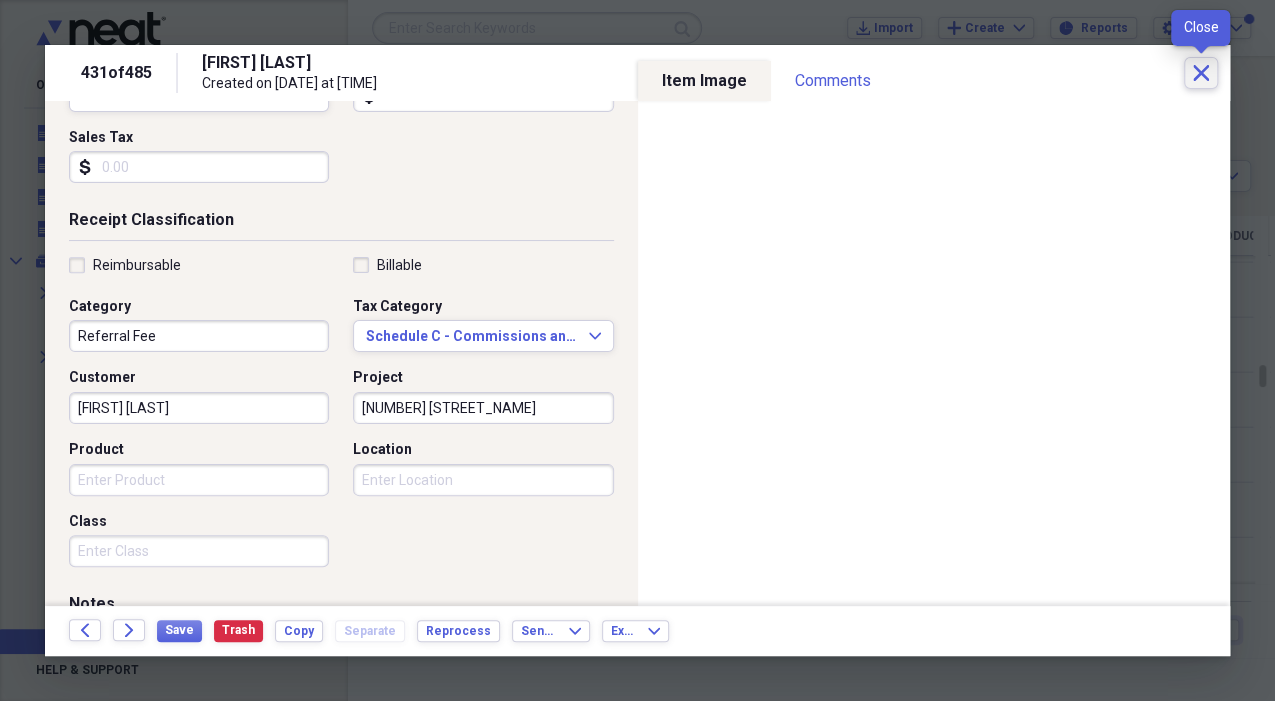 click on "Close" 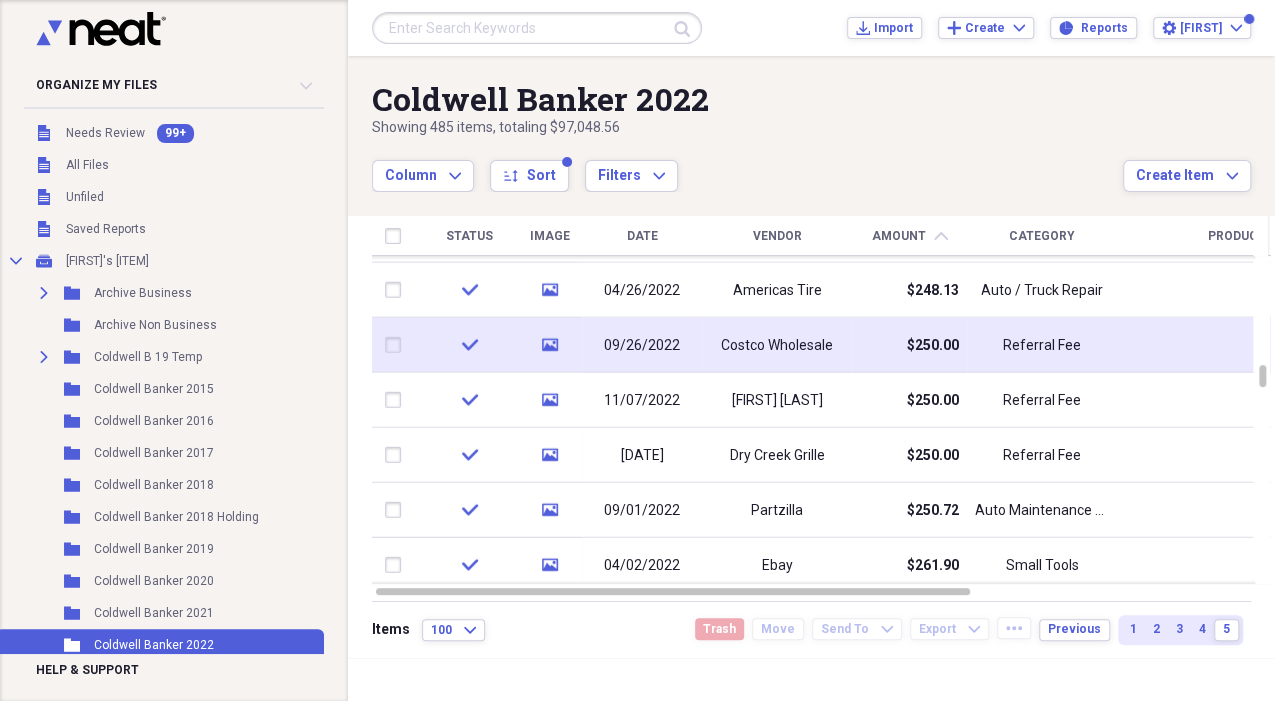 click on "Costco Wholesale" at bounding box center (777, 345) 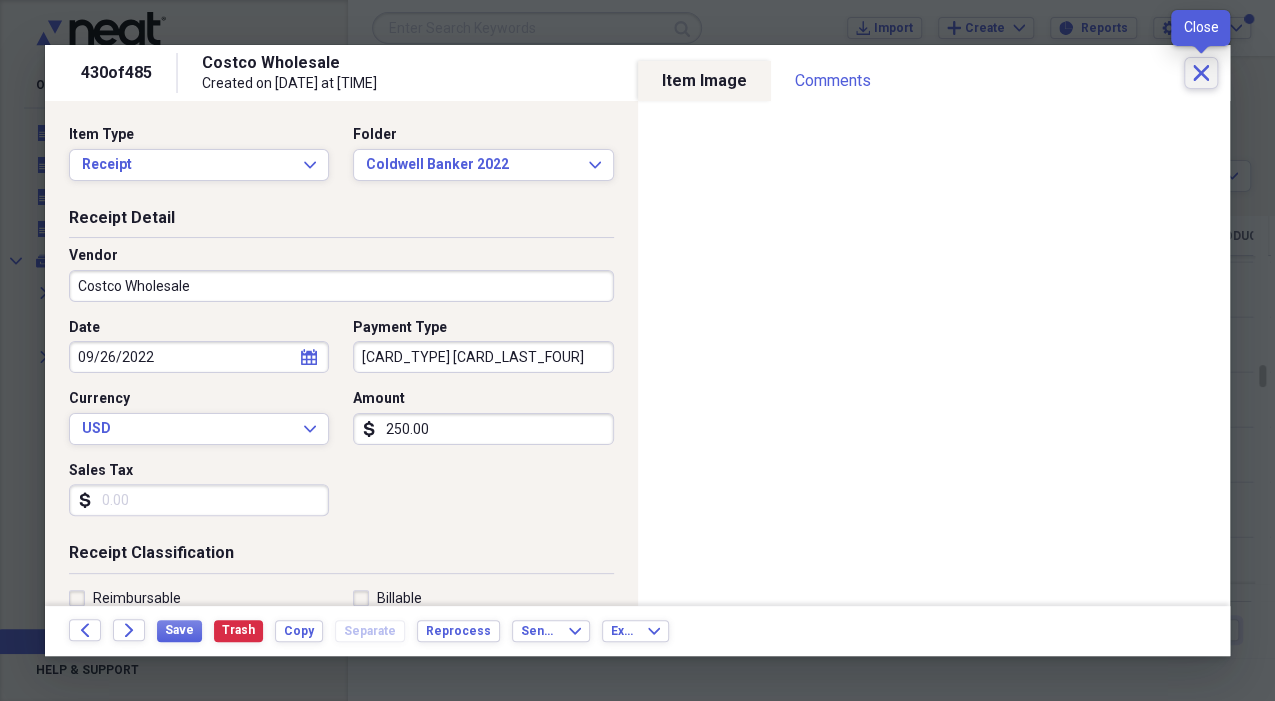 click on "Close" at bounding box center [1201, 73] 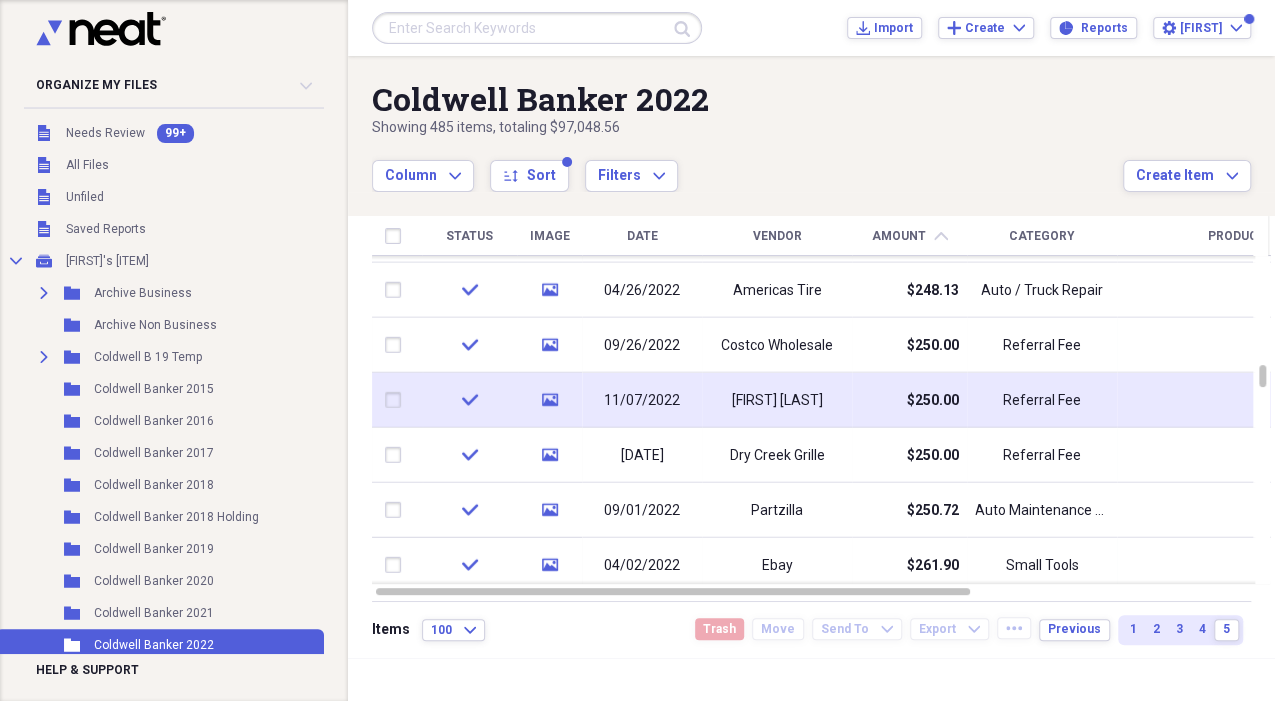 click on "[FIRST] [LAST]" at bounding box center [777, 400] 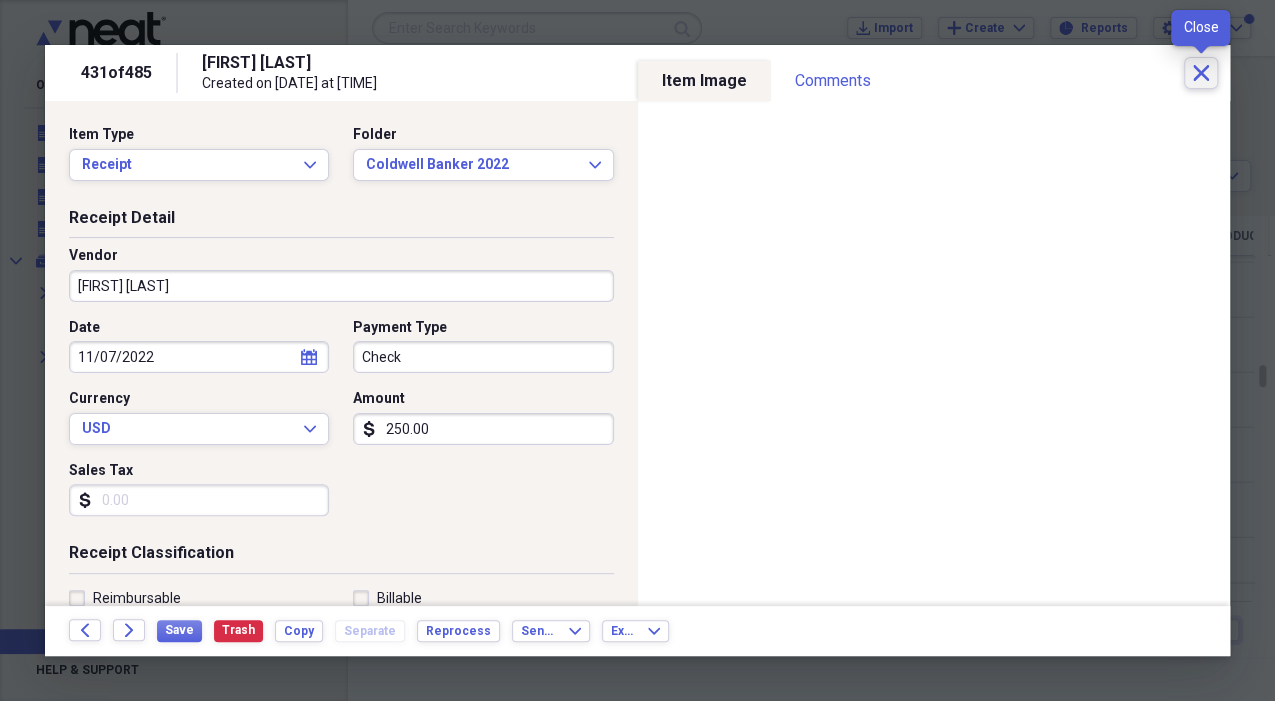 click on "Close" 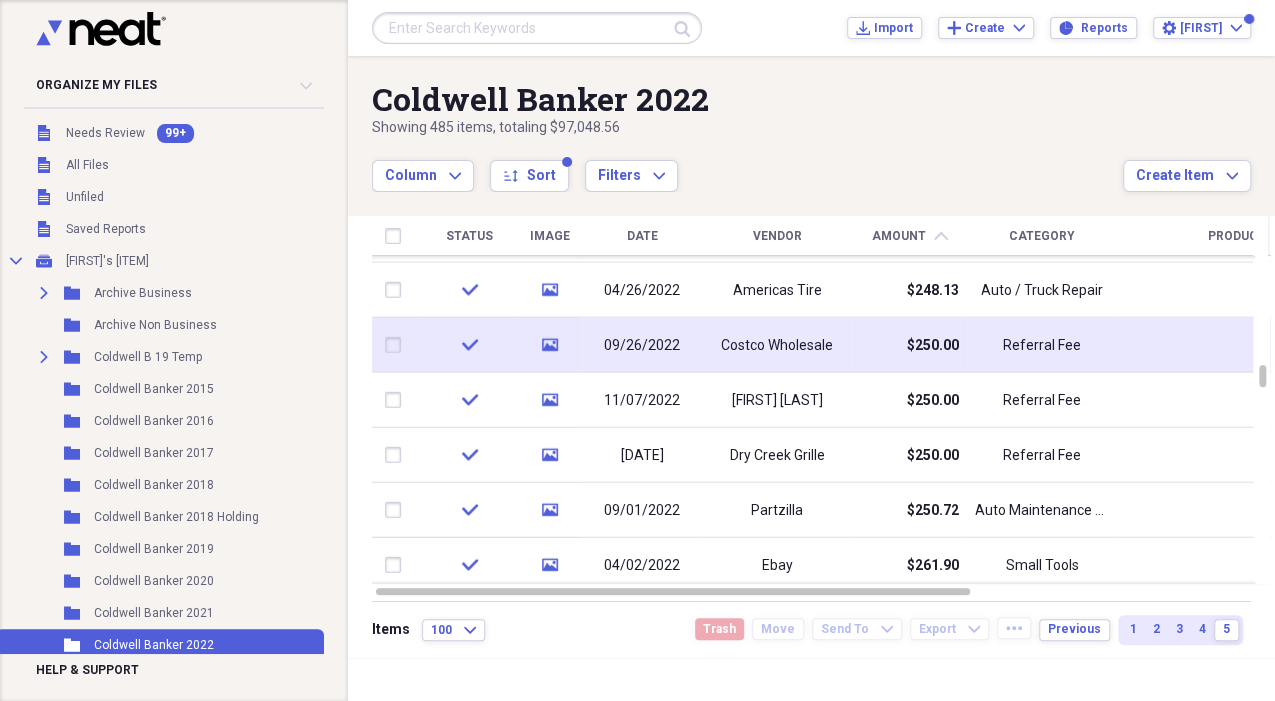 click on "Costco Wholesale" at bounding box center (777, 345) 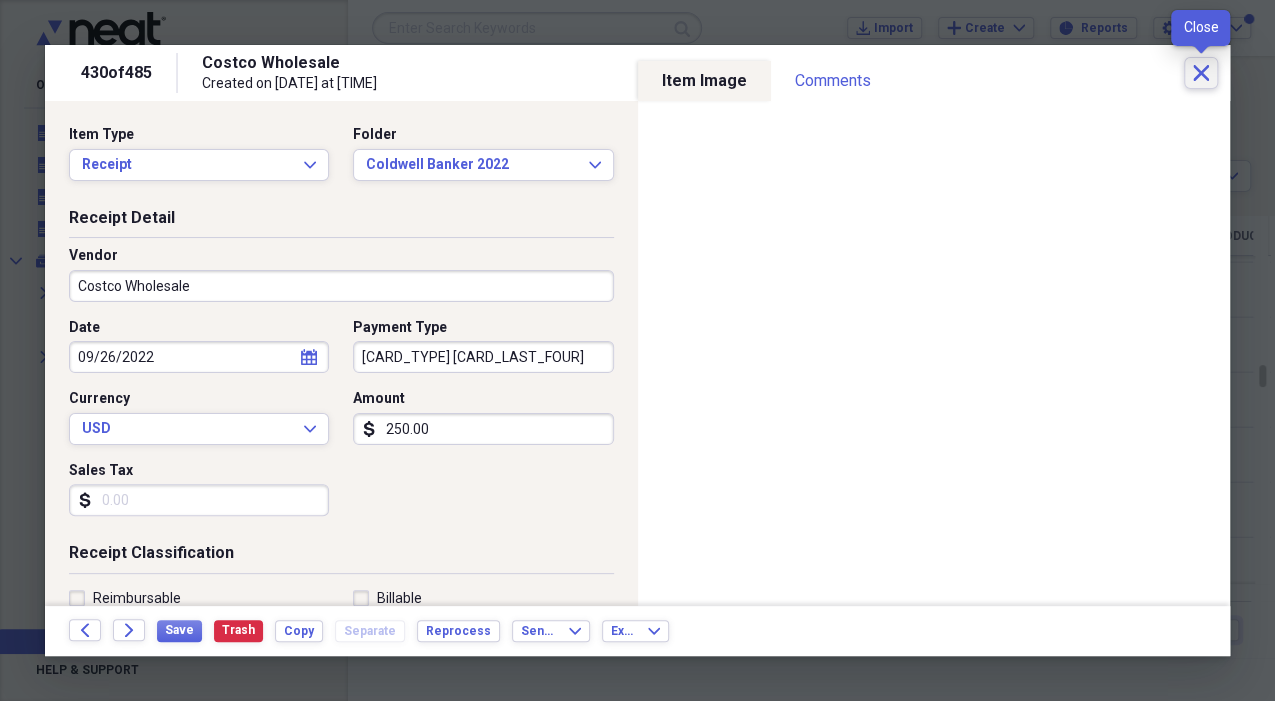 click on "Close" 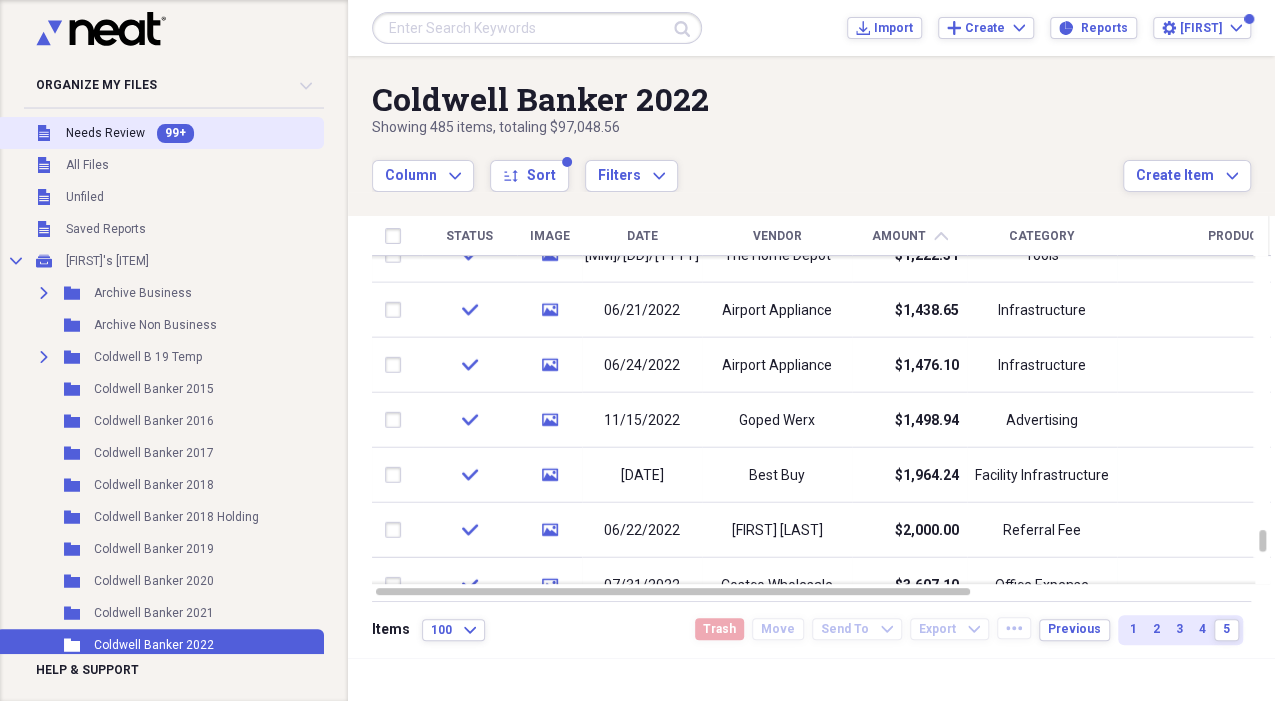 click on "Needs Review" at bounding box center [105, 133] 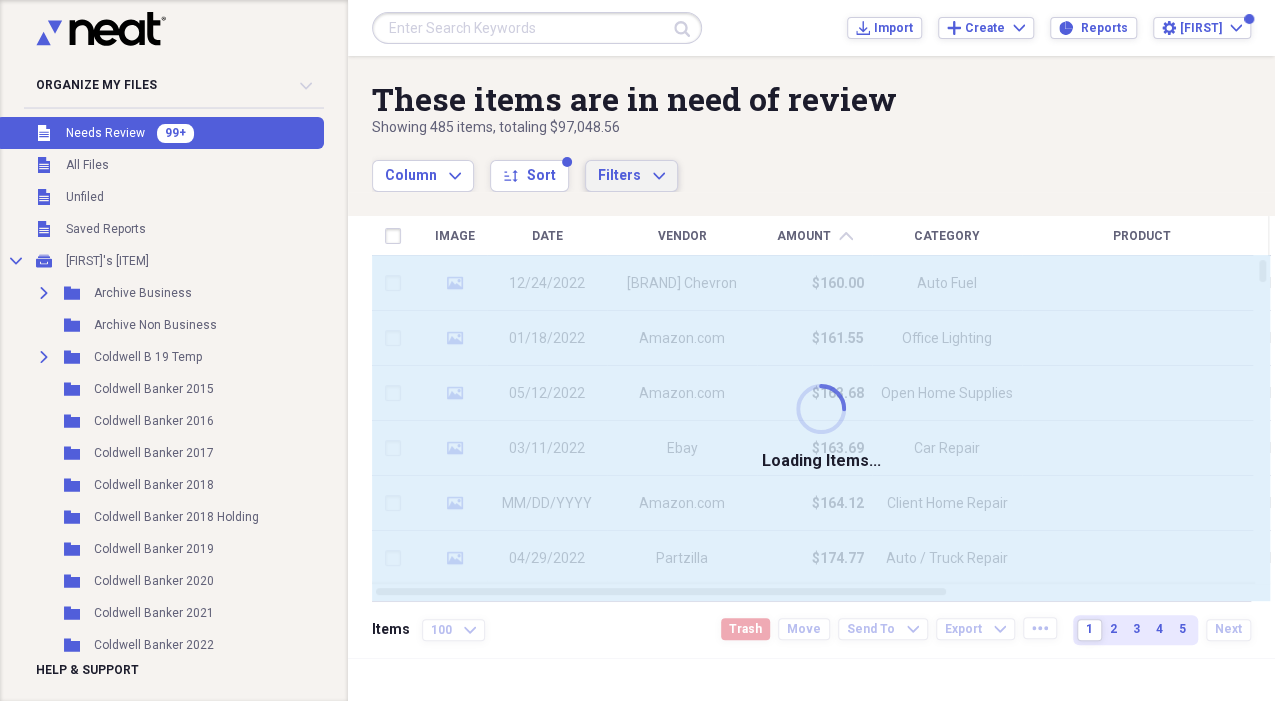 click on "Expand" 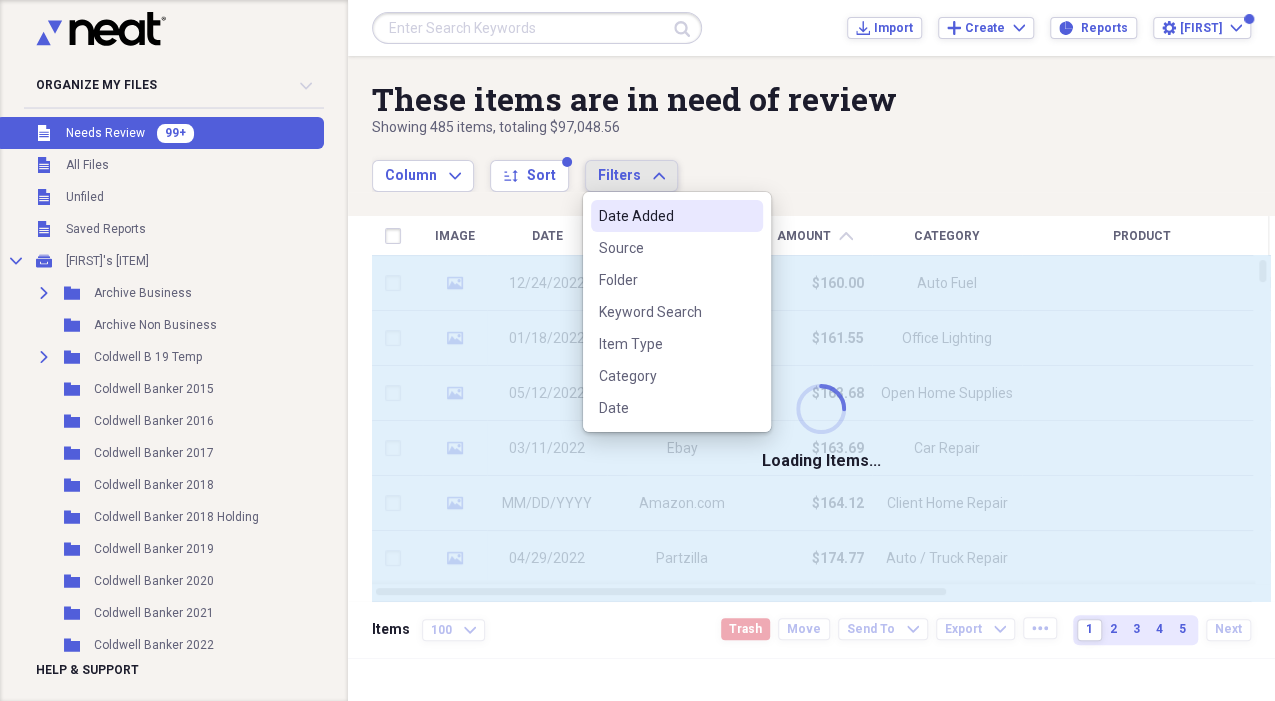 click on "Date Added" at bounding box center [665, 216] 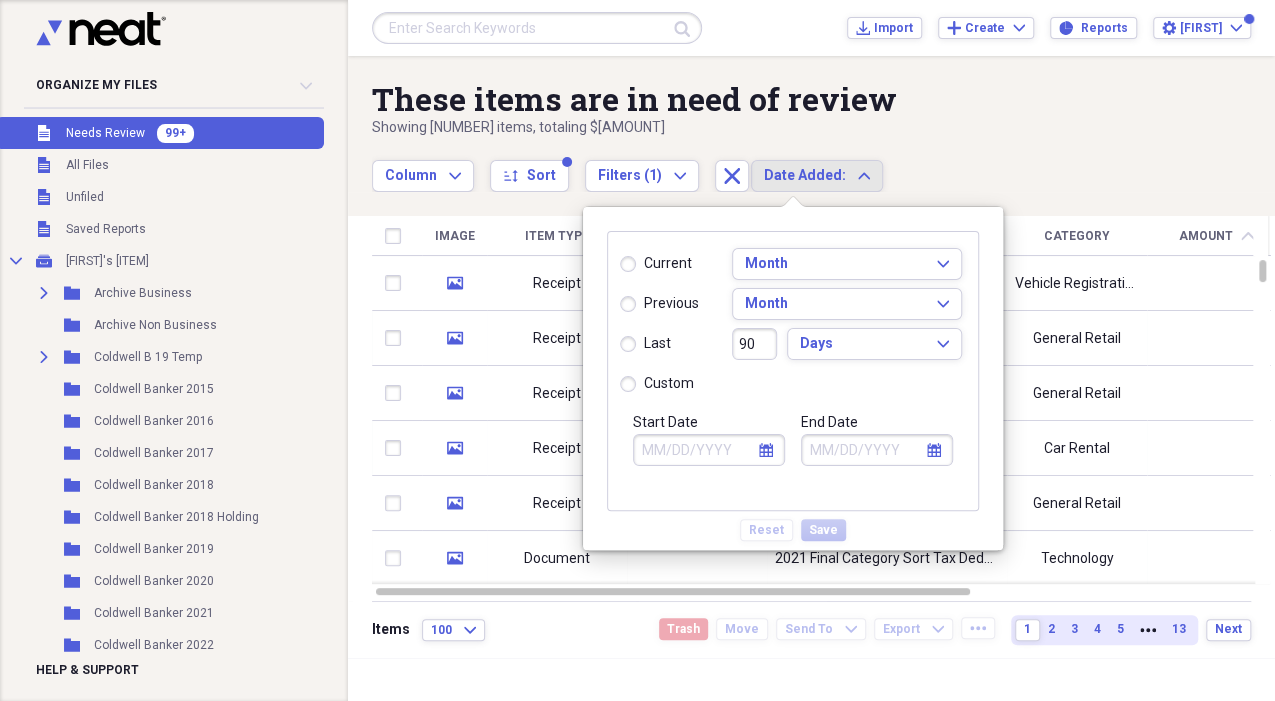 click on "90" at bounding box center [755, 344] 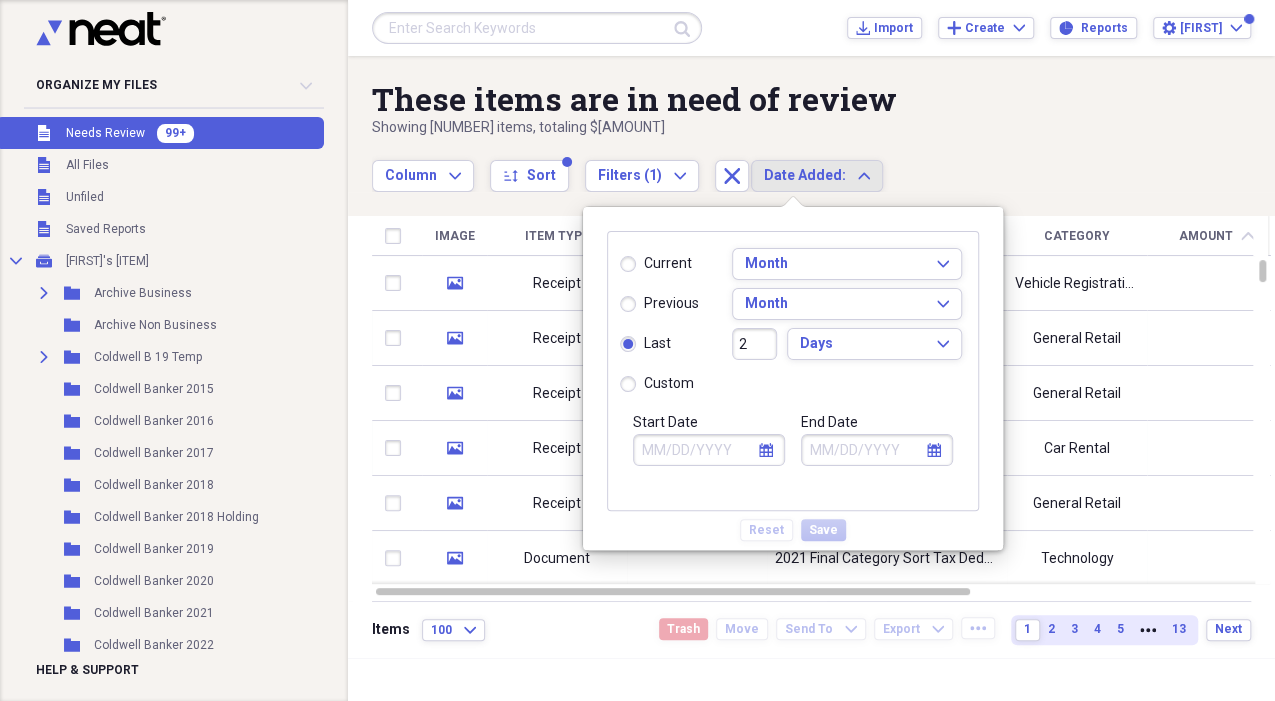 type on "08/05/2025" 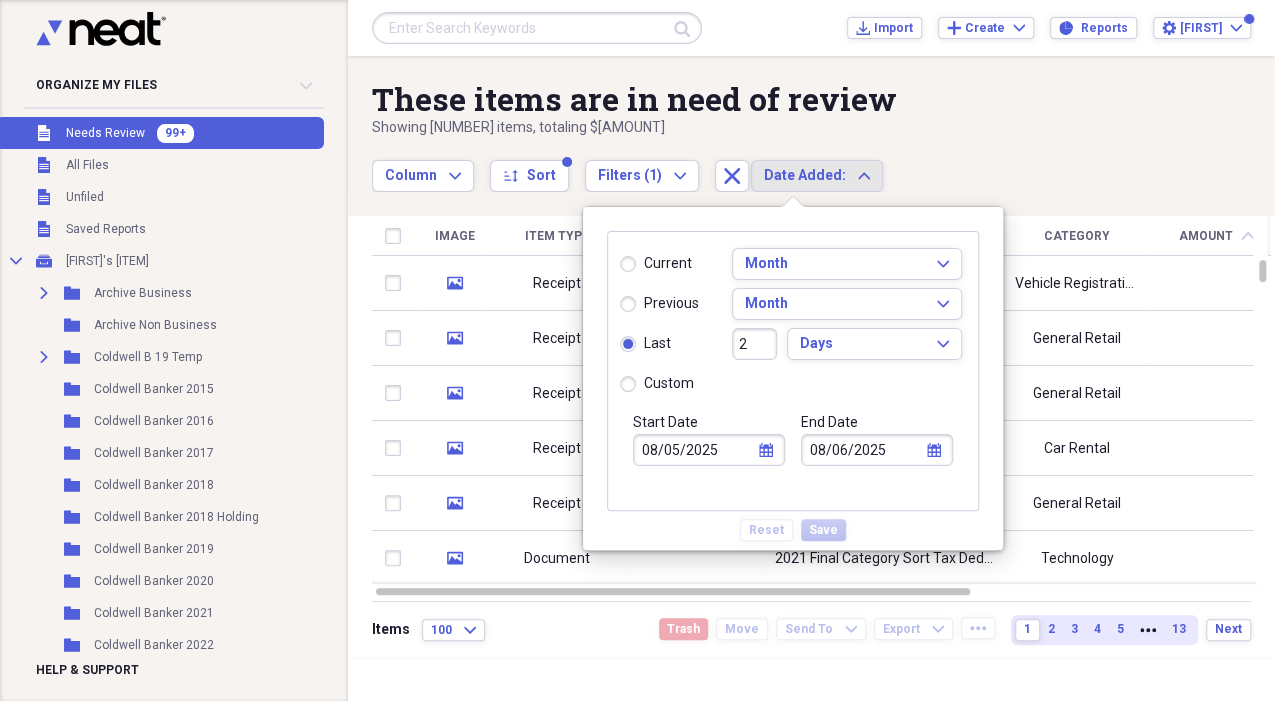 type on "2" 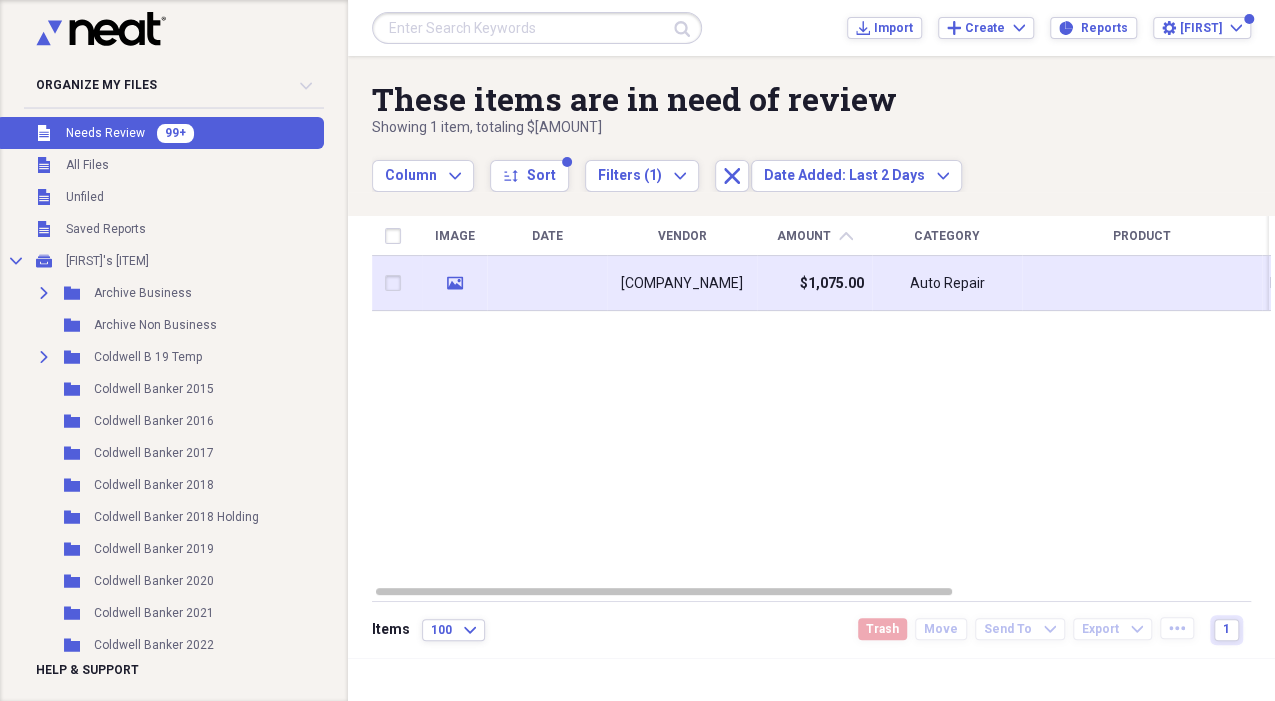 click on "[COMPANY_NAME]" at bounding box center (682, 284) 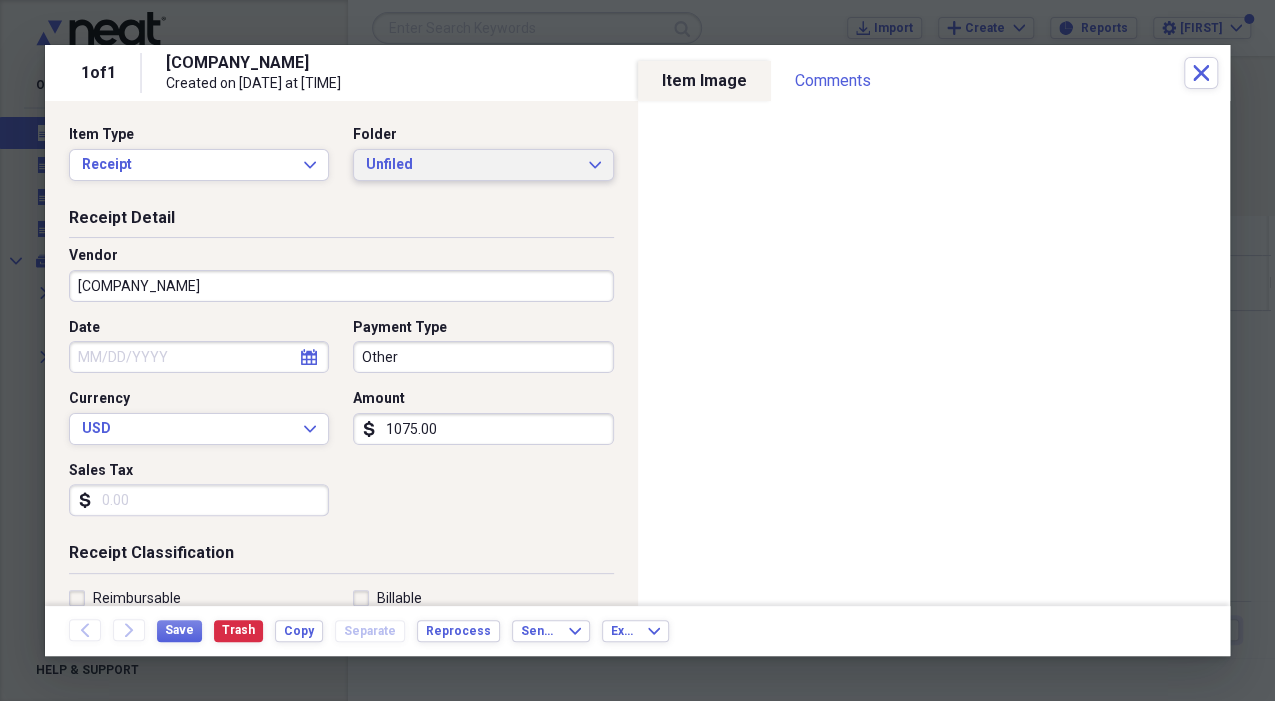 click on "Unfiled" at bounding box center (471, 165) 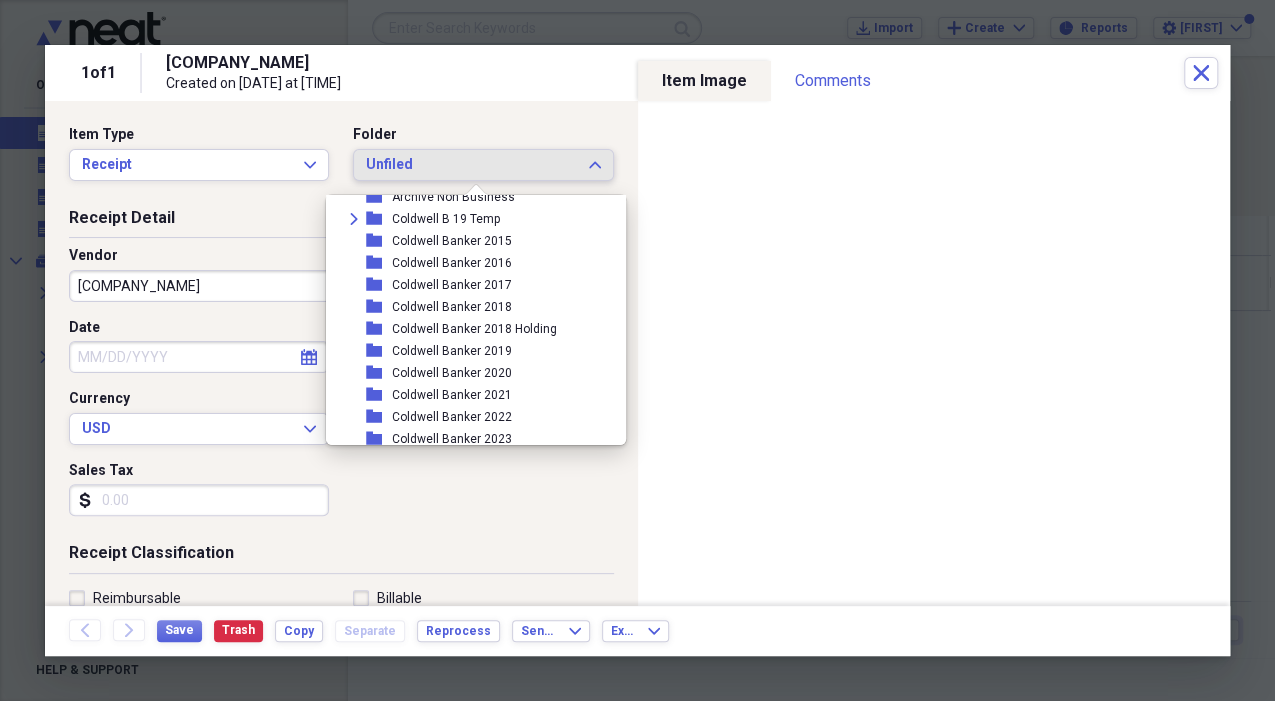 scroll, scrollTop: 130, scrollLeft: 0, axis: vertical 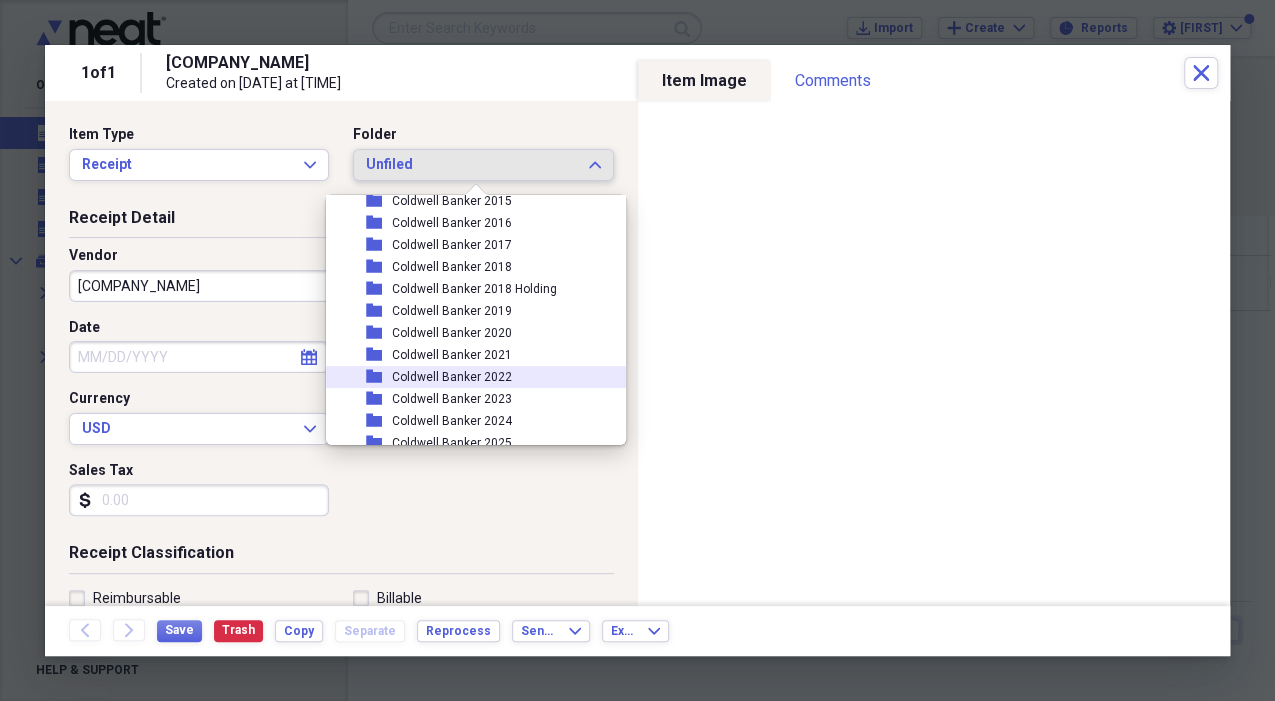 click on "Coldwell Banker 2022" at bounding box center (452, 377) 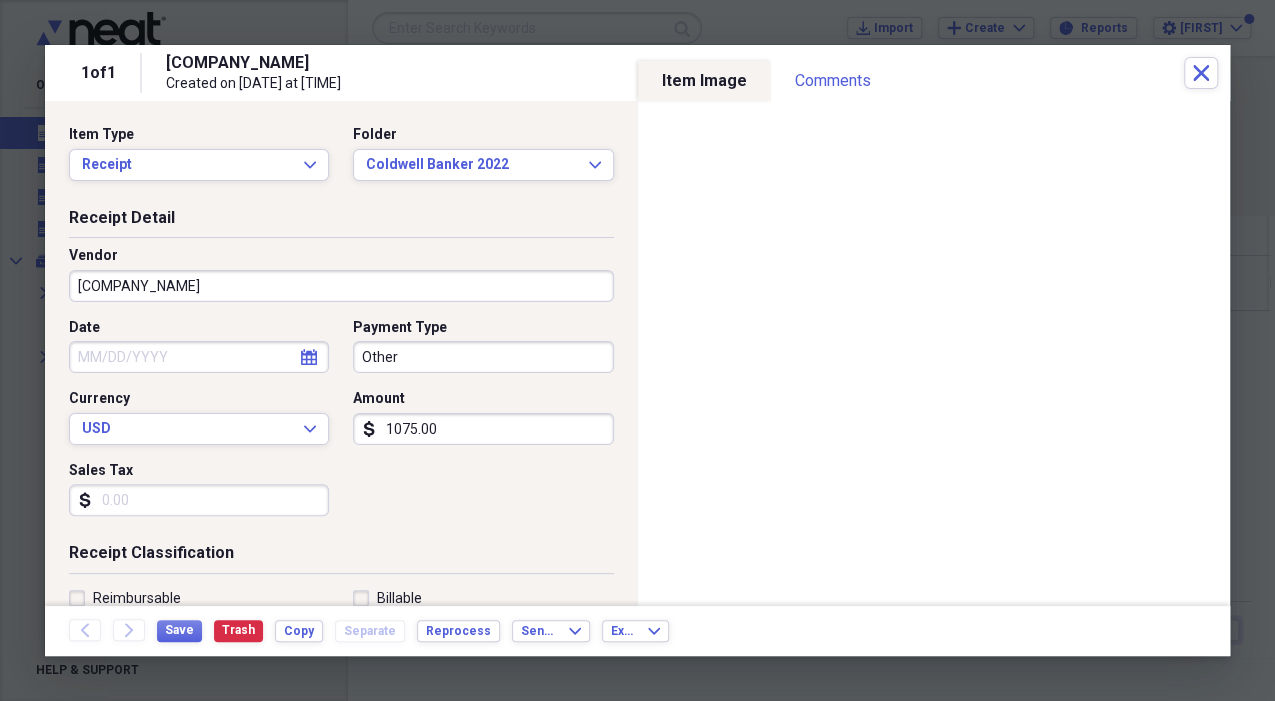 select on "7" 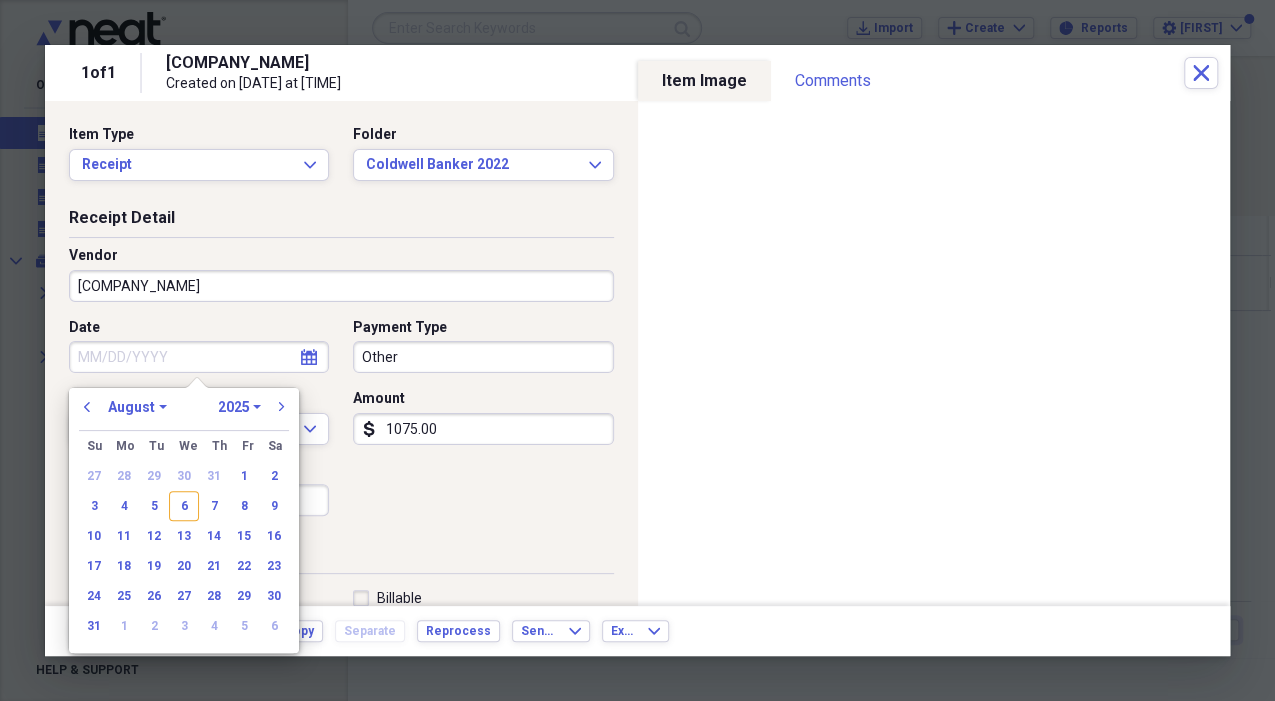click on "Date" at bounding box center [199, 357] 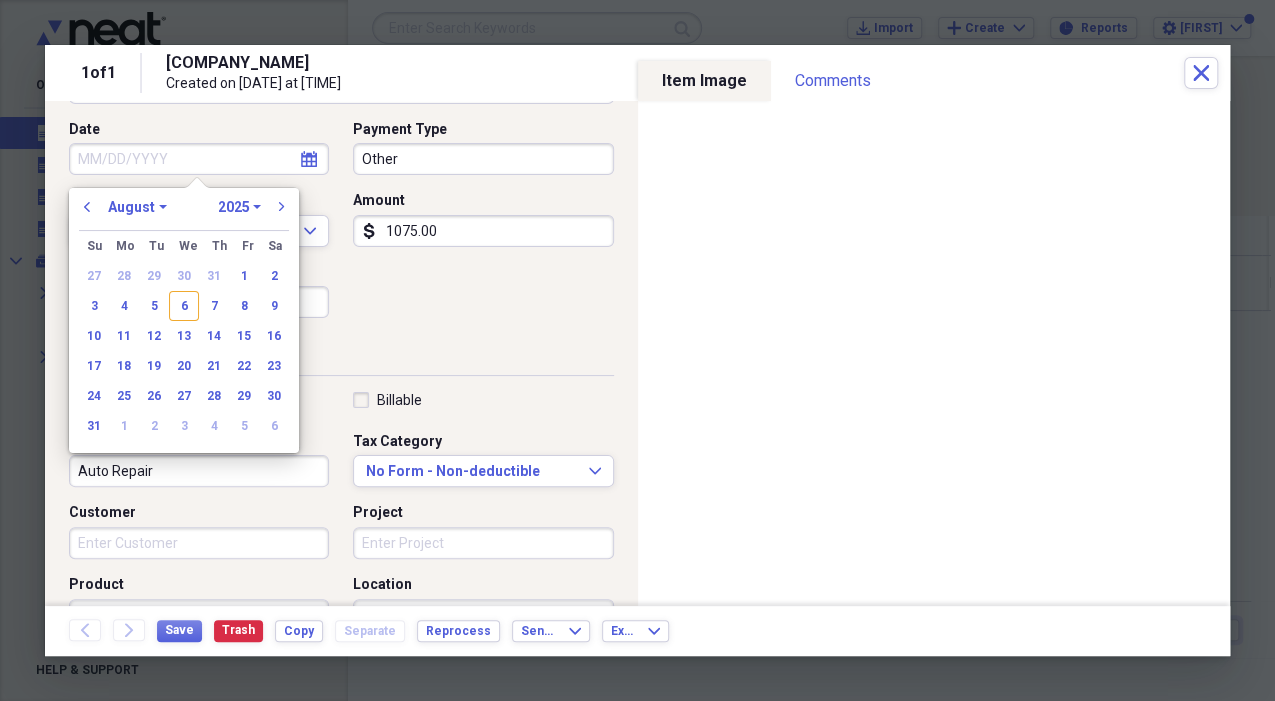 scroll, scrollTop: 200, scrollLeft: 0, axis: vertical 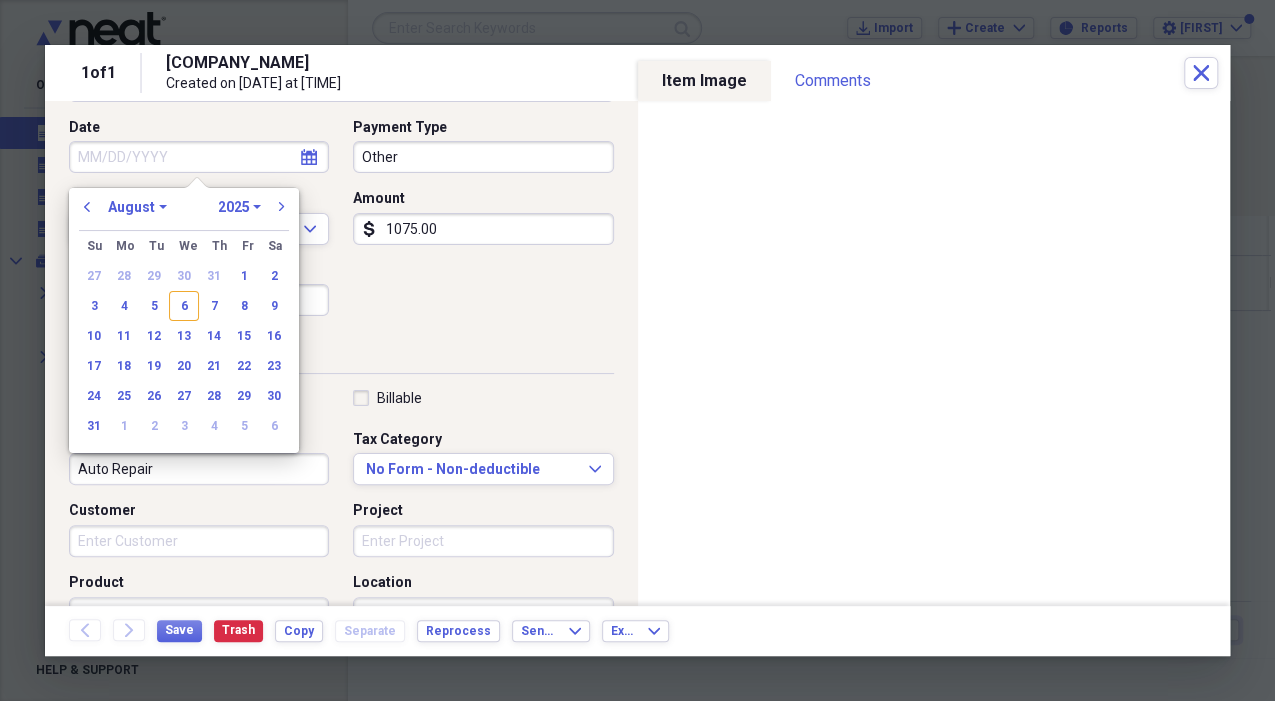 click on "1075.00" at bounding box center [483, 229] 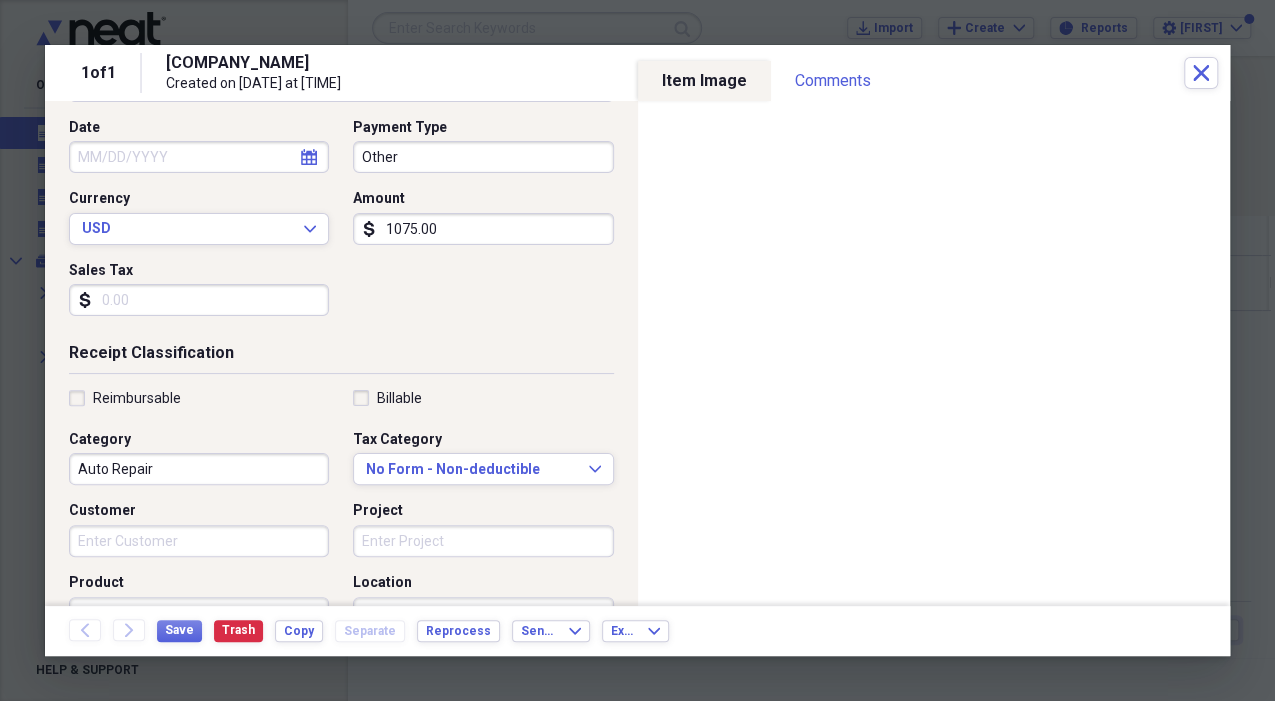 click on "1075.00" at bounding box center (483, 229) 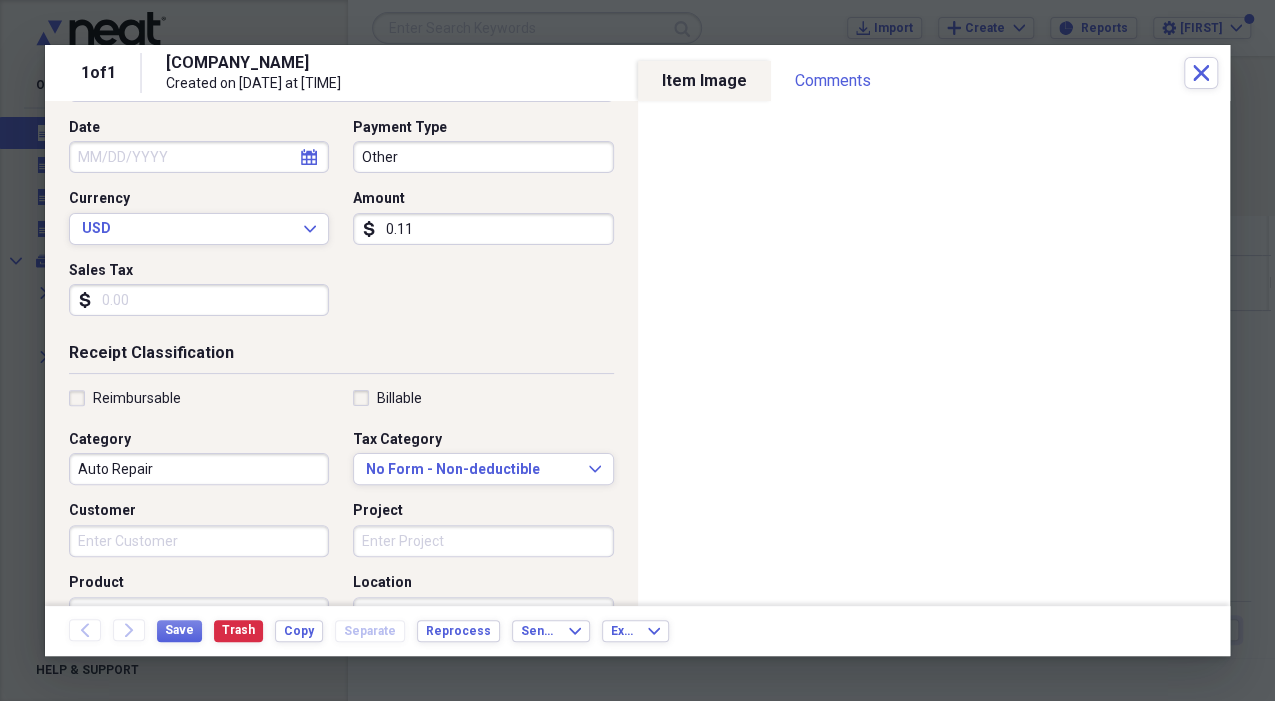 type on "0.01" 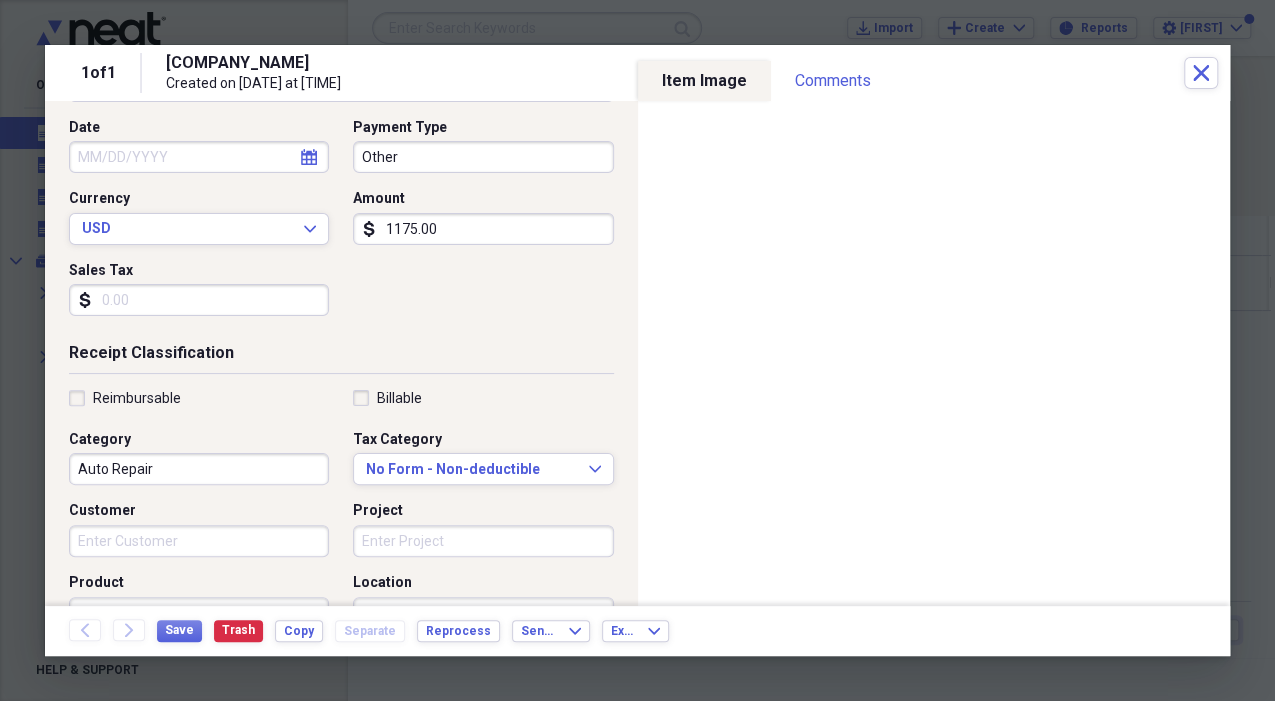 type on "1175.00" 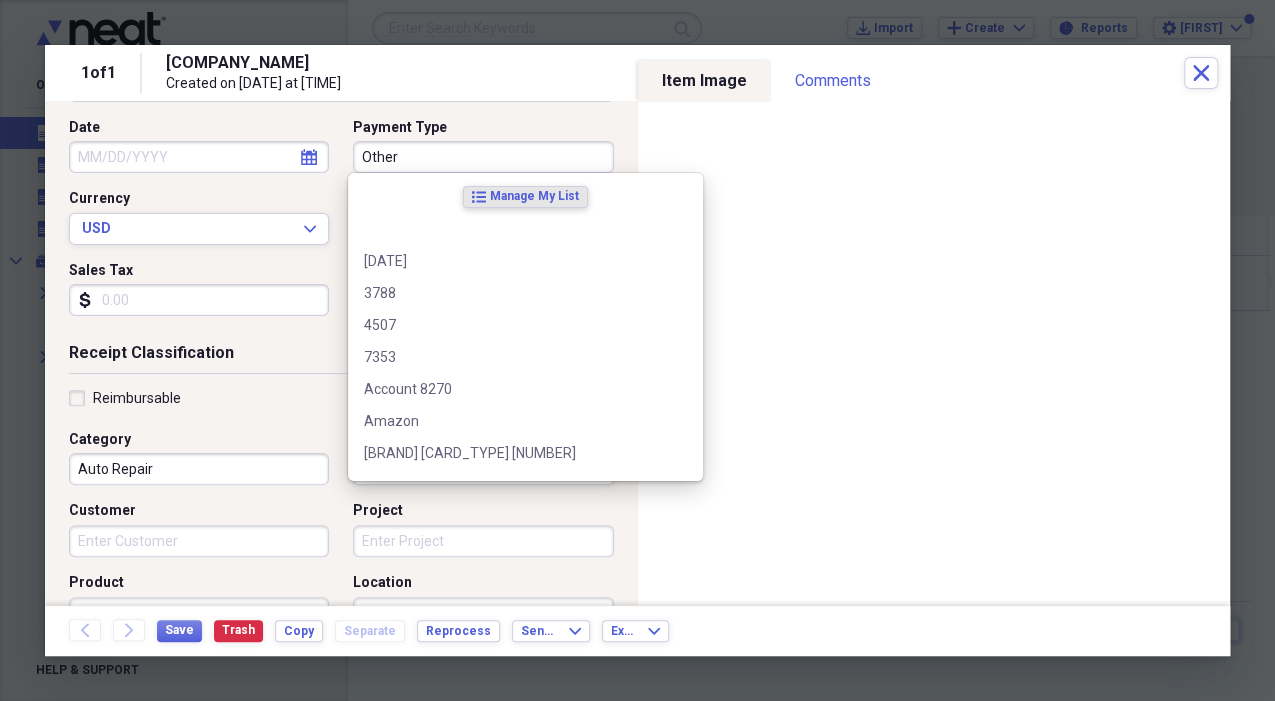 click on "Other" at bounding box center (483, 157) 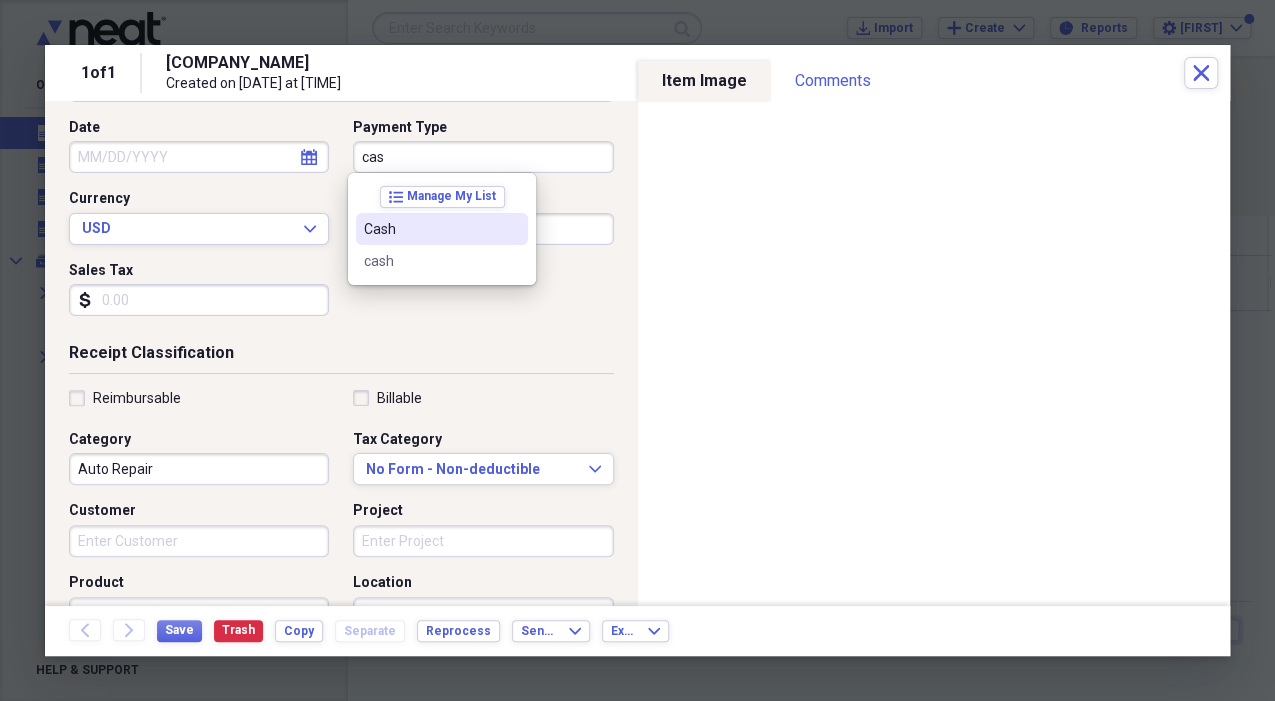 click on "Cash" at bounding box center [430, 229] 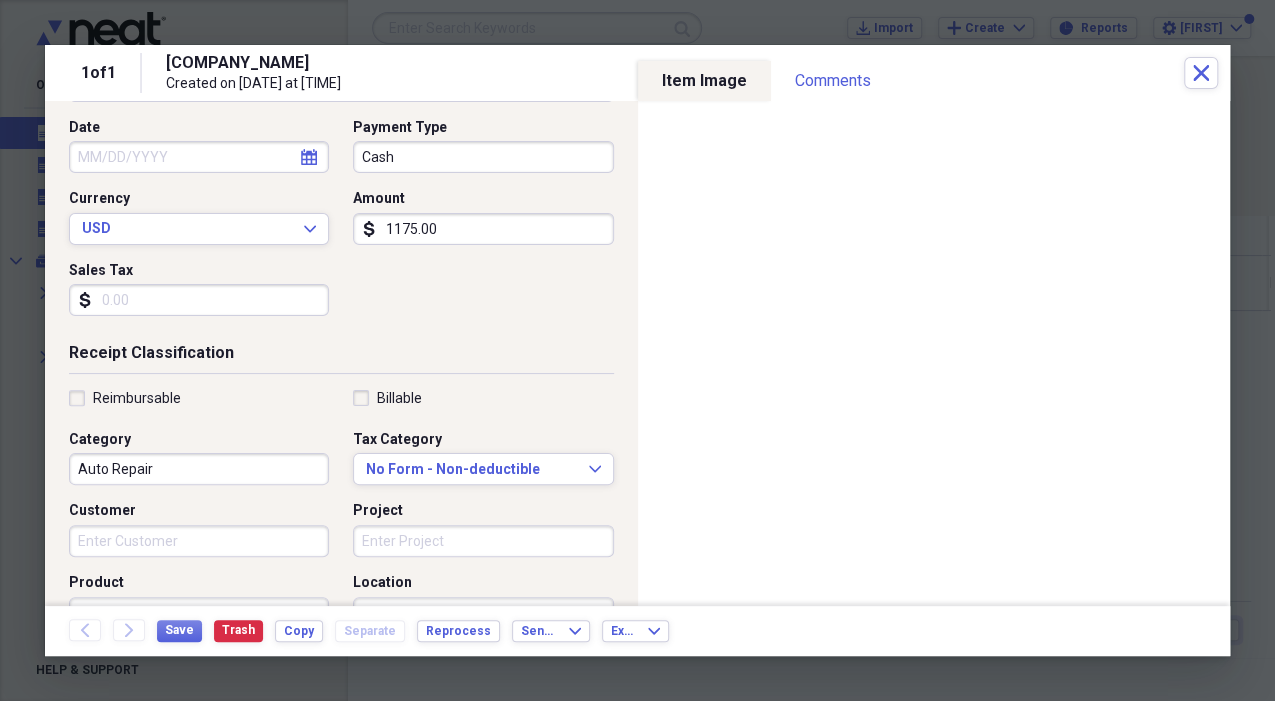 click on "Date" at bounding box center [199, 157] 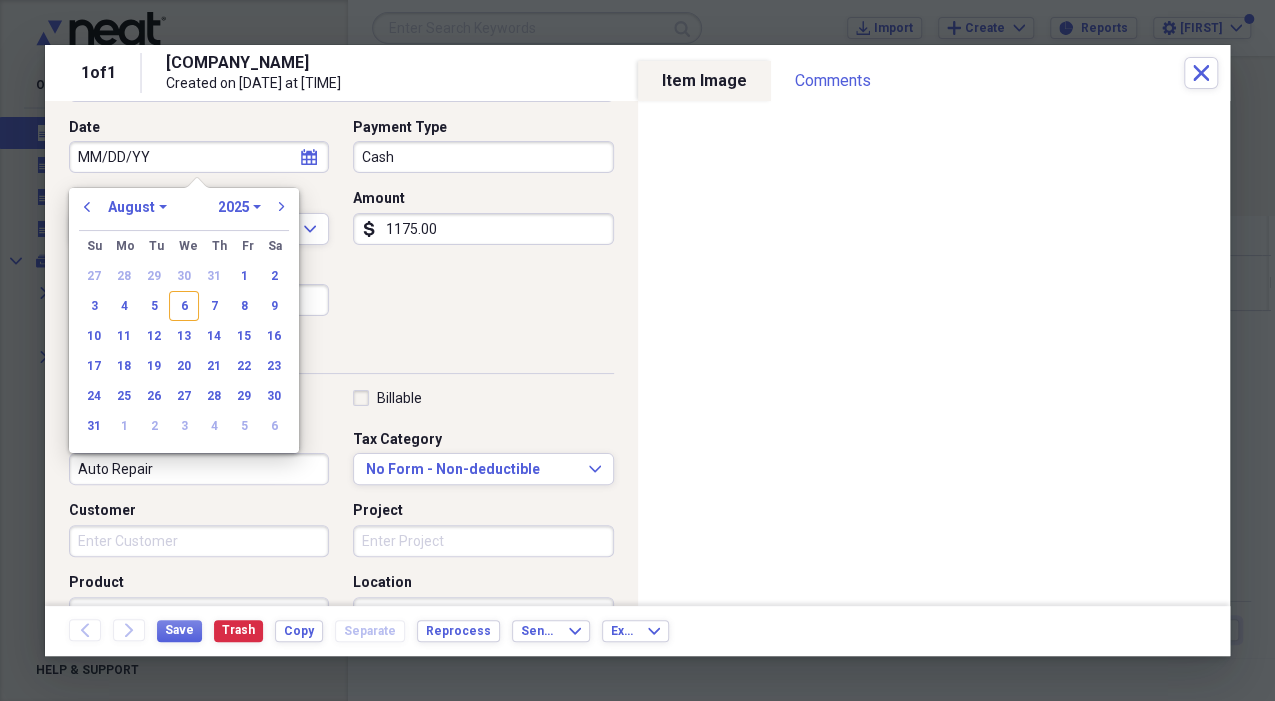 type on "09/23/22" 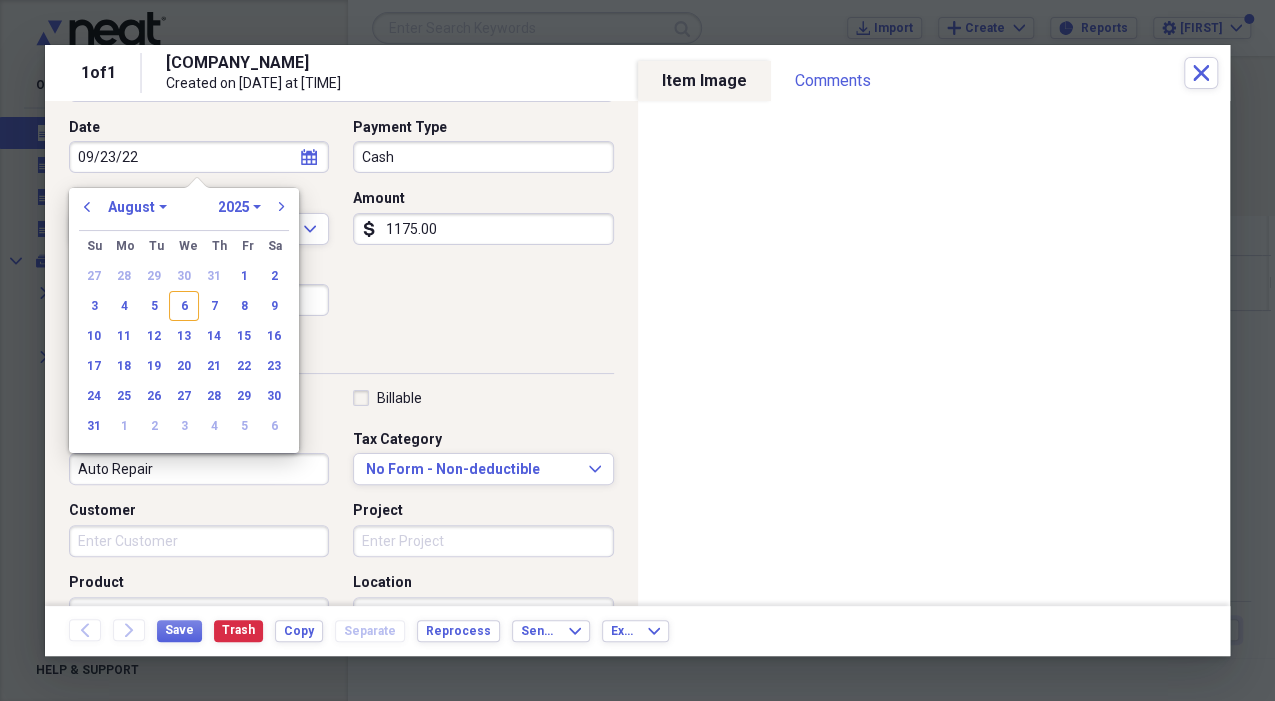 select on "8" 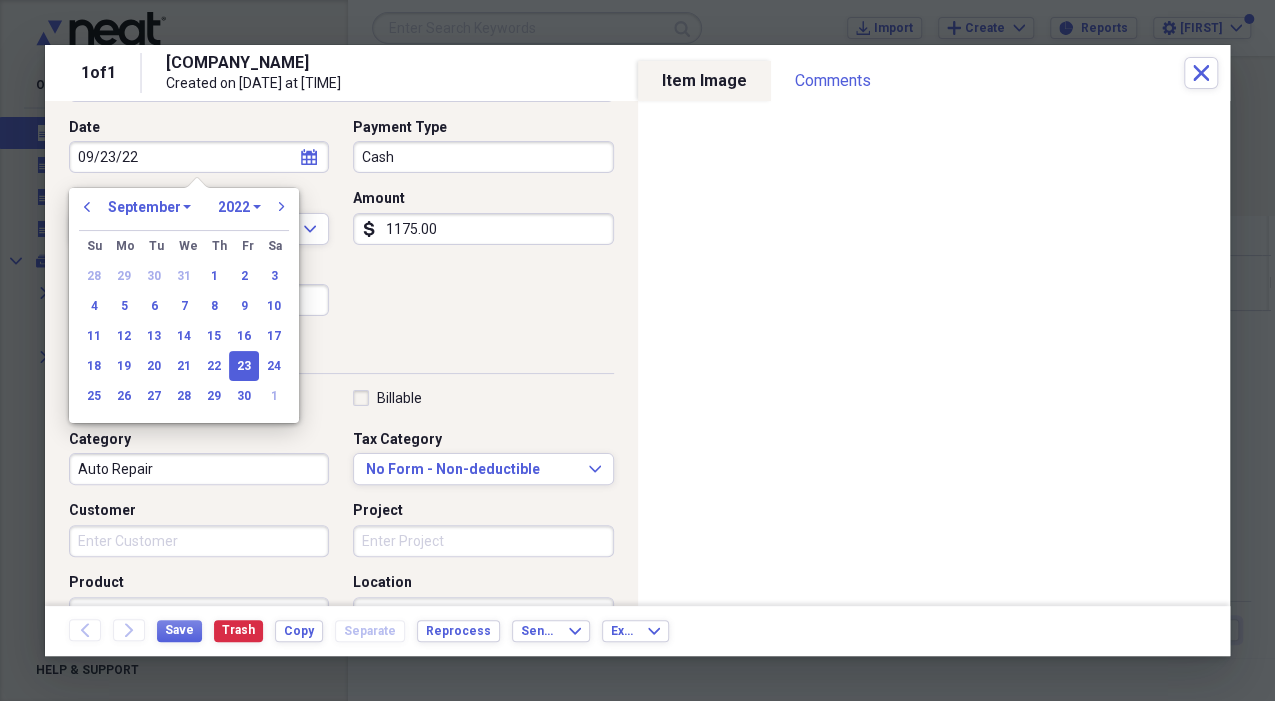 type on "09/23/2022" 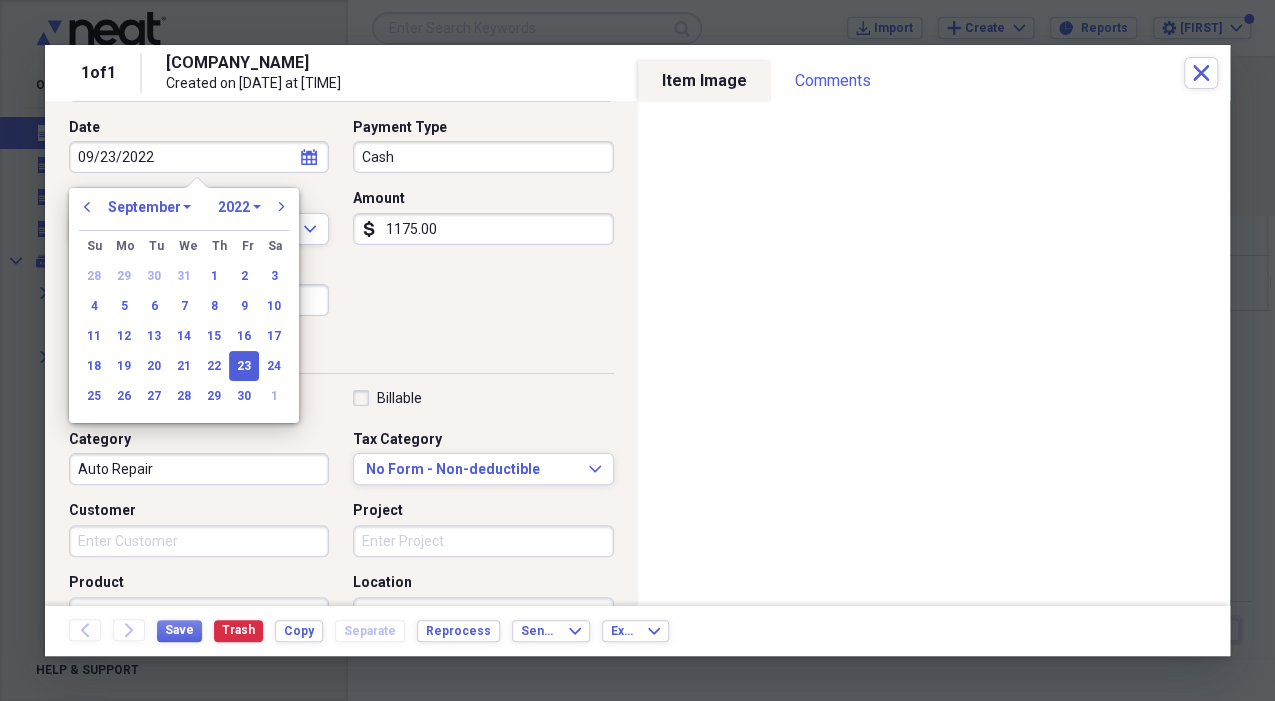 click on "23" at bounding box center [244, 366] 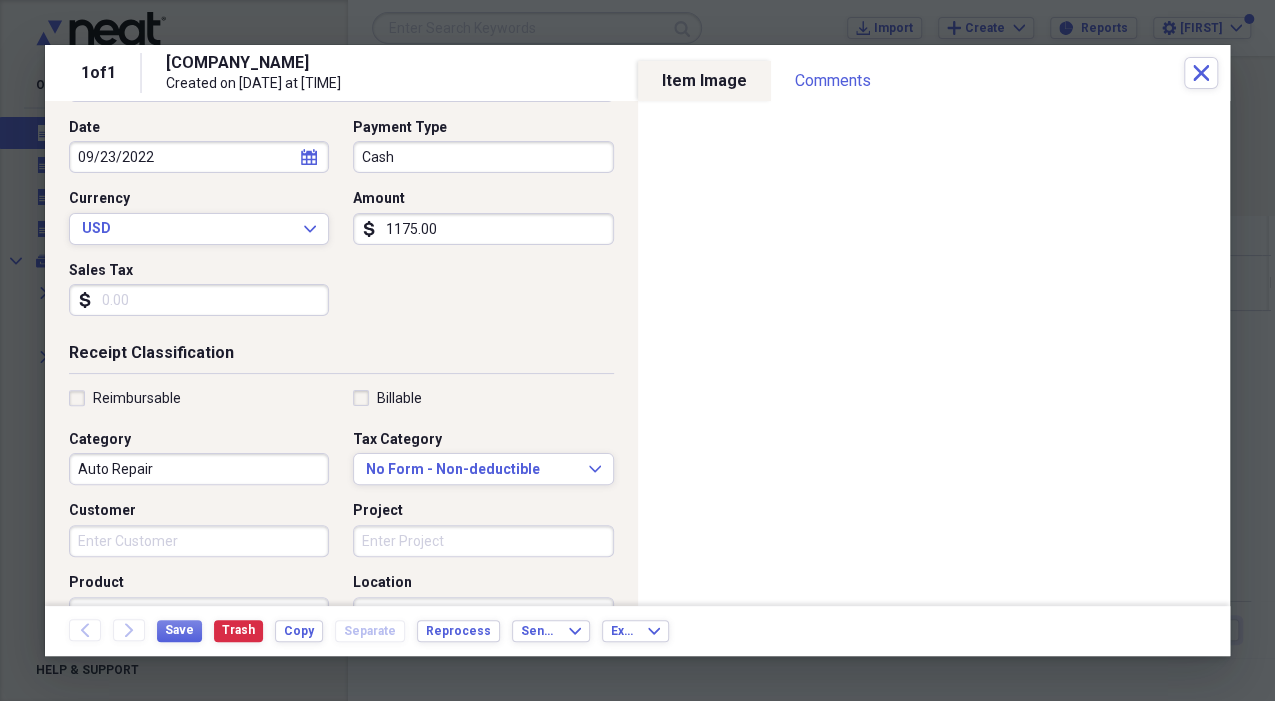 click on "Auto Repair" at bounding box center (199, 469) 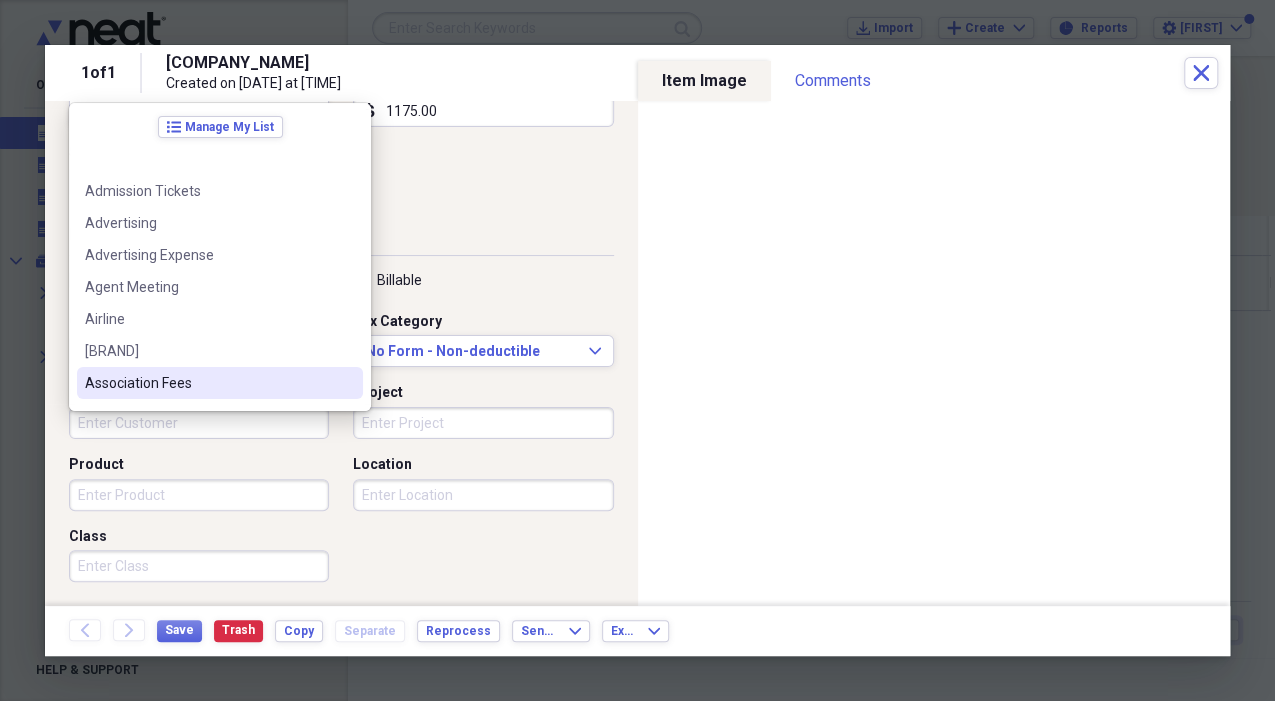 scroll, scrollTop: 466, scrollLeft: 0, axis: vertical 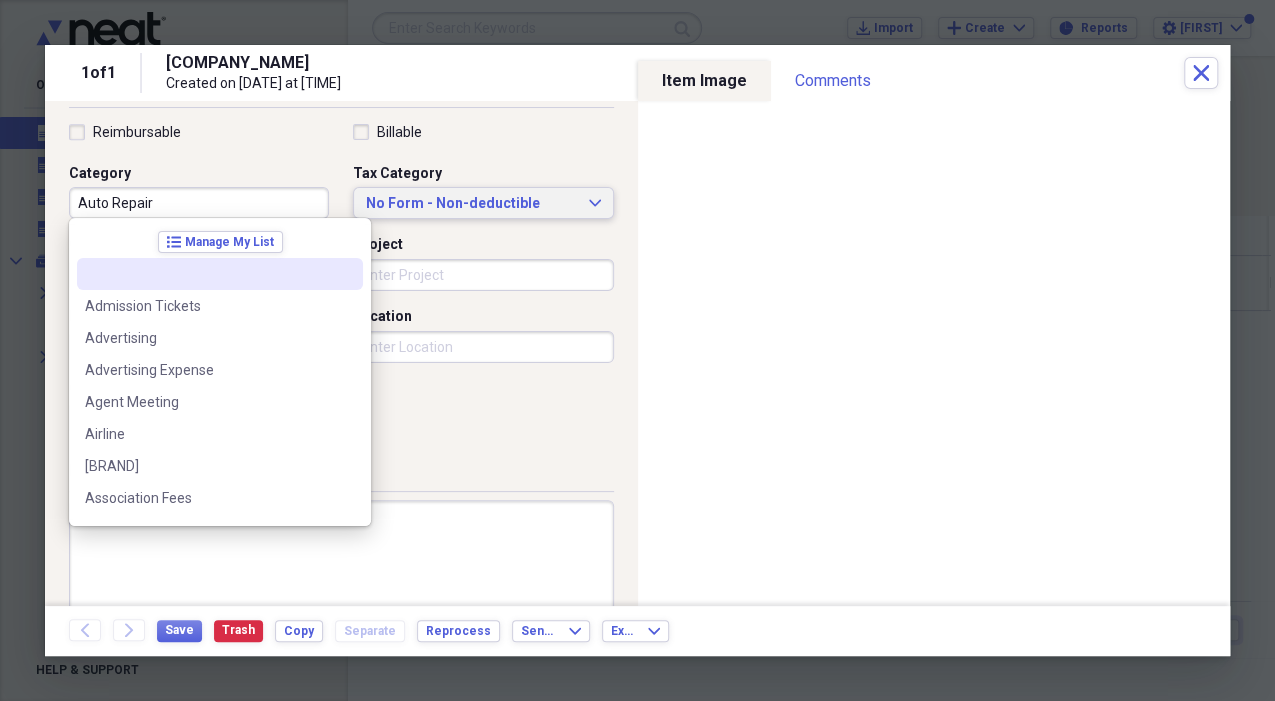 click on "Expand" 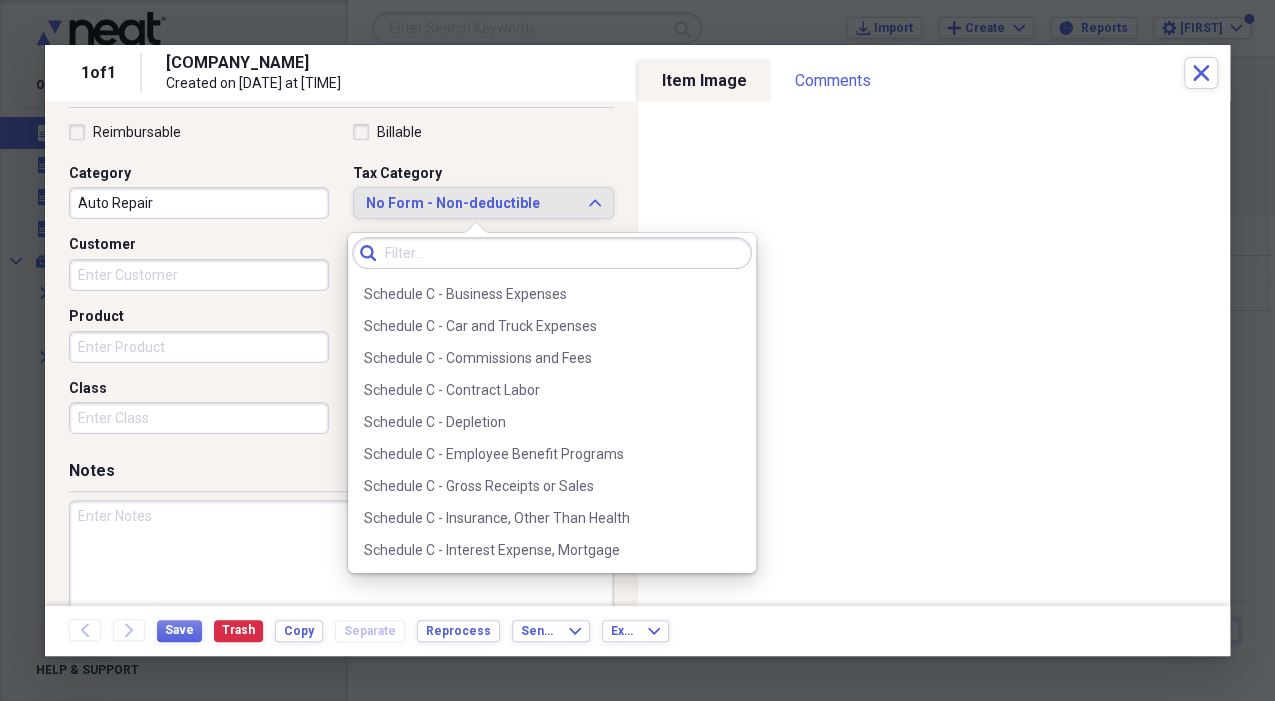 scroll, scrollTop: 3532, scrollLeft: 0, axis: vertical 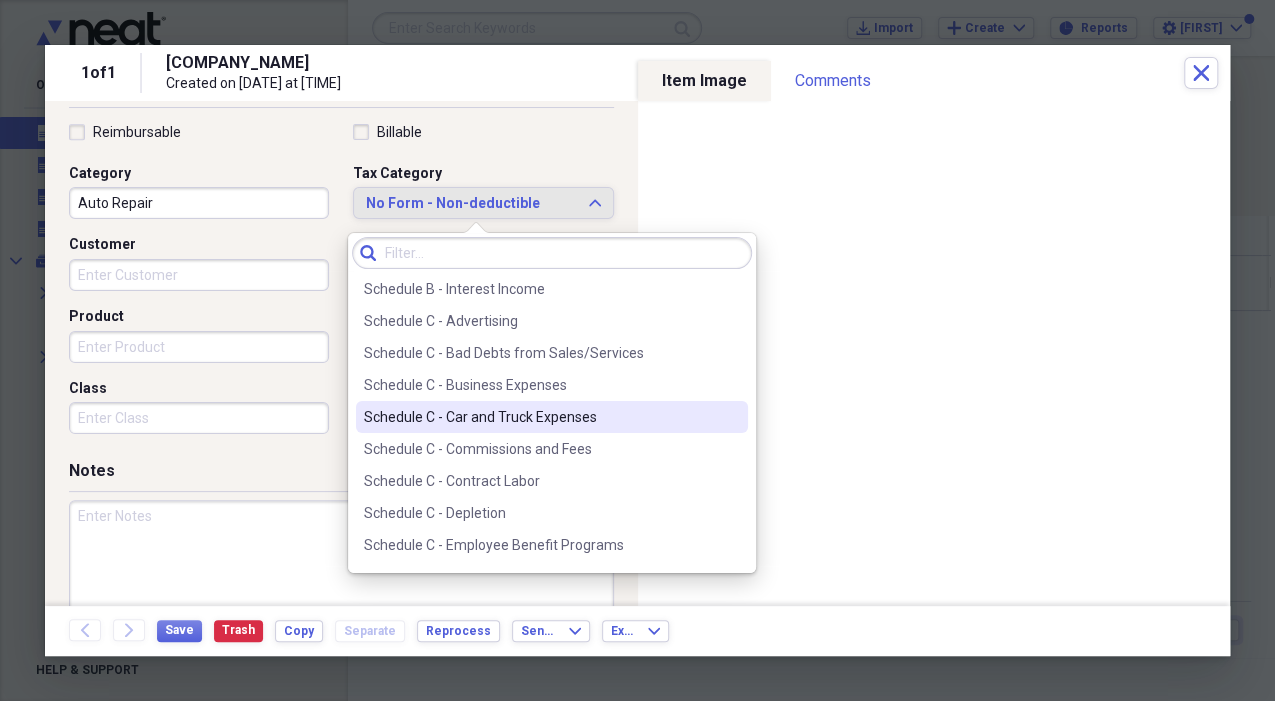 click on "Schedule C - Car and Truck Expenses" at bounding box center [540, 417] 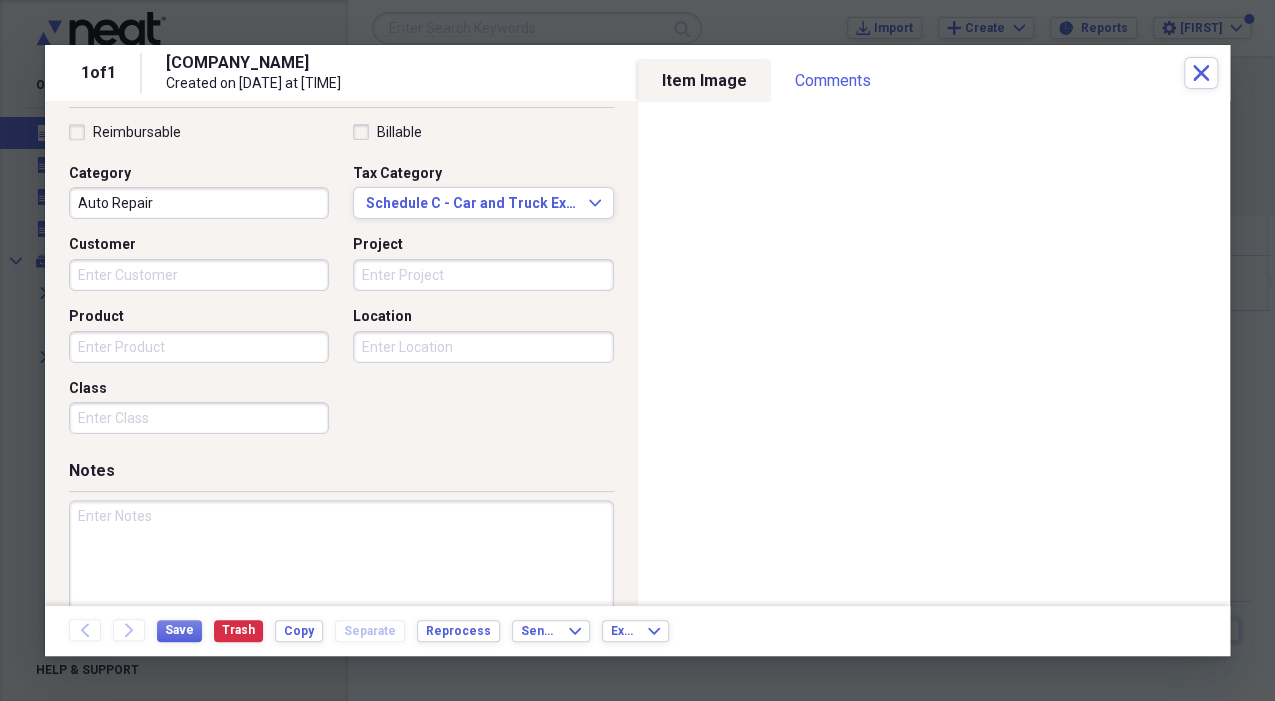 click on "Customer" at bounding box center [199, 275] 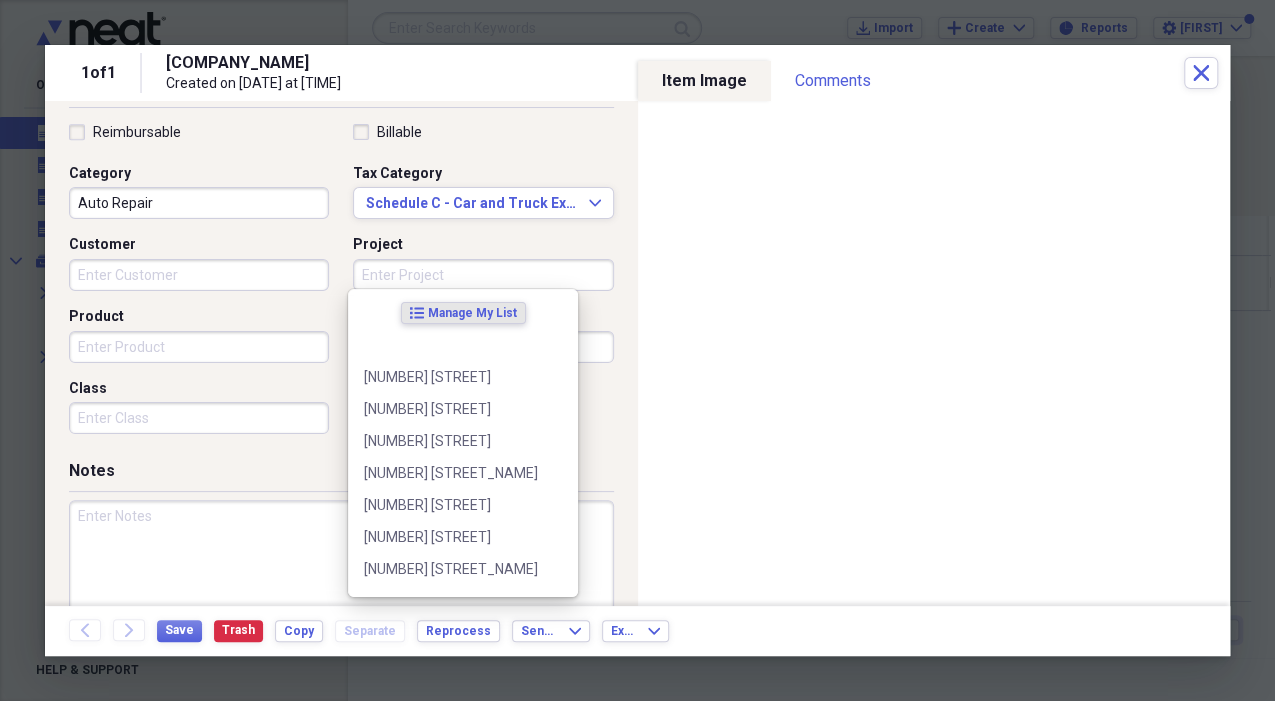 click on "Project" at bounding box center (483, 275) 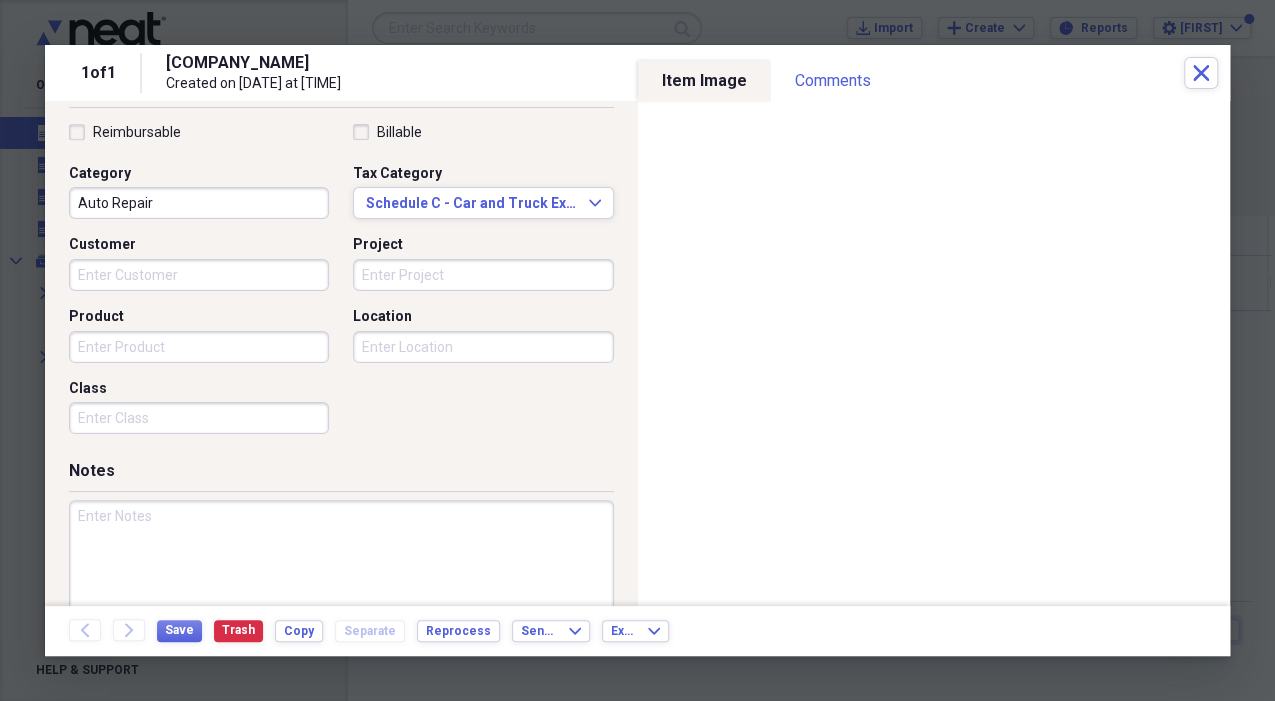 click at bounding box center (341, 565) 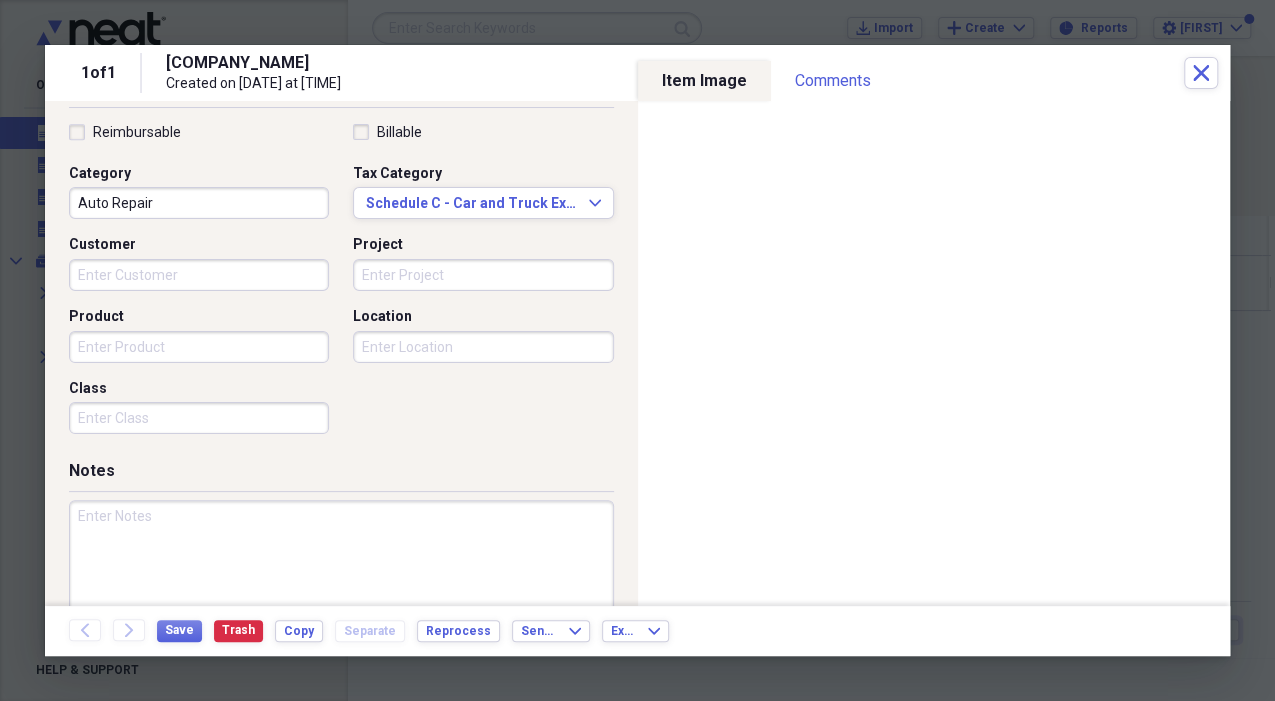 click at bounding box center [341, 565] 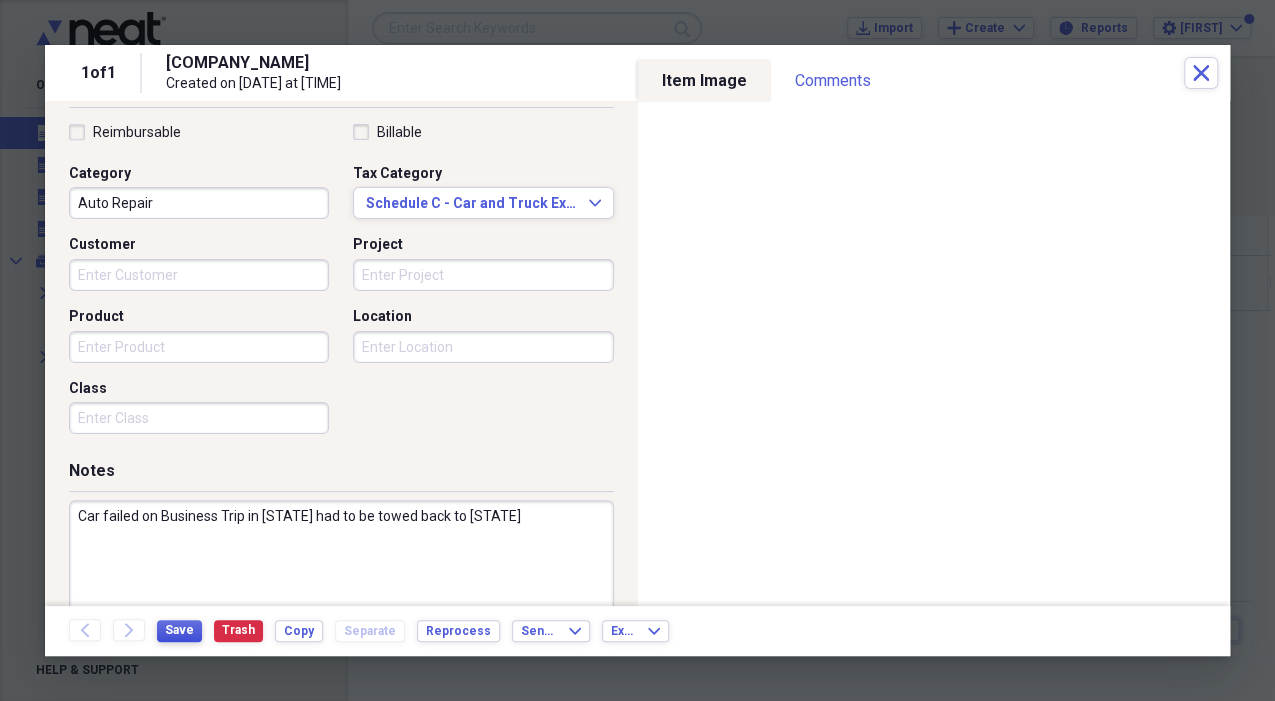 type on "Car failed on Business Trip in [STATE] had to be towed back to [STATE]" 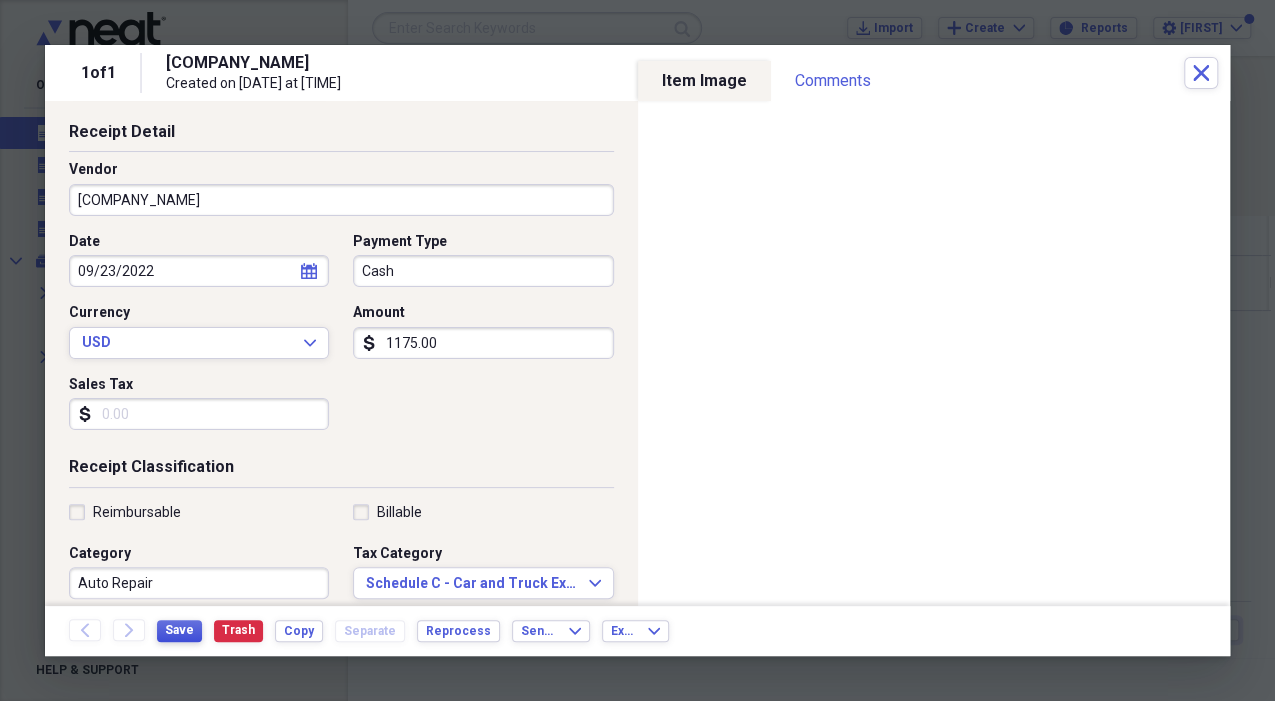 scroll, scrollTop: 0, scrollLeft: 0, axis: both 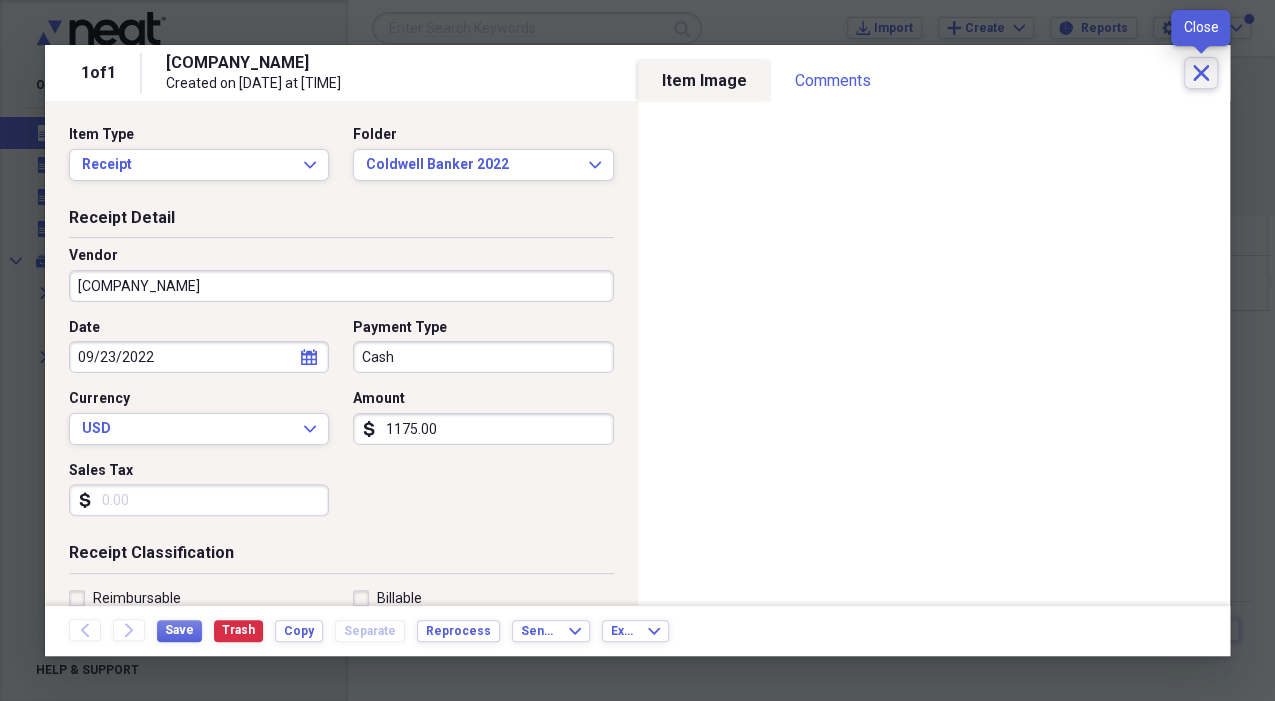click on "Close" at bounding box center [1201, 73] 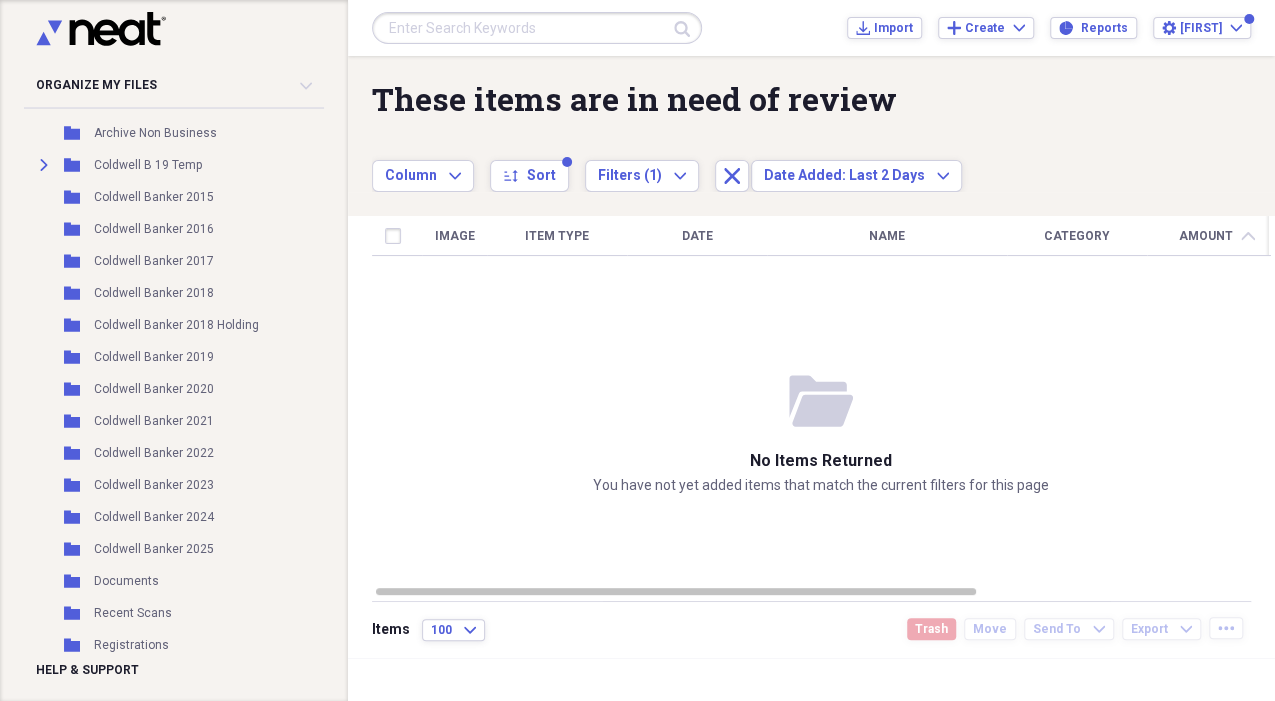 scroll, scrollTop: 198, scrollLeft: 0, axis: vertical 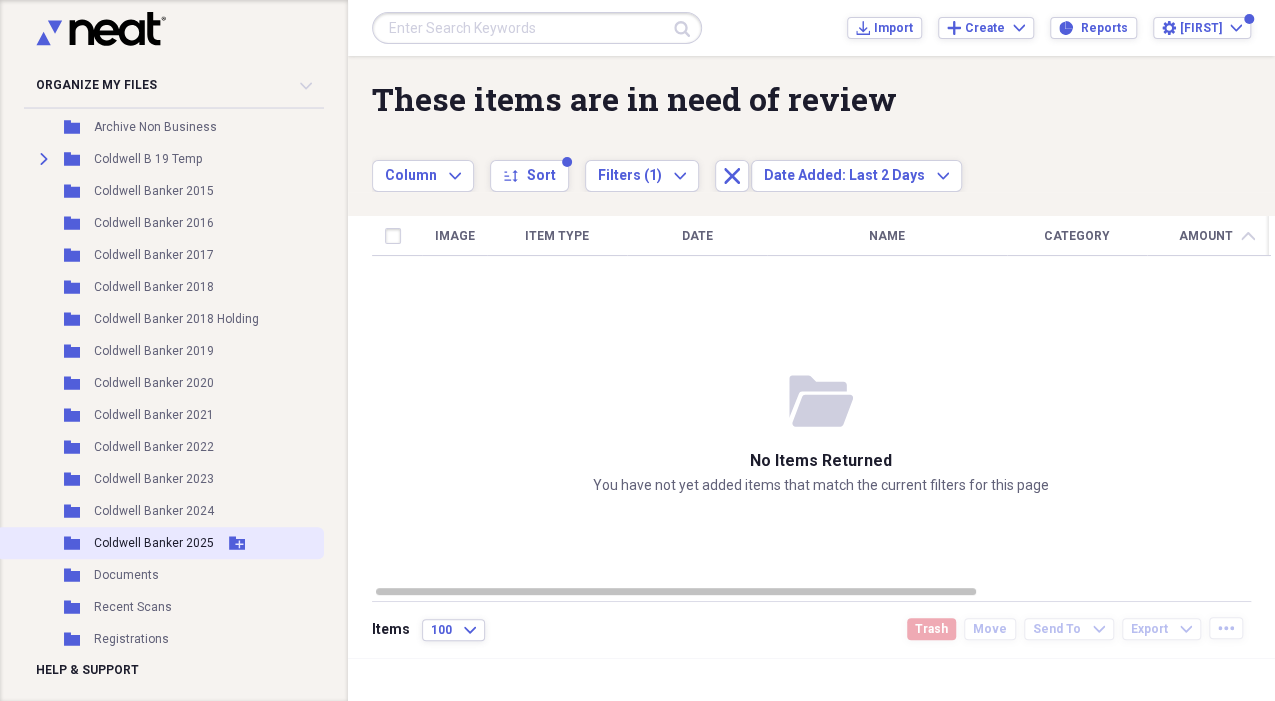 click on "Coldwell Banker 2025" at bounding box center (154, 543) 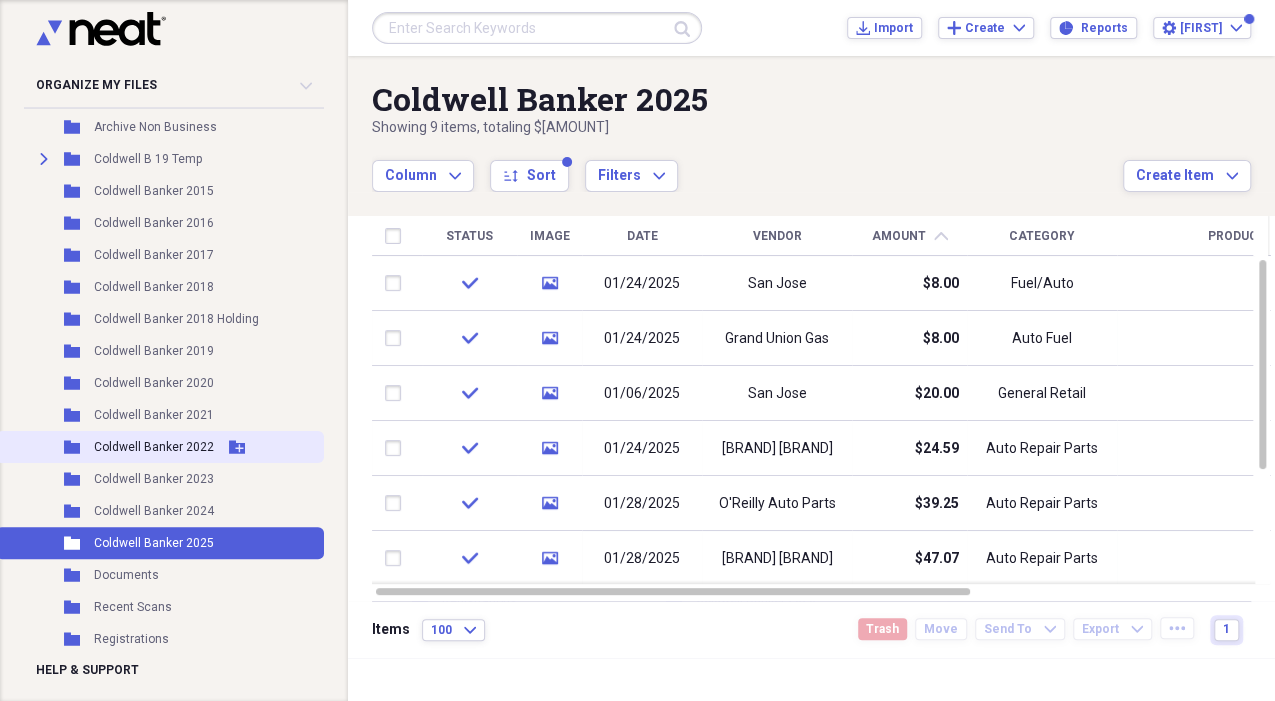 click on "Coldwell Banker 2022" at bounding box center (154, 447) 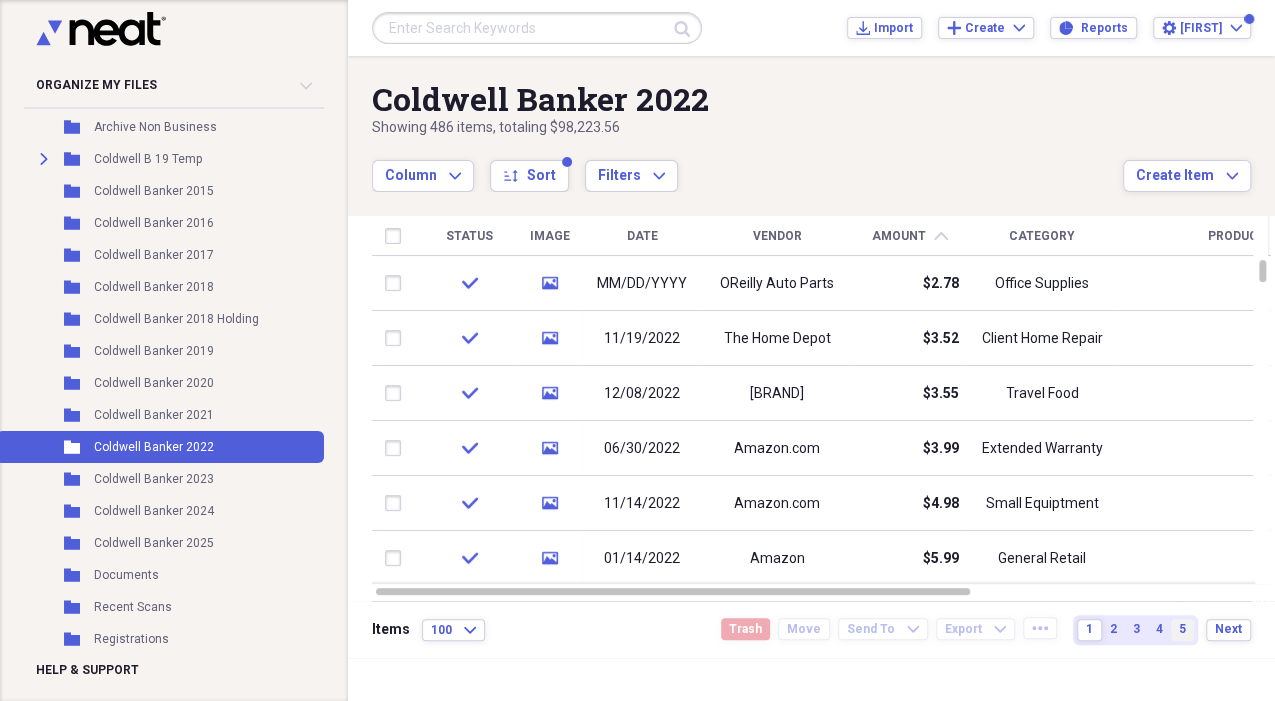 click on "5" at bounding box center [1182, 629] 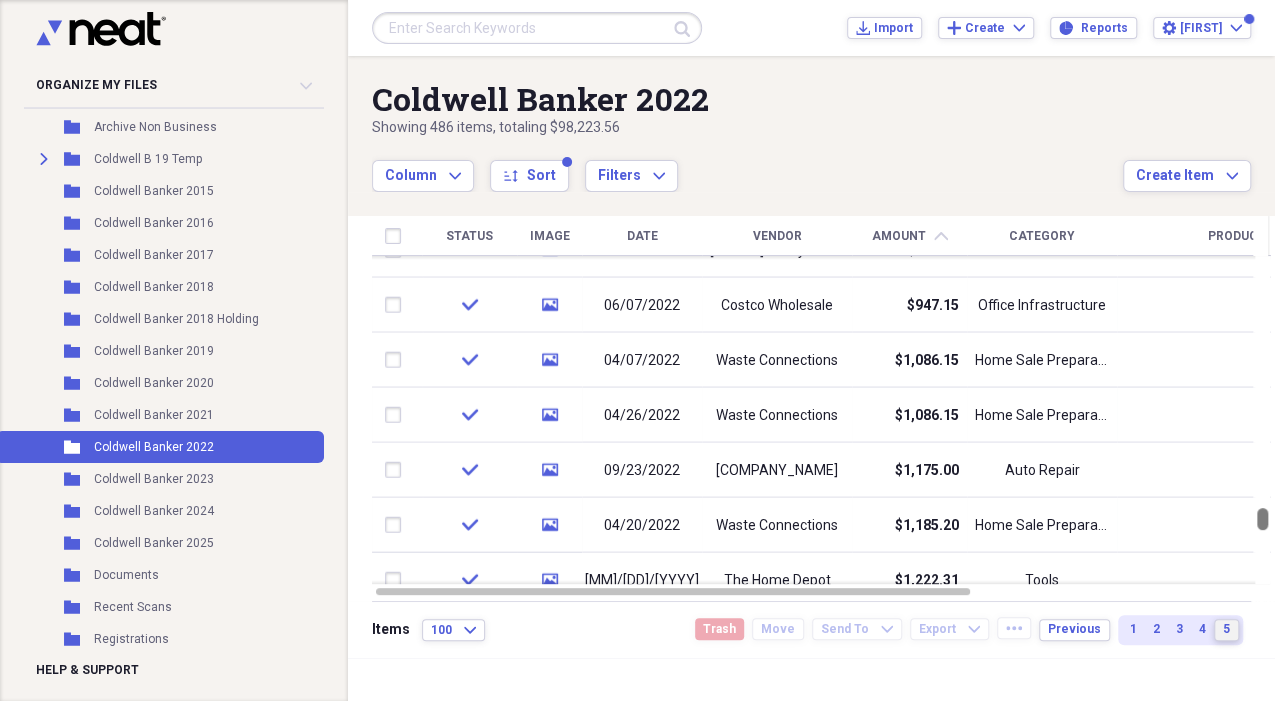 drag, startPoint x: 1266, startPoint y: 276, endPoint x: 1267, endPoint y: 544, distance: 268.00186 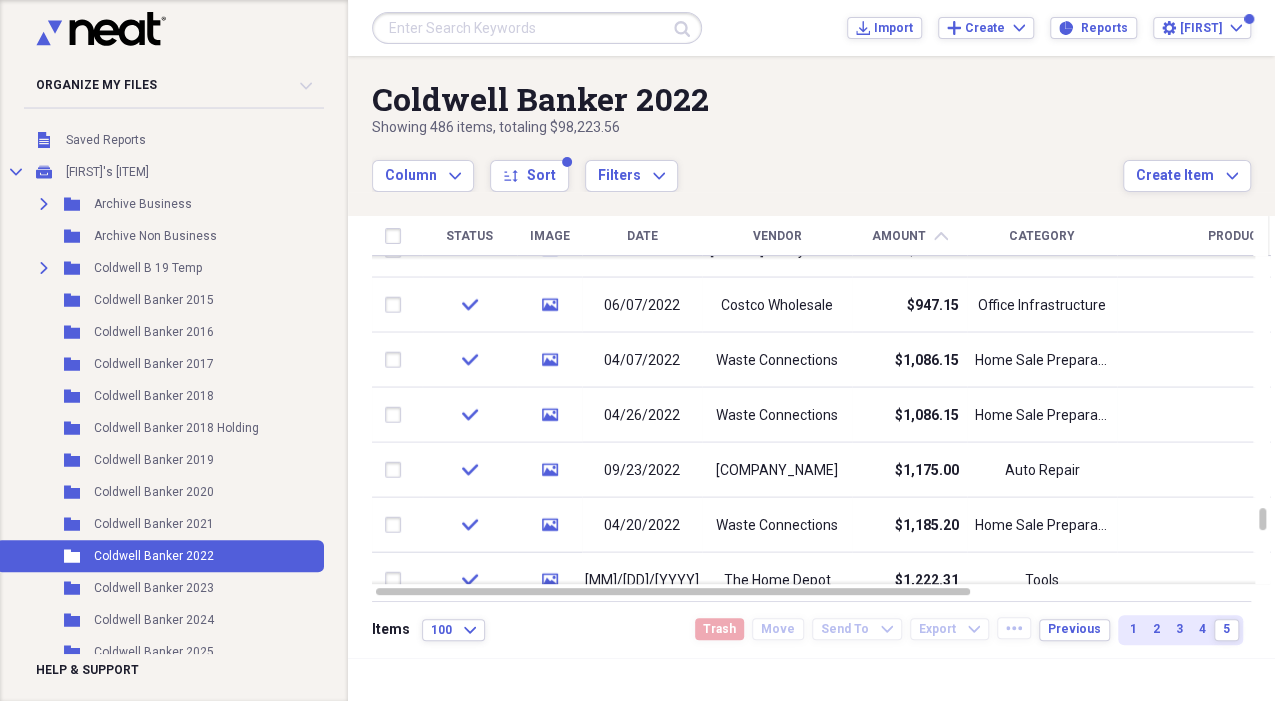 scroll, scrollTop: 0, scrollLeft: 0, axis: both 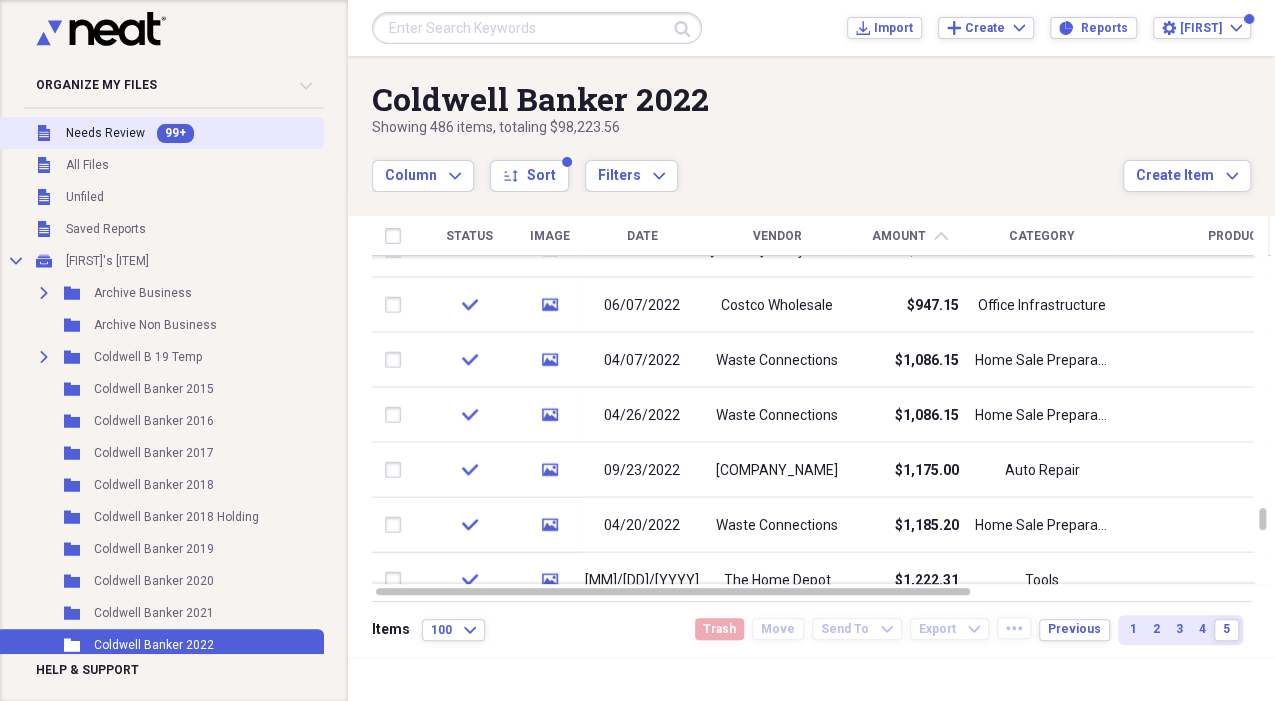 click on "Needs Review" at bounding box center [105, 133] 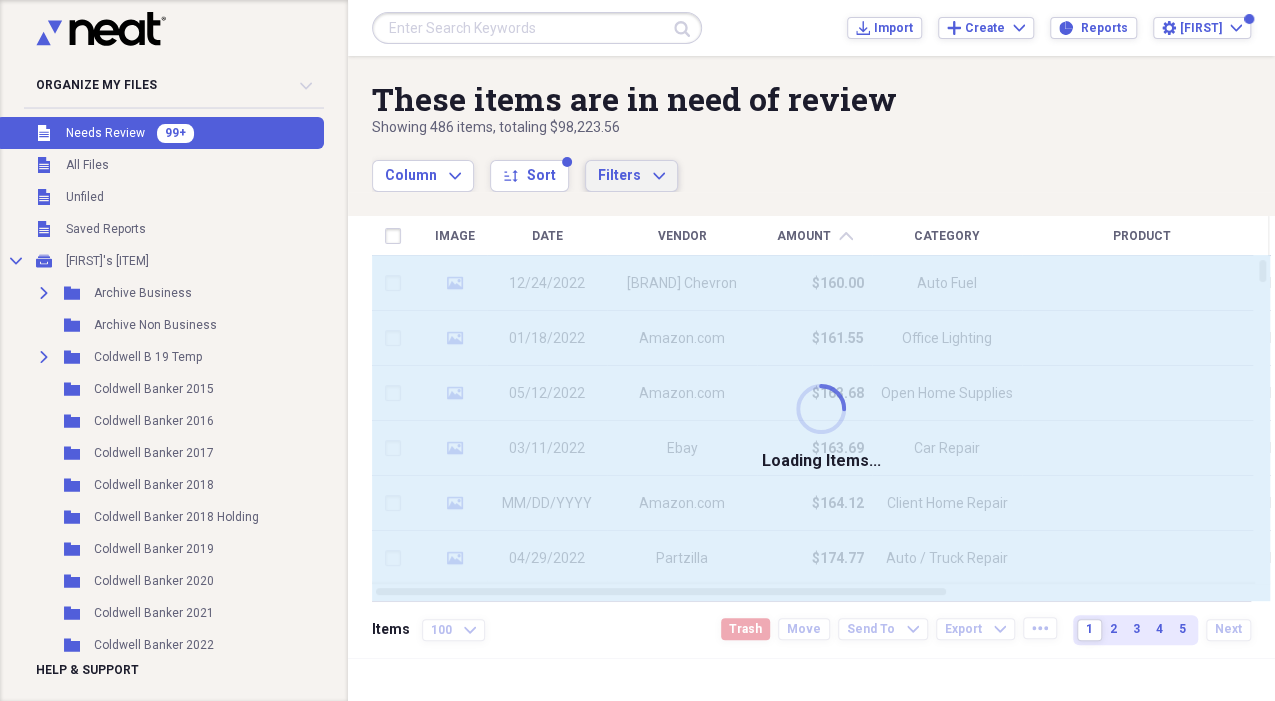 click on "Expand" 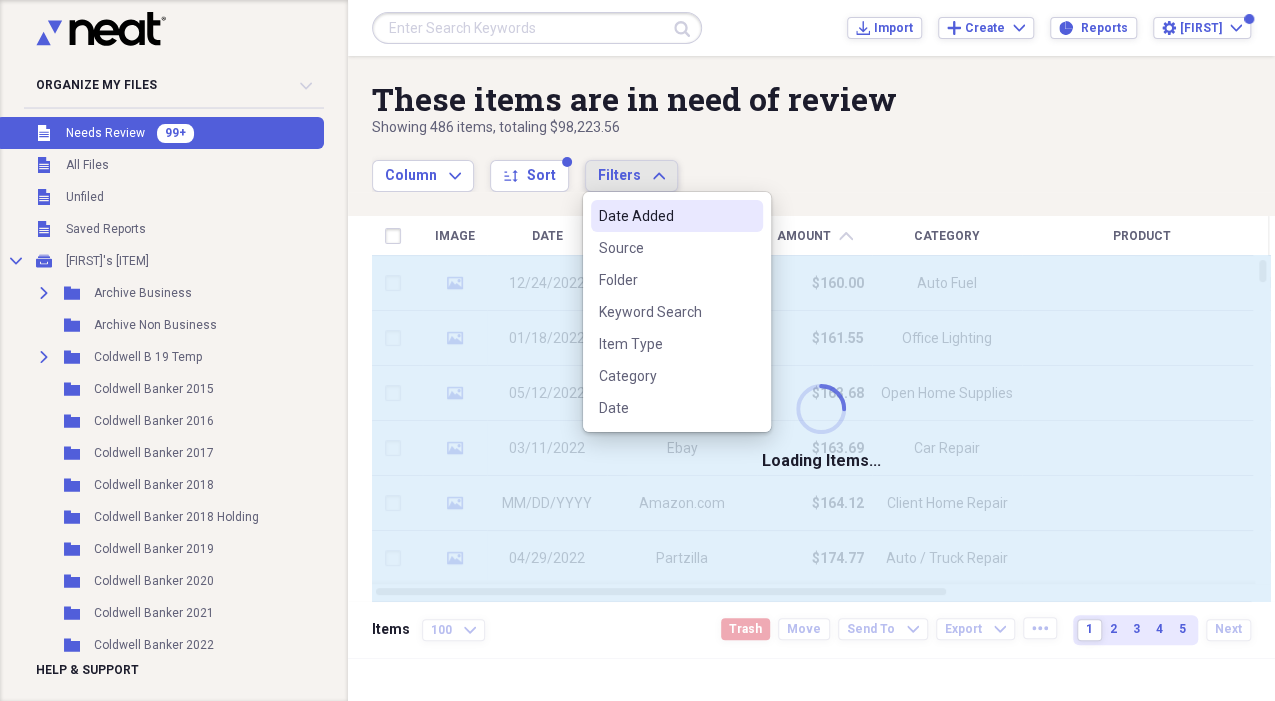 click on "Date Added" at bounding box center [665, 216] 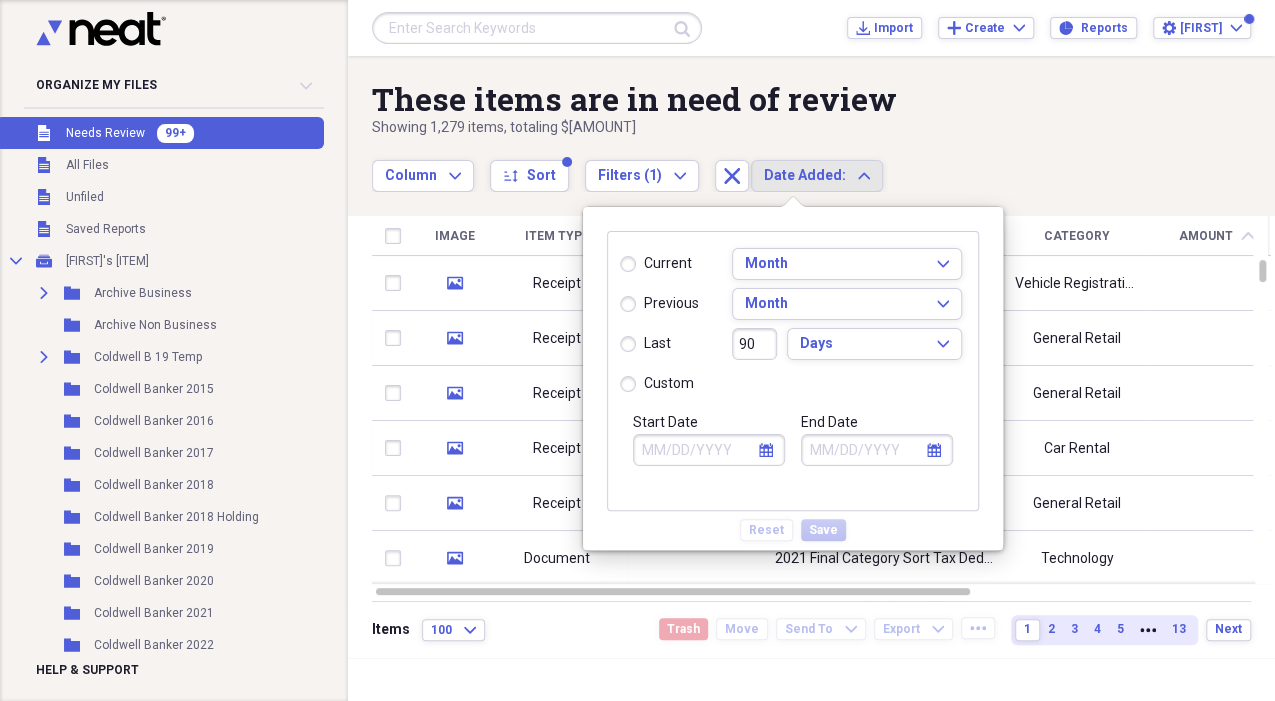 drag, startPoint x: 757, startPoint y: 350, endPoint x: 729, endPoint y: 350, distance: 28 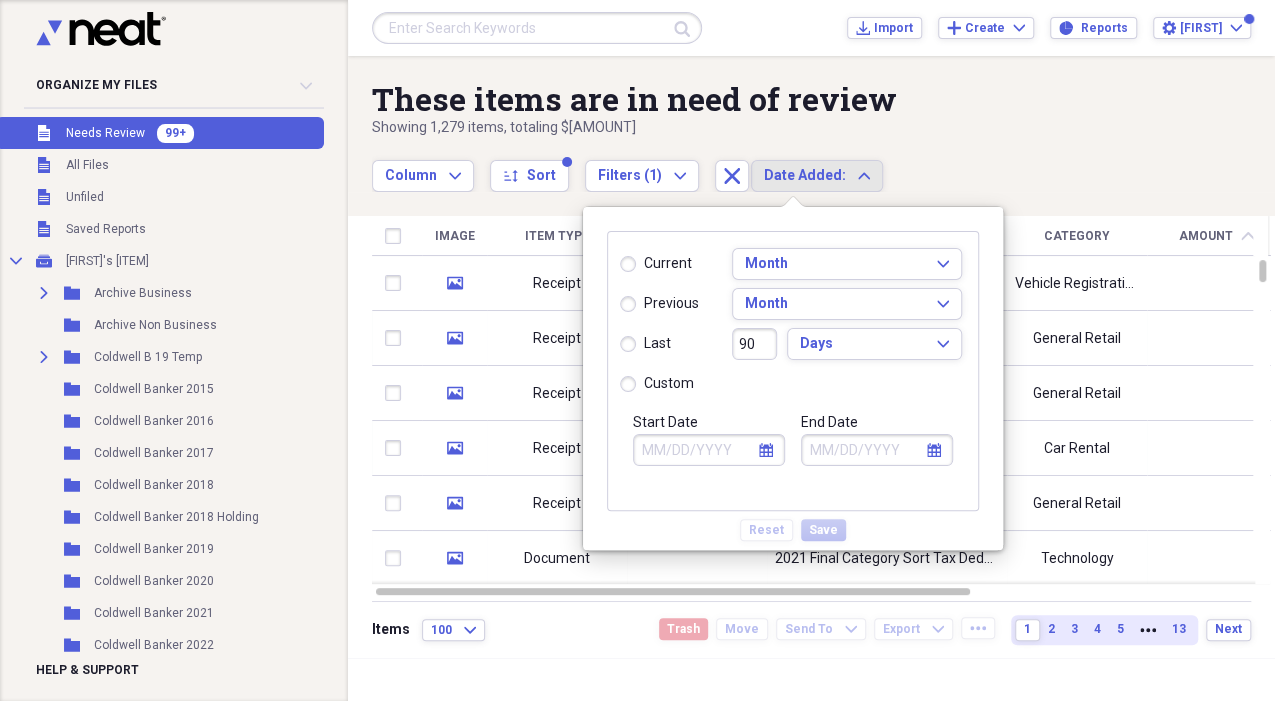 radio on "true" 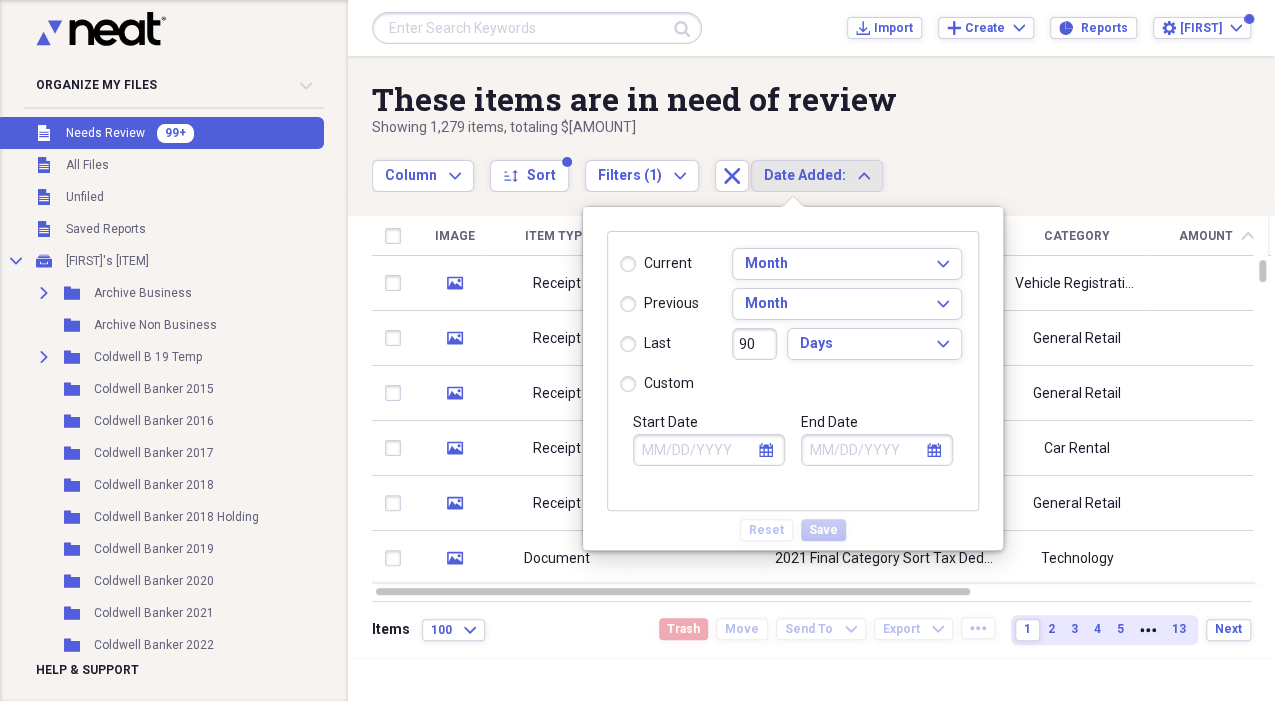 type on "5" 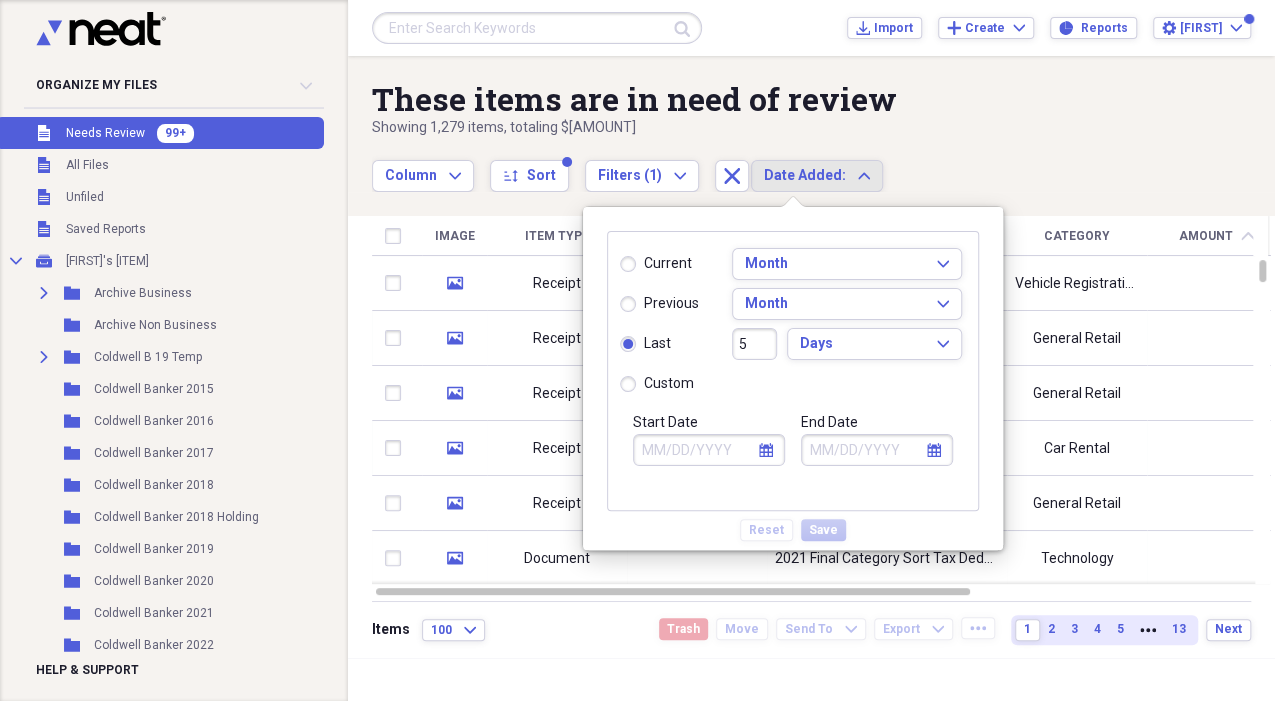 type on "08/02/2025" 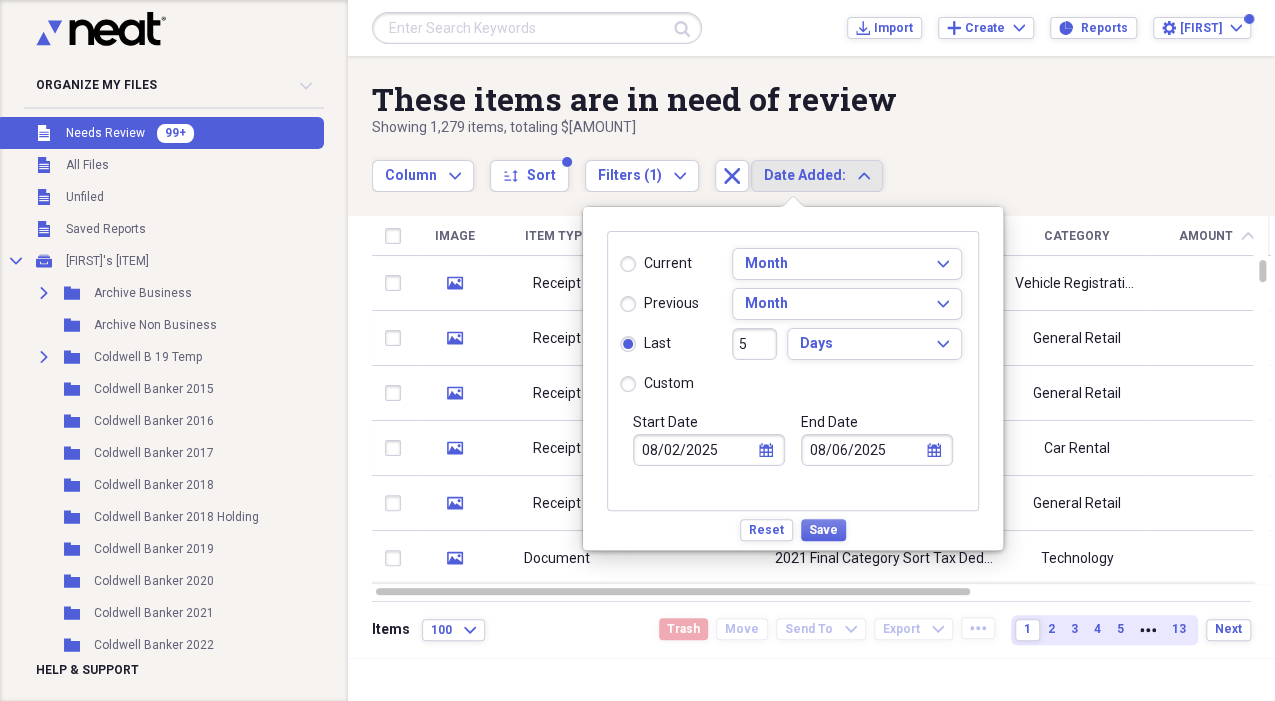 type on "5" 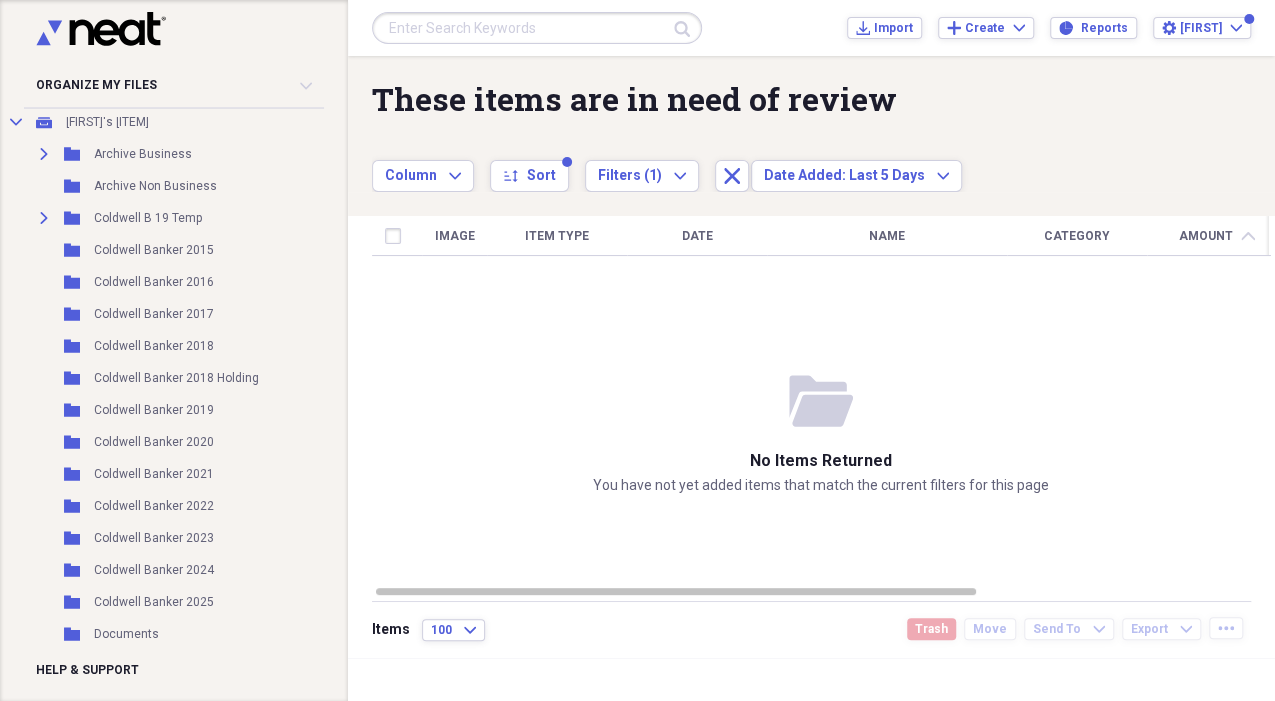 scroll, scrollTop: 303, scrollLeft: 0, axis: vertical 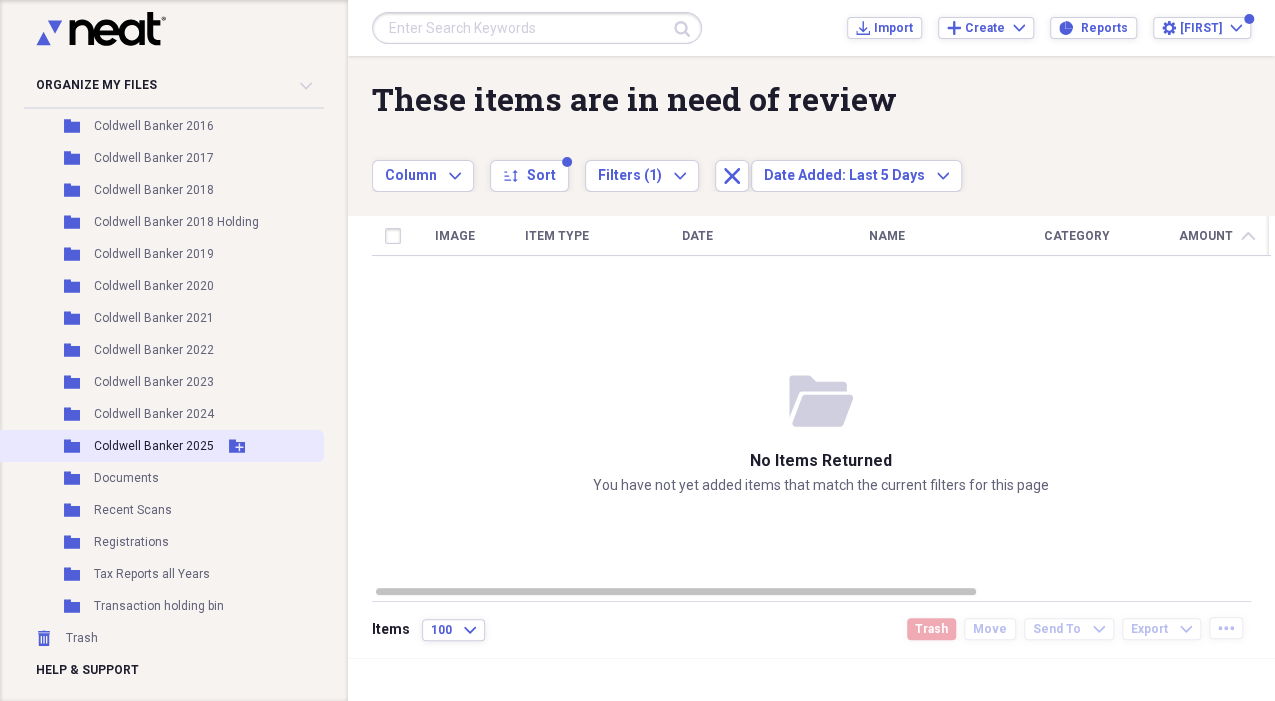 click on "Coldwell Banker 2025" at bounding box center [154, 446] 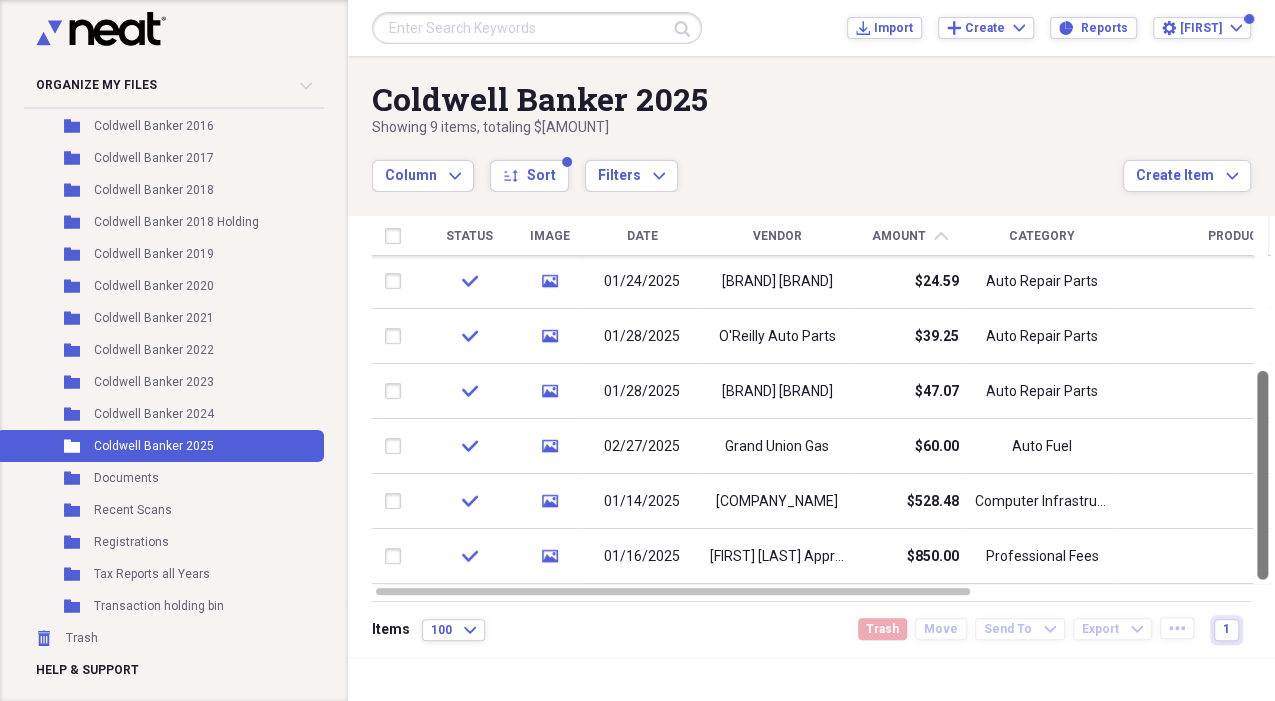 drag, startPoint x: 1268, startPoint y: 382, endPoint x: 1254, endPoint y: 696, distance: 314.31195 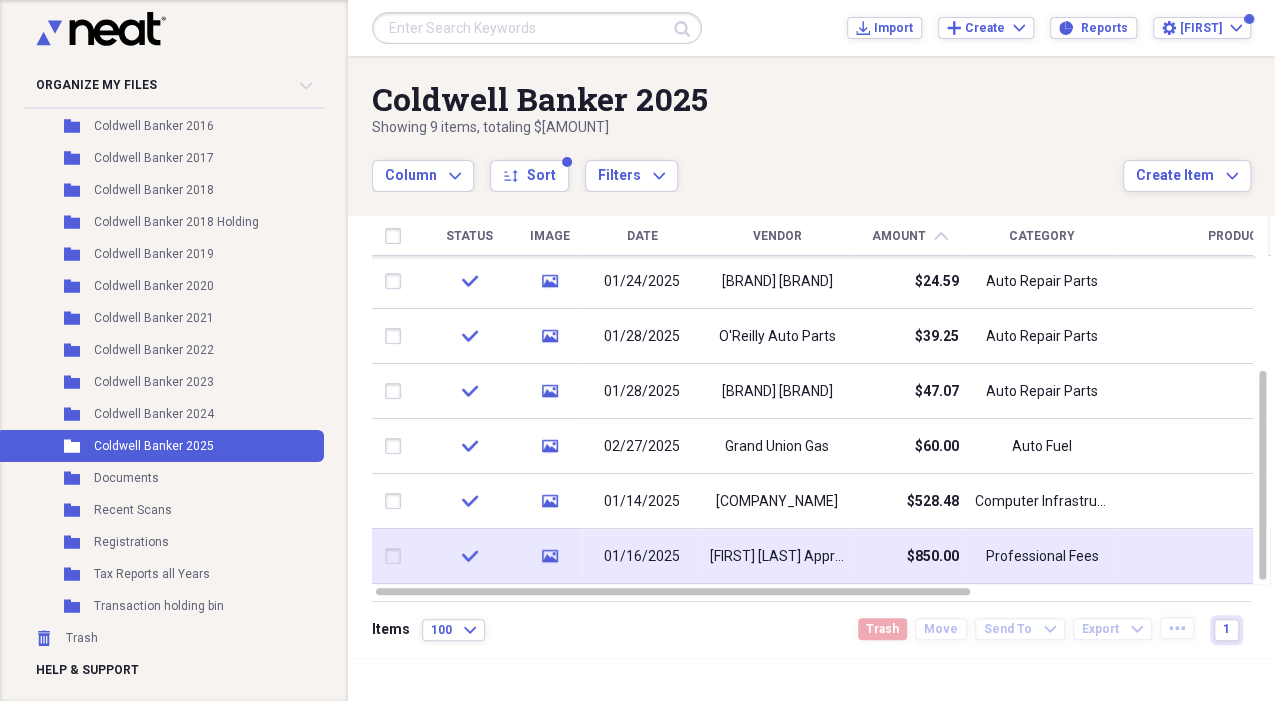 click on "[FIRST] [LAST] Appraisal" at bounding box center (777, 557) 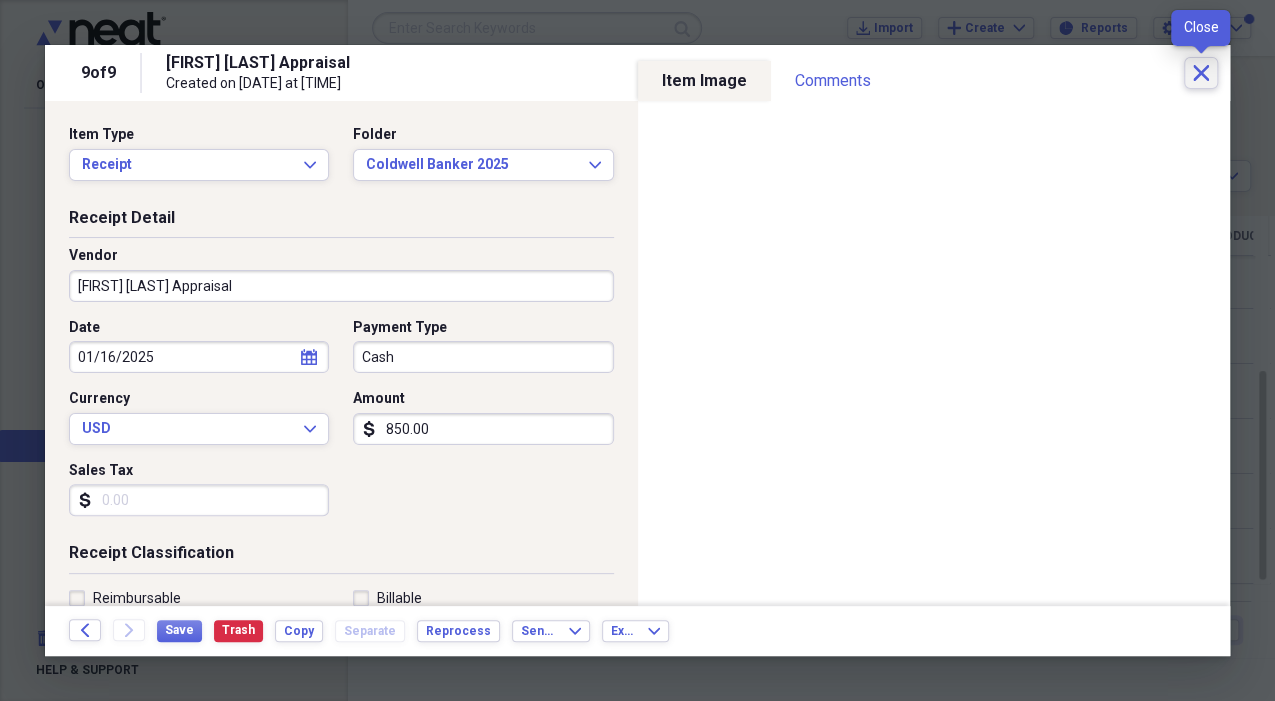click on "Close" 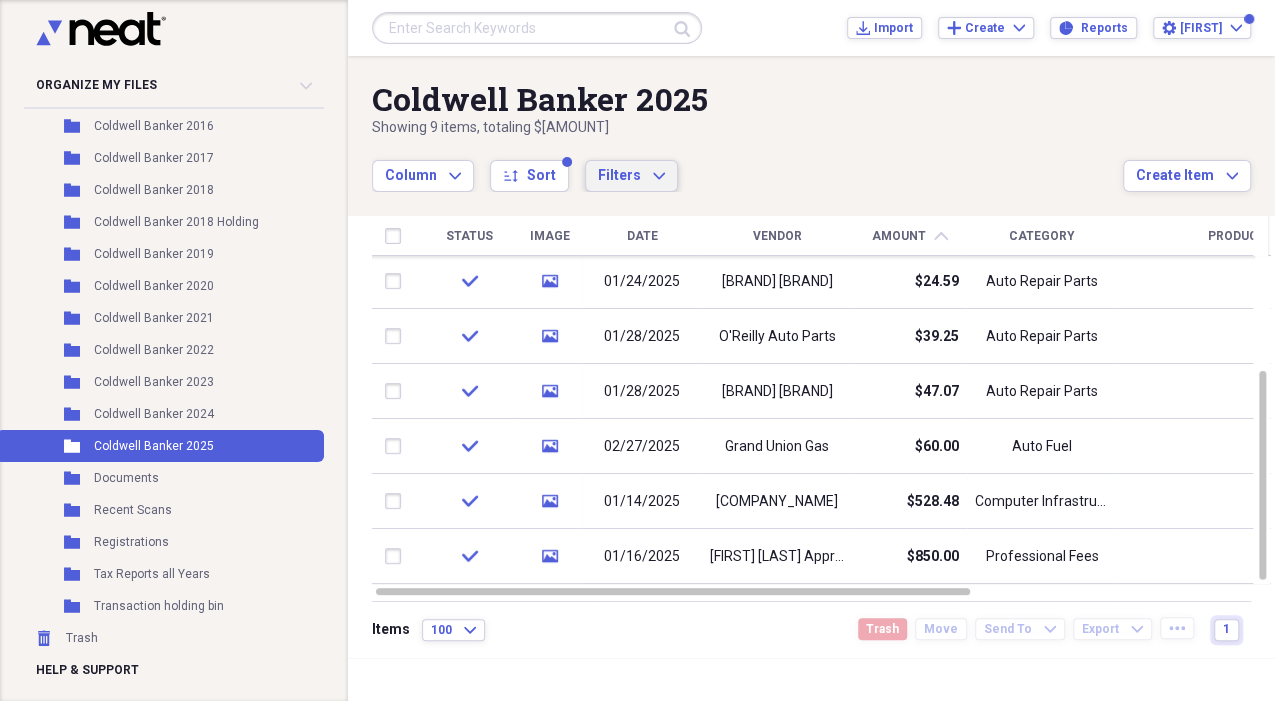 click on "Filters" at bounding box center [619, 175] 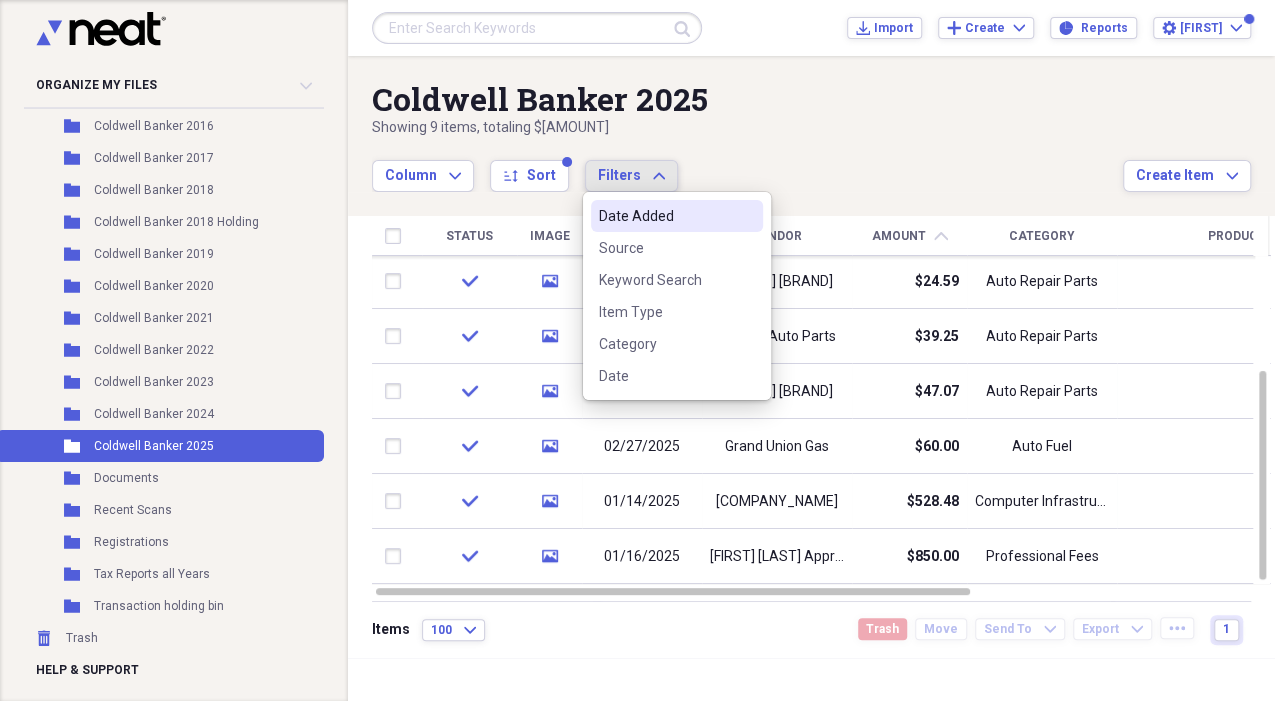 click on "Date Added" at bounding box center [665, 216] 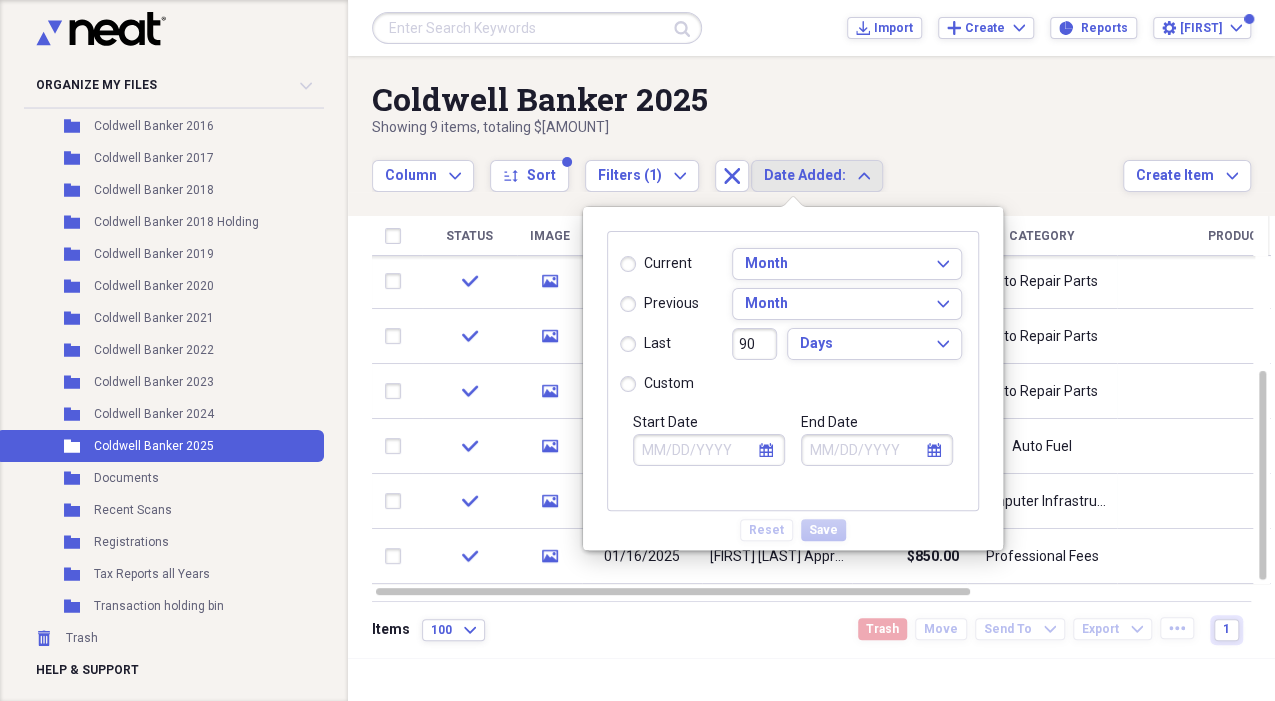 drag, startPoint x: 764, startPoint y: 348, endPoint x: 690, endPoint y: 346, distance: 74.02702 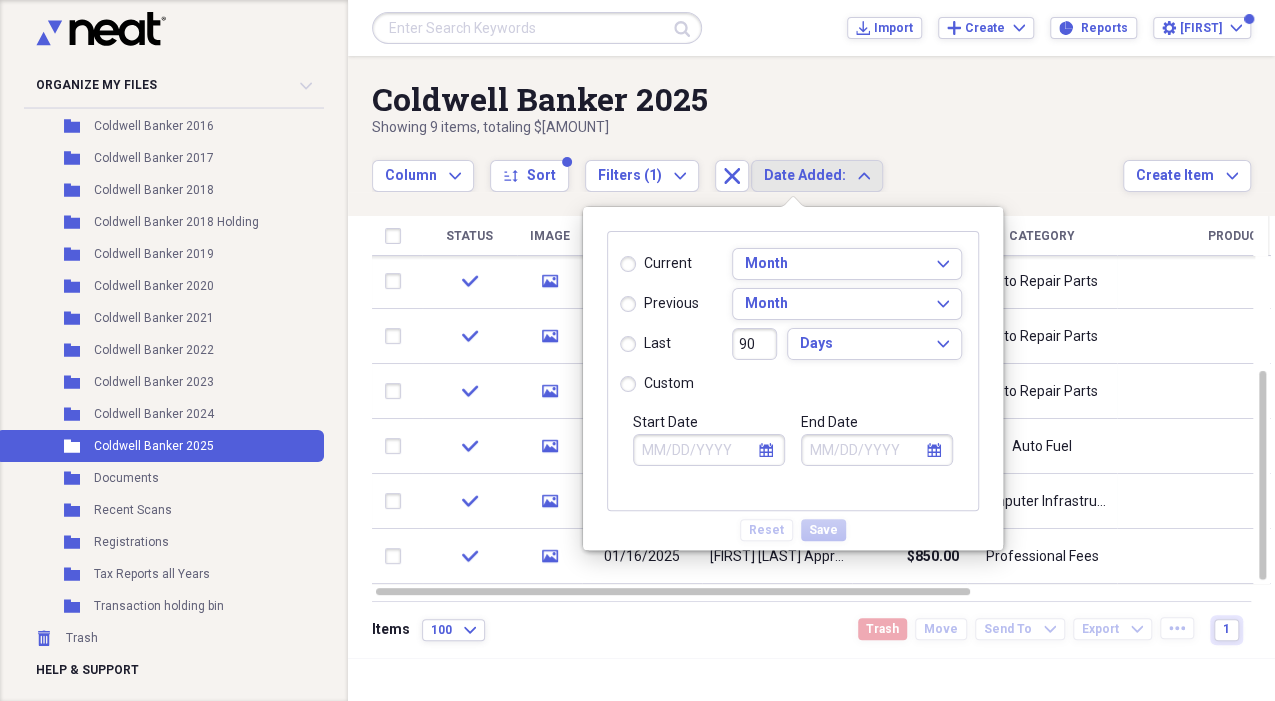 radio on "true" 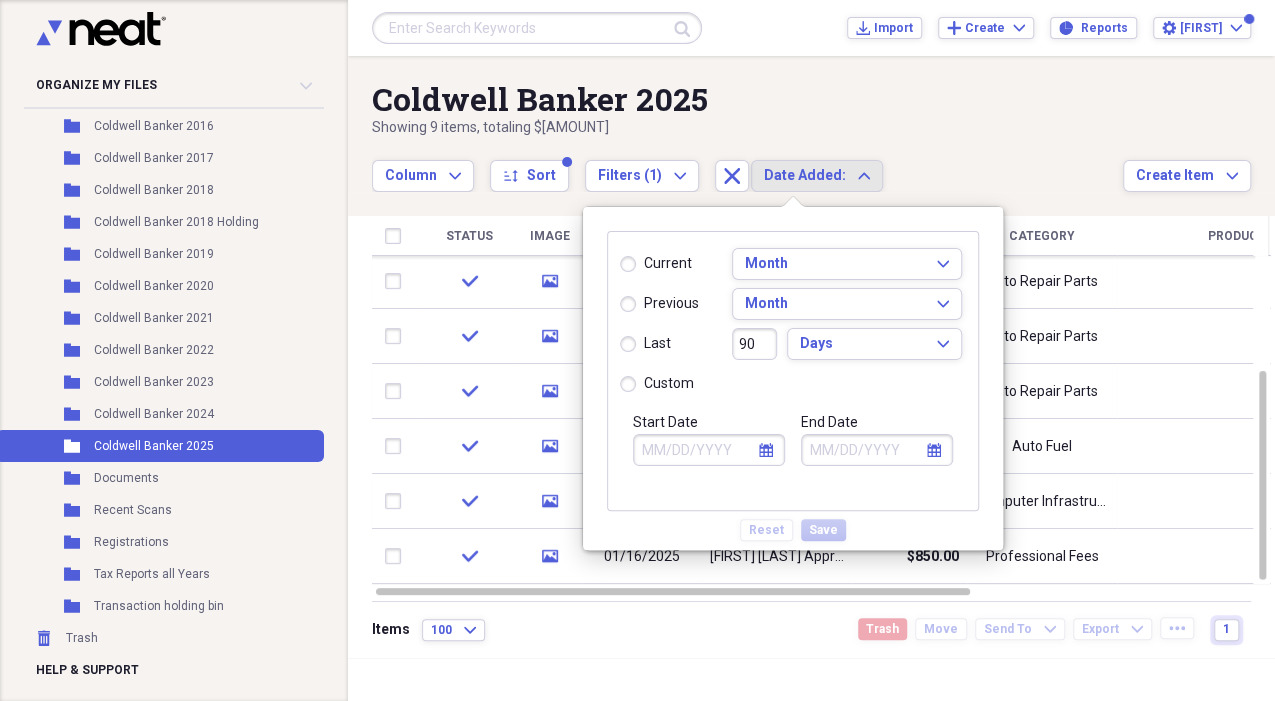 type on "6" 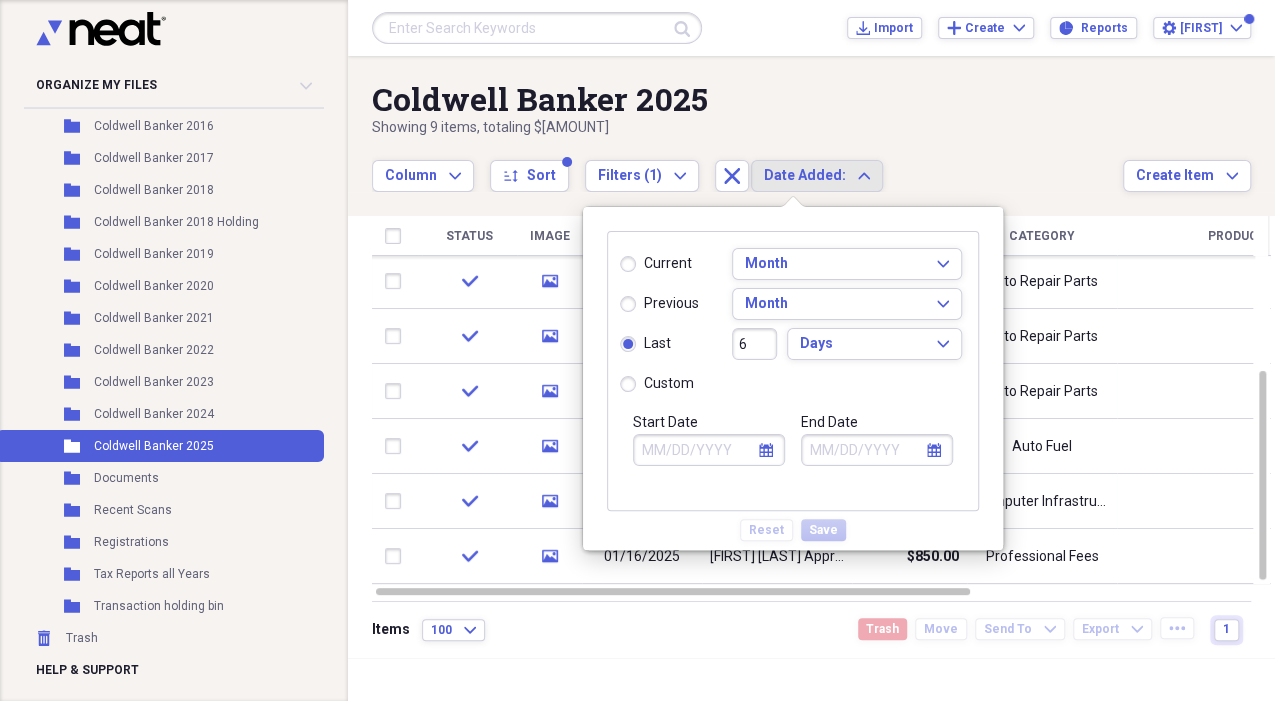 type on "08/01/2025" 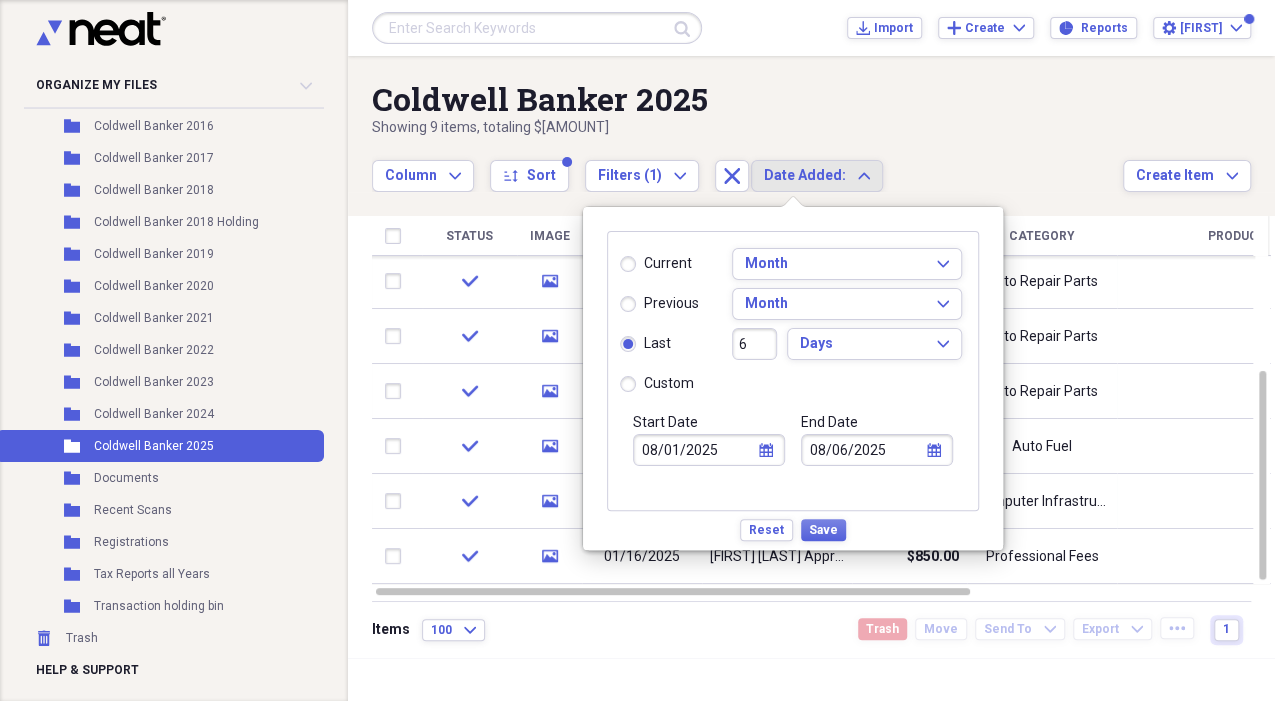 type on "6" 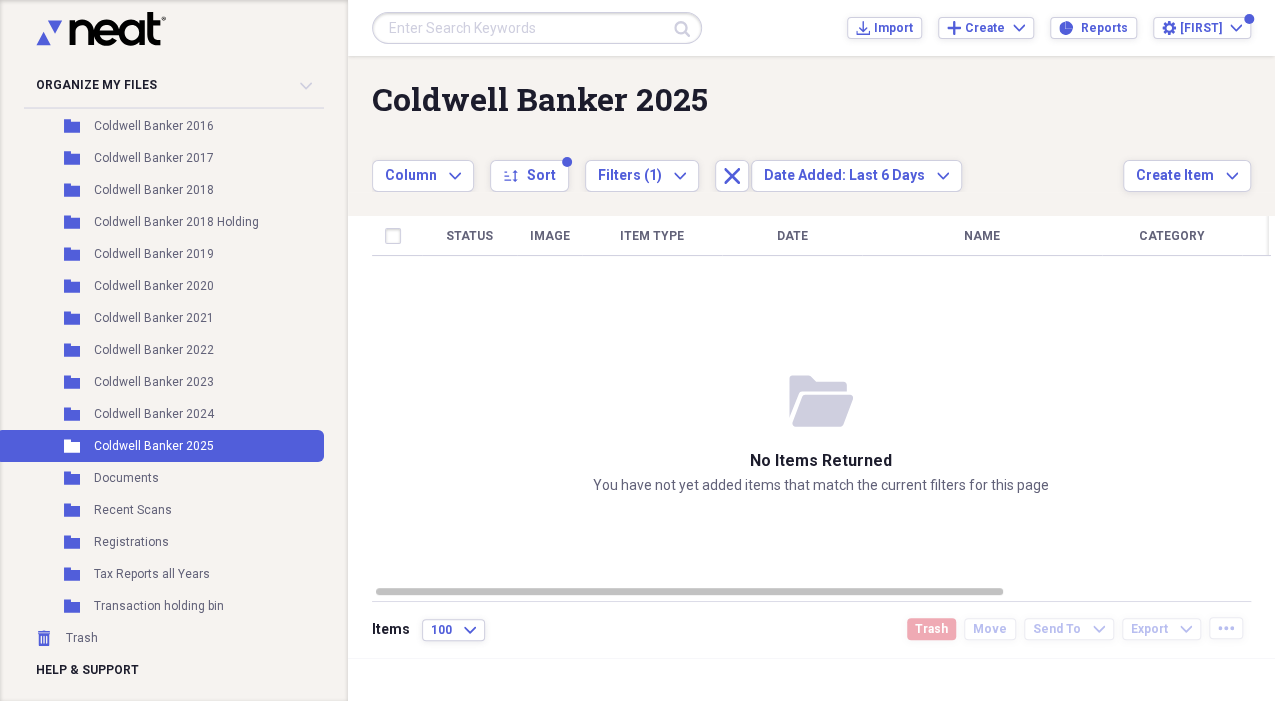 scroll, scrollTop: 0, scrollLeft: 0, axis: both 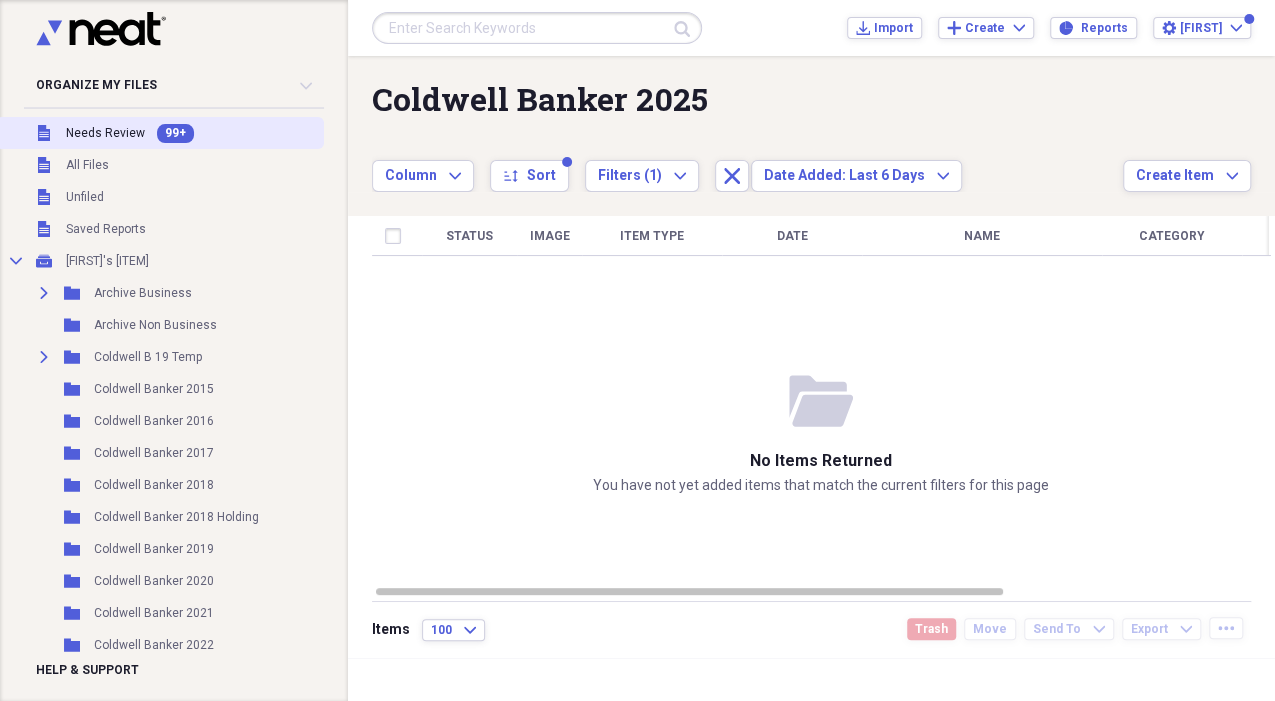 click on "Unfiled Needs Review 99+" at bounding box center (160, 133) 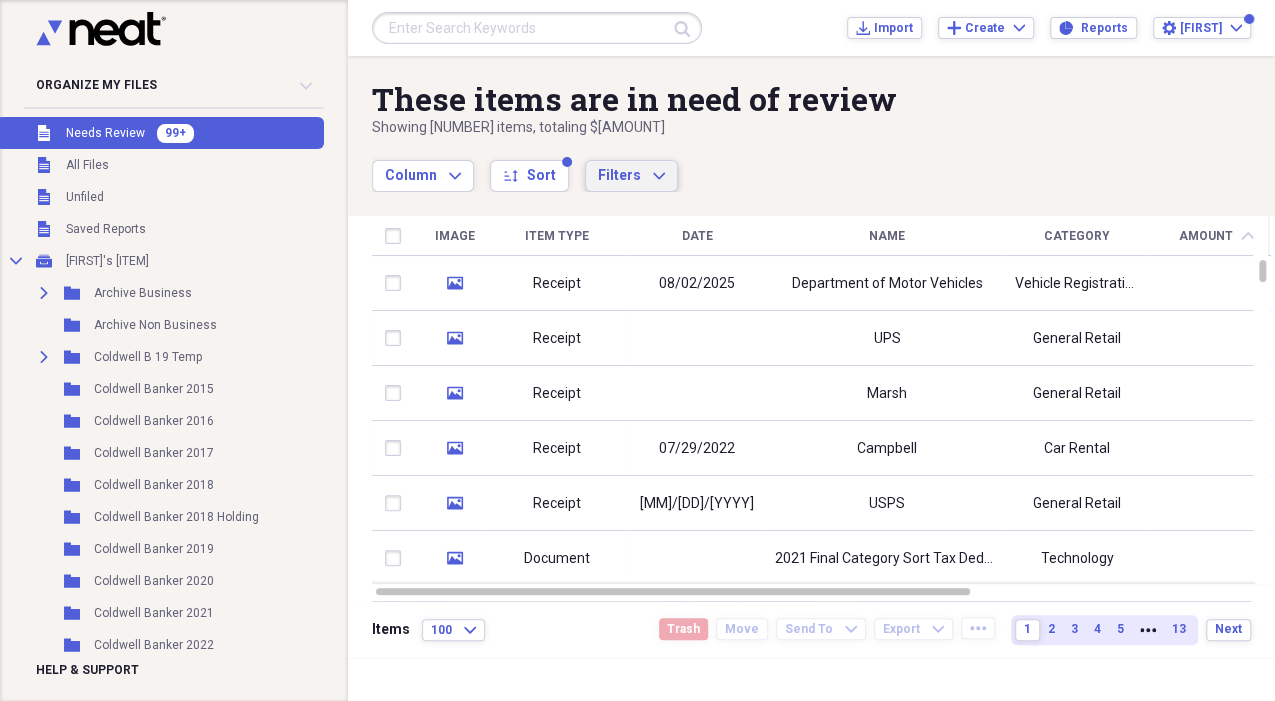 click on "Expand" 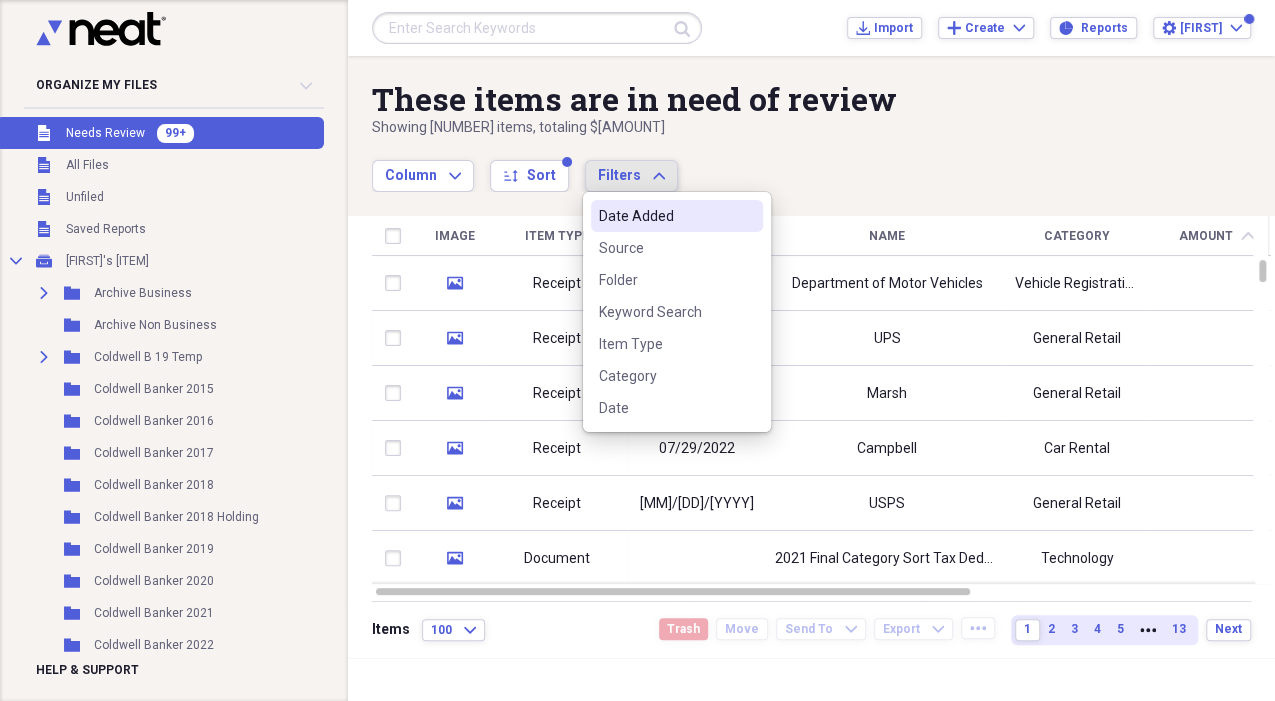 click on "Date Added" at bounding box center (677, 216) 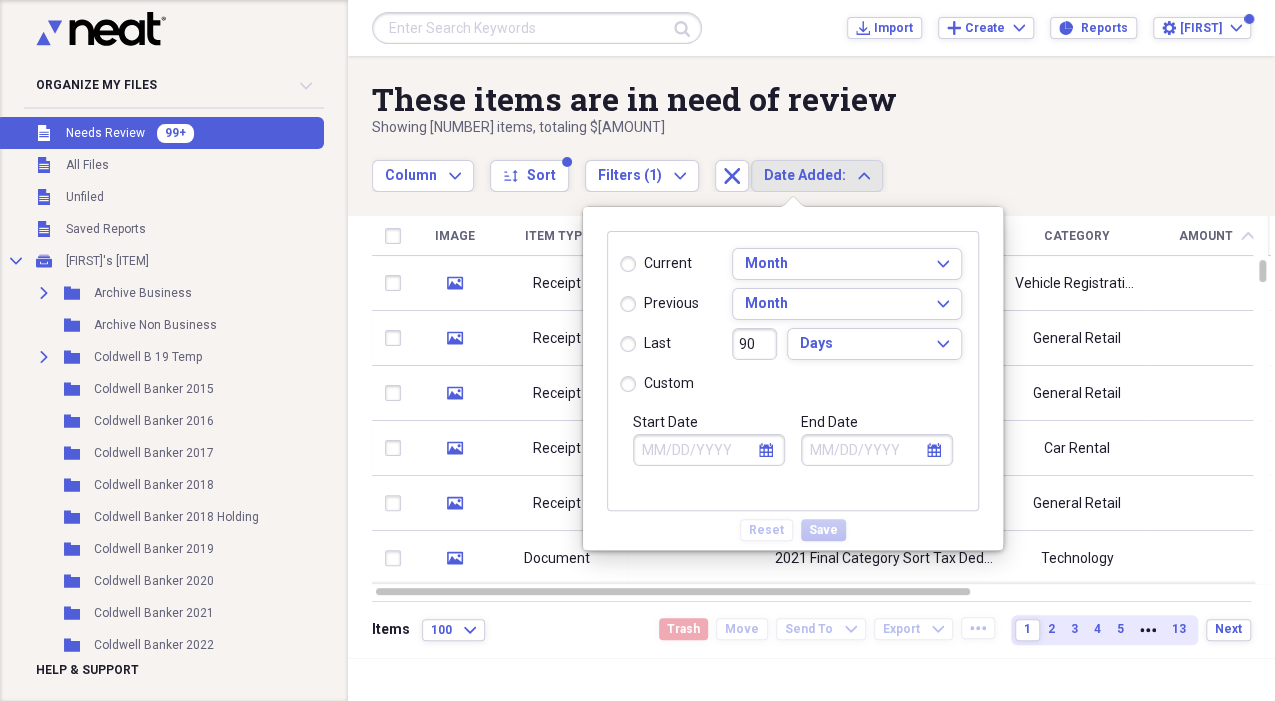 drag, startPoint x: 748, startPoint y: 356, endPoint x: 734, endPoint y: 358, distance: 14.142136 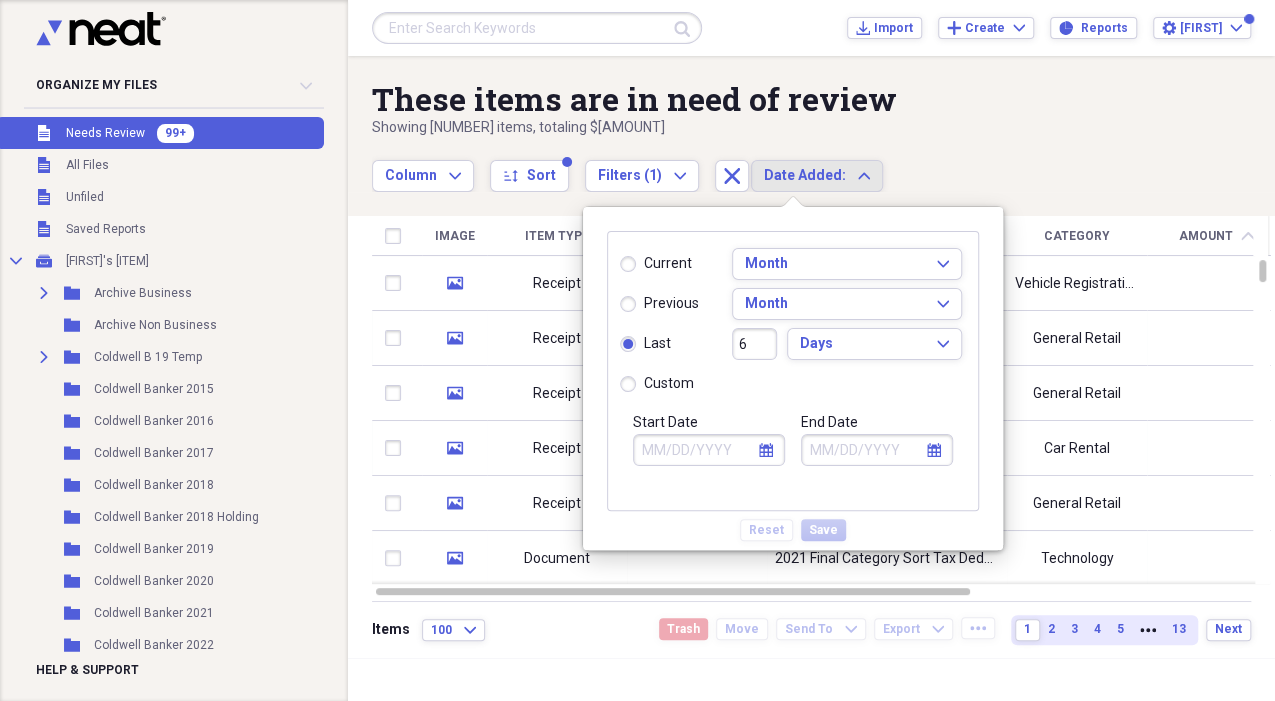 type on "08/01/2025" 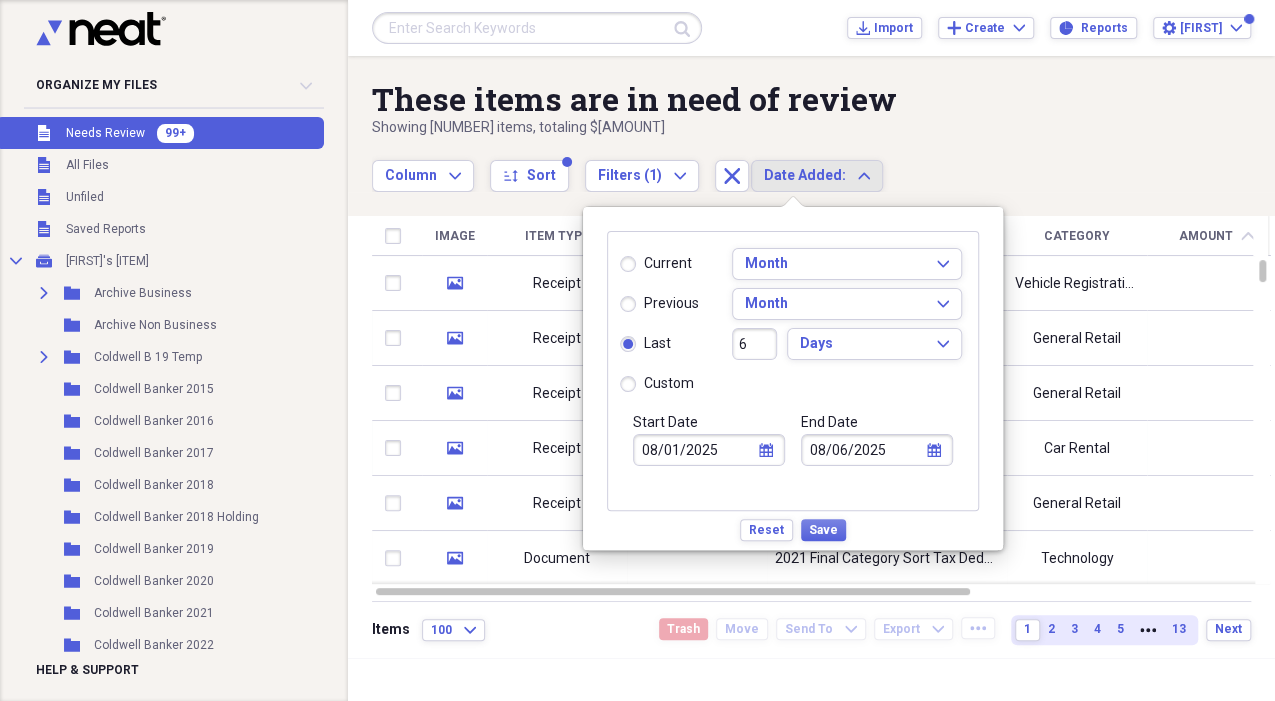 type on "6" 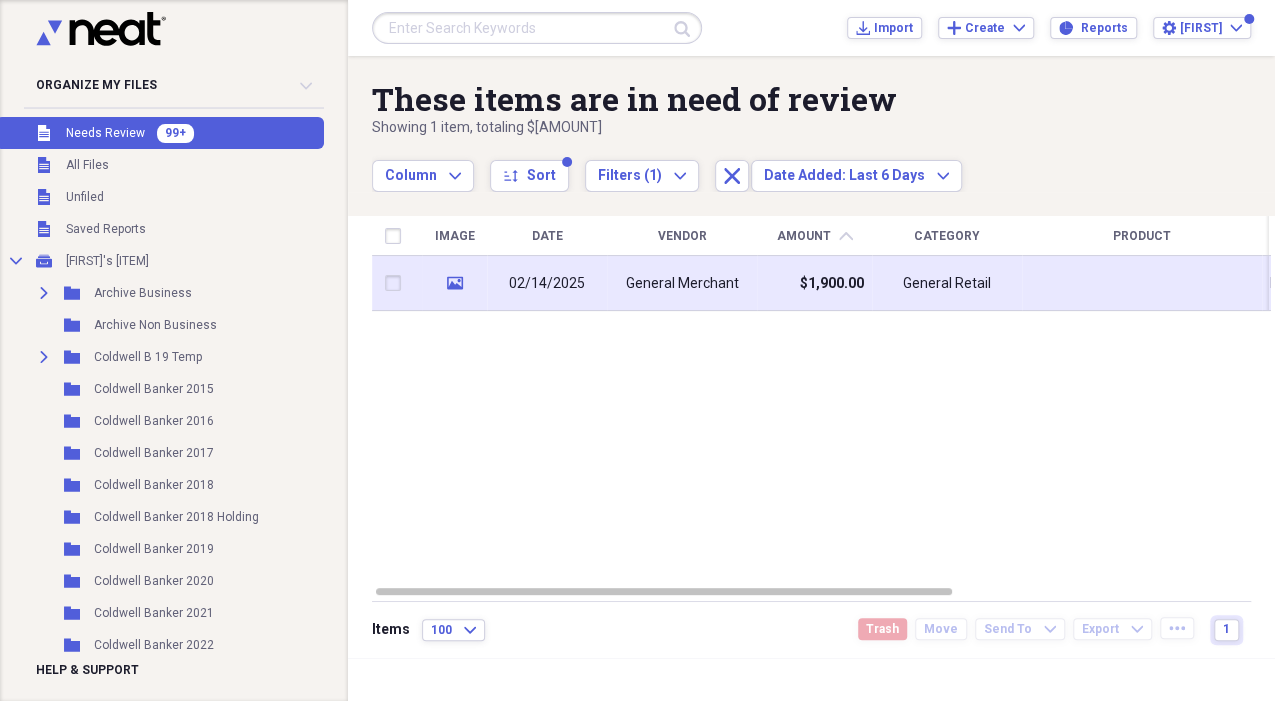 click on "General Merchant" at bounding box center [682, 283] 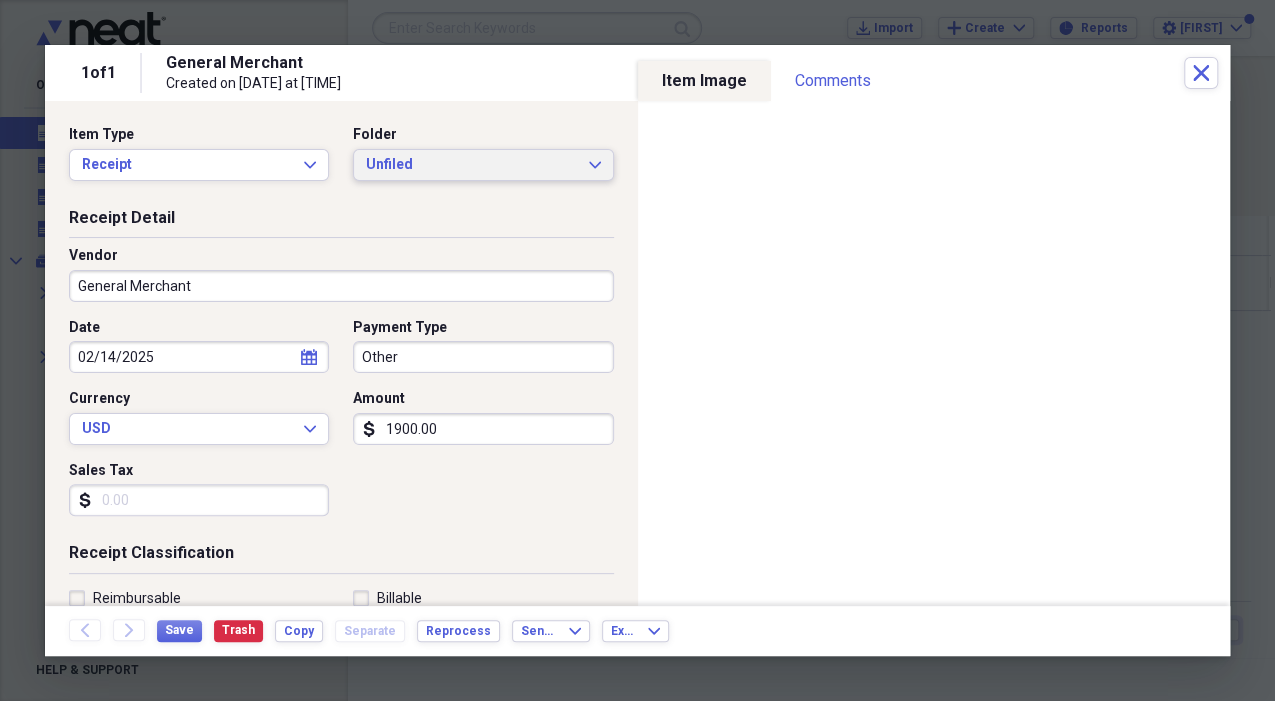 click on "Unfiled" at bounding box center [471, 165] 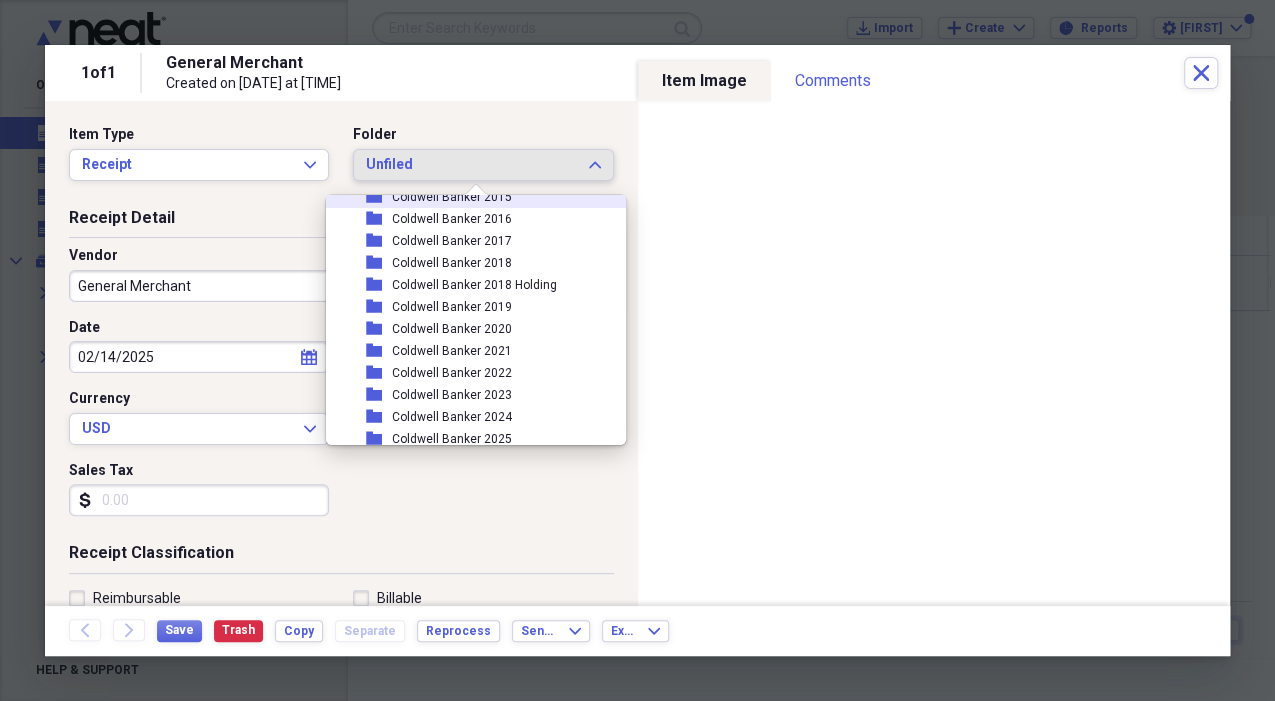 scroll, scrollTop: 163, scrollLeft: 0, axis: vertical 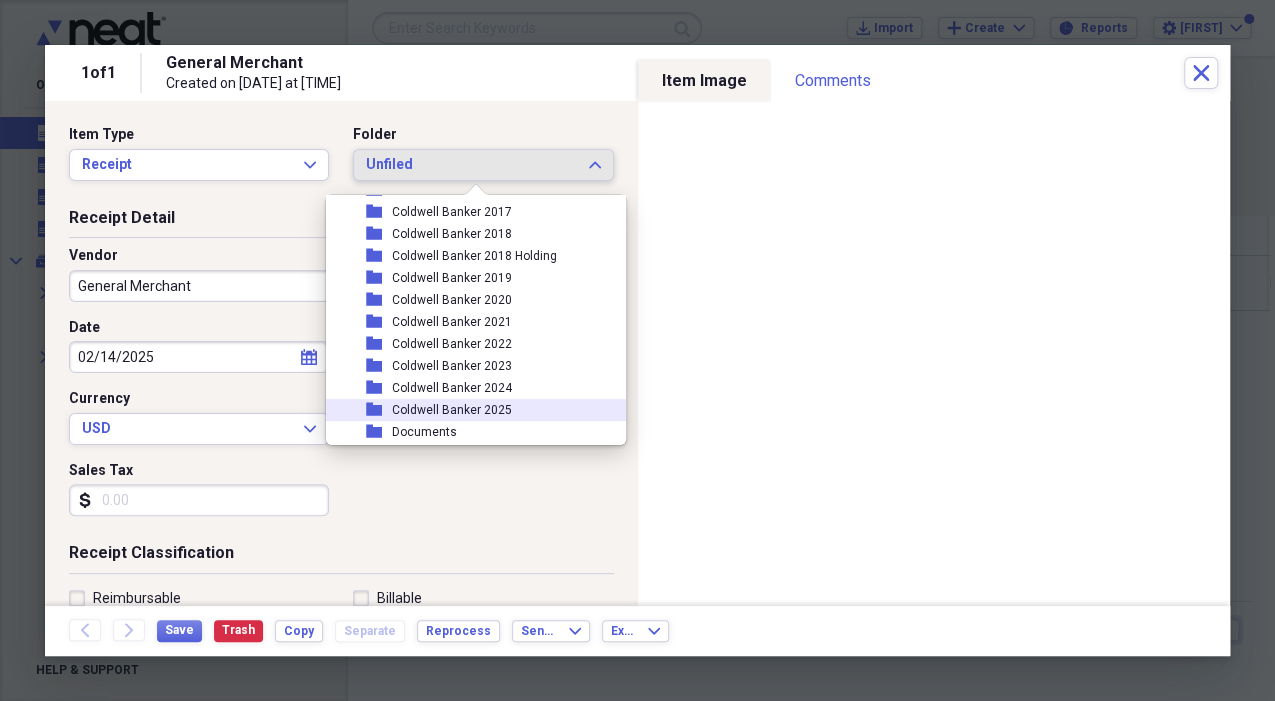 click on "Coldwell Banker 2025" at bounding box center (452, 410) 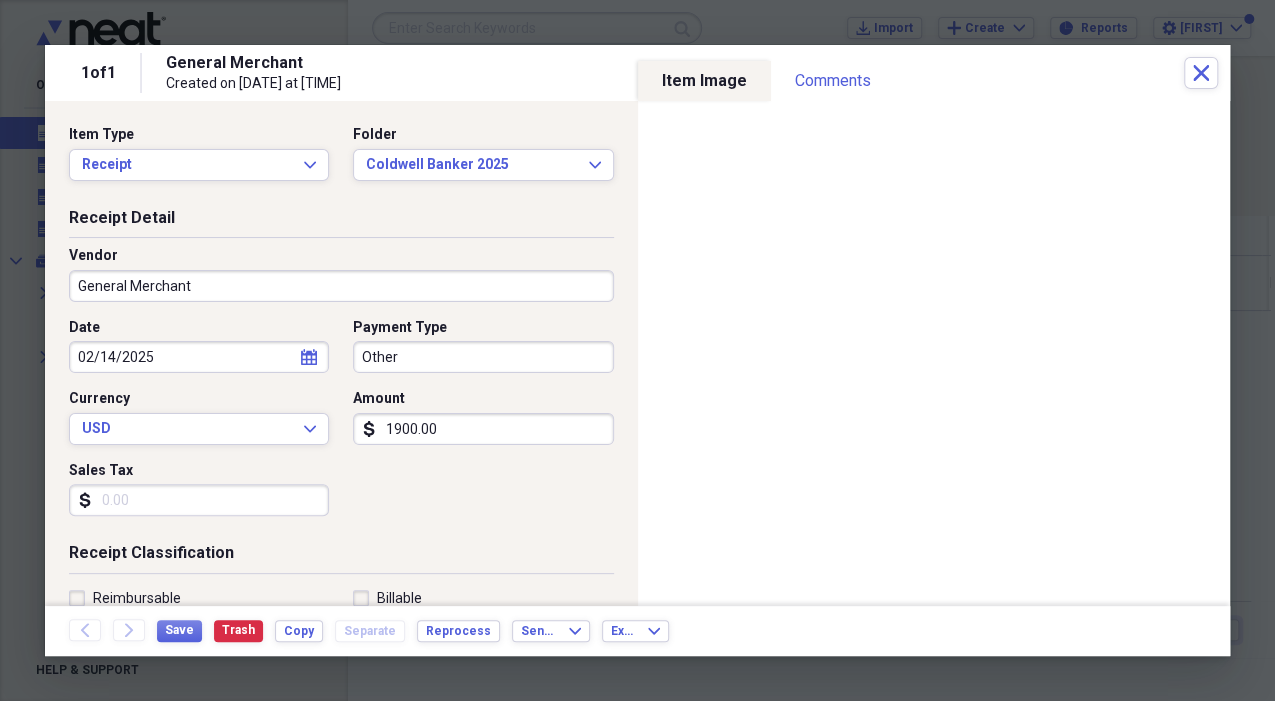 click on "General Merchant" at bounding box center [341, 286] 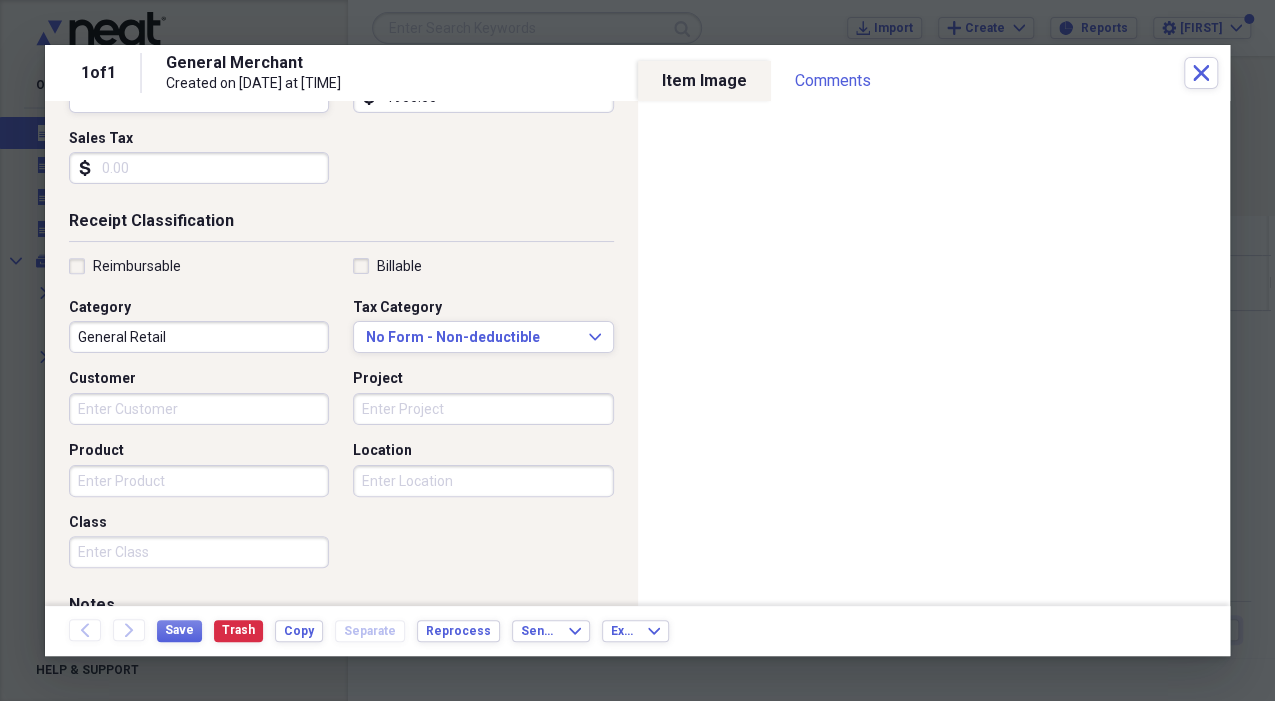 scroll, scrollTop: 333, scrollLeft: 0, axis: vertical 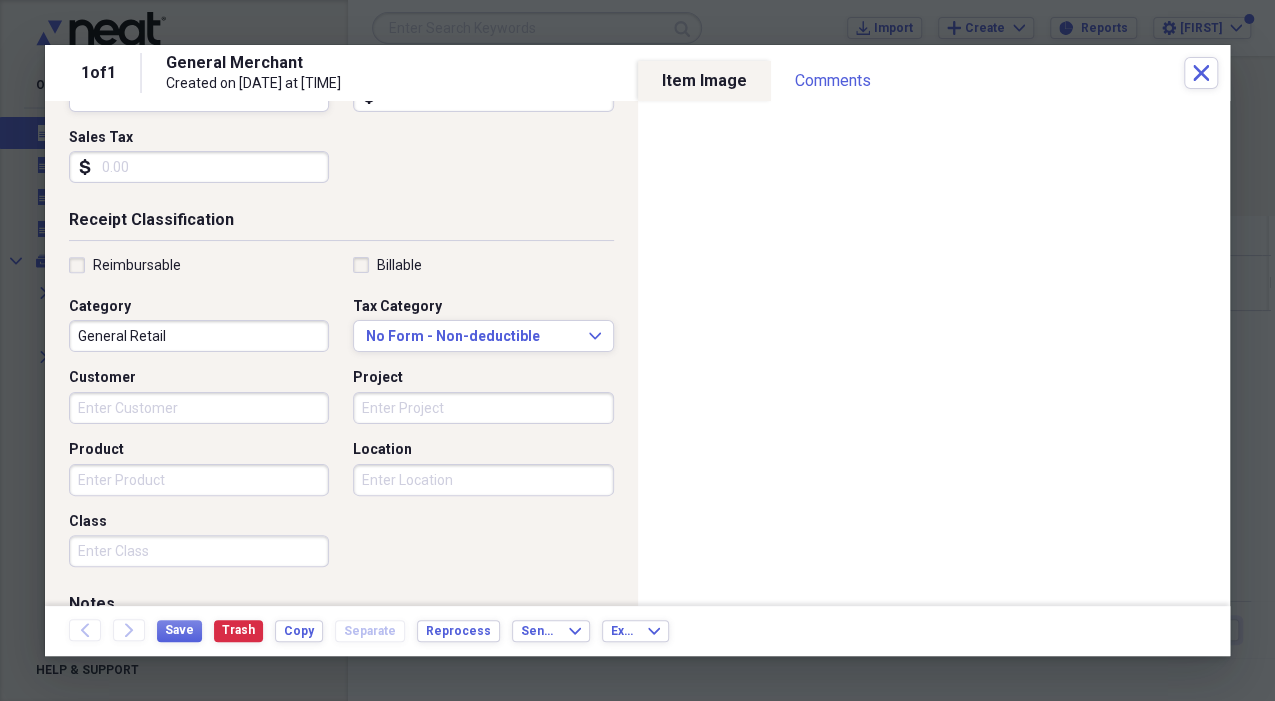 type on "[NAME]" 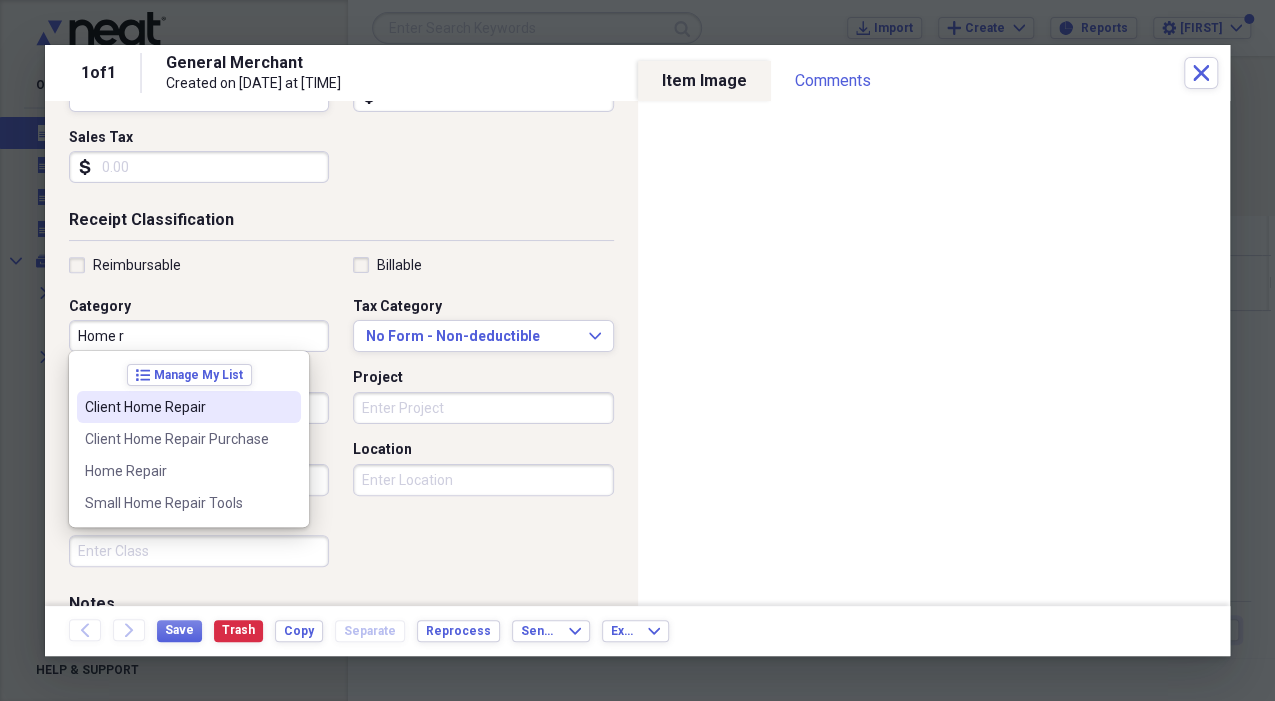 click on "Client Home Repair" at bounding box center (177, 407) 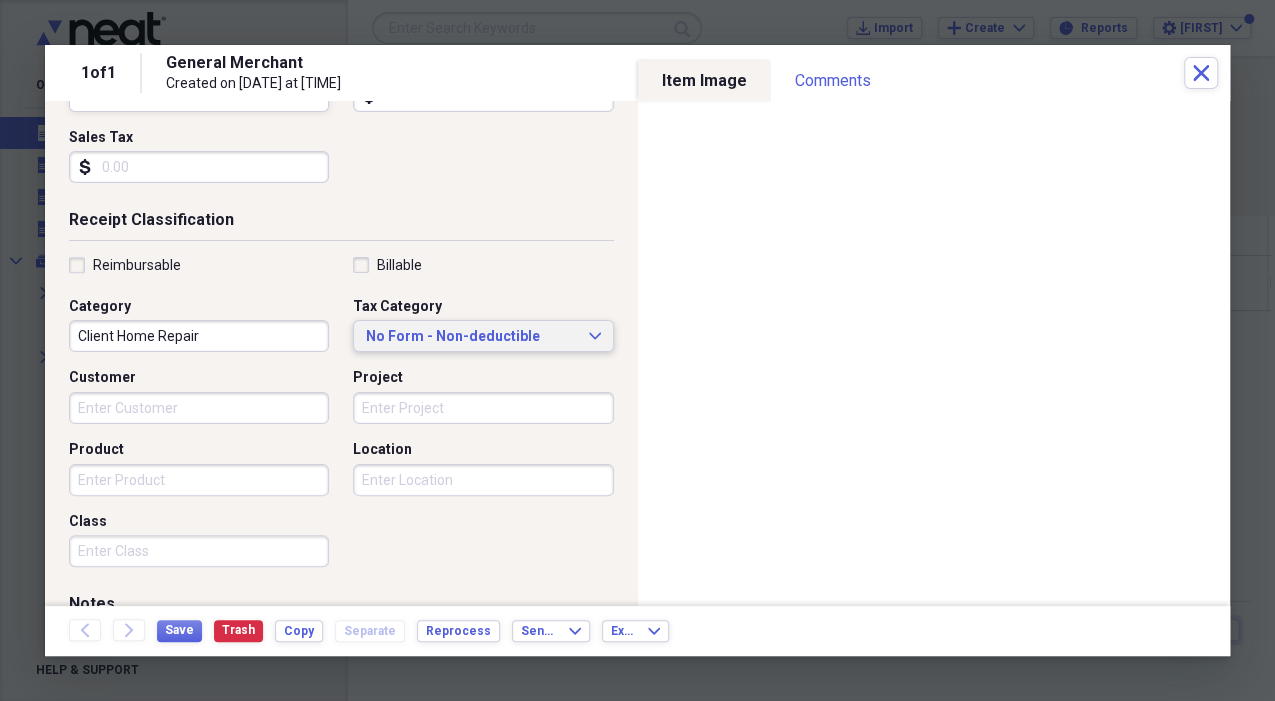 click on "No Form - Non-deductible" at bounding box center [471, 337] 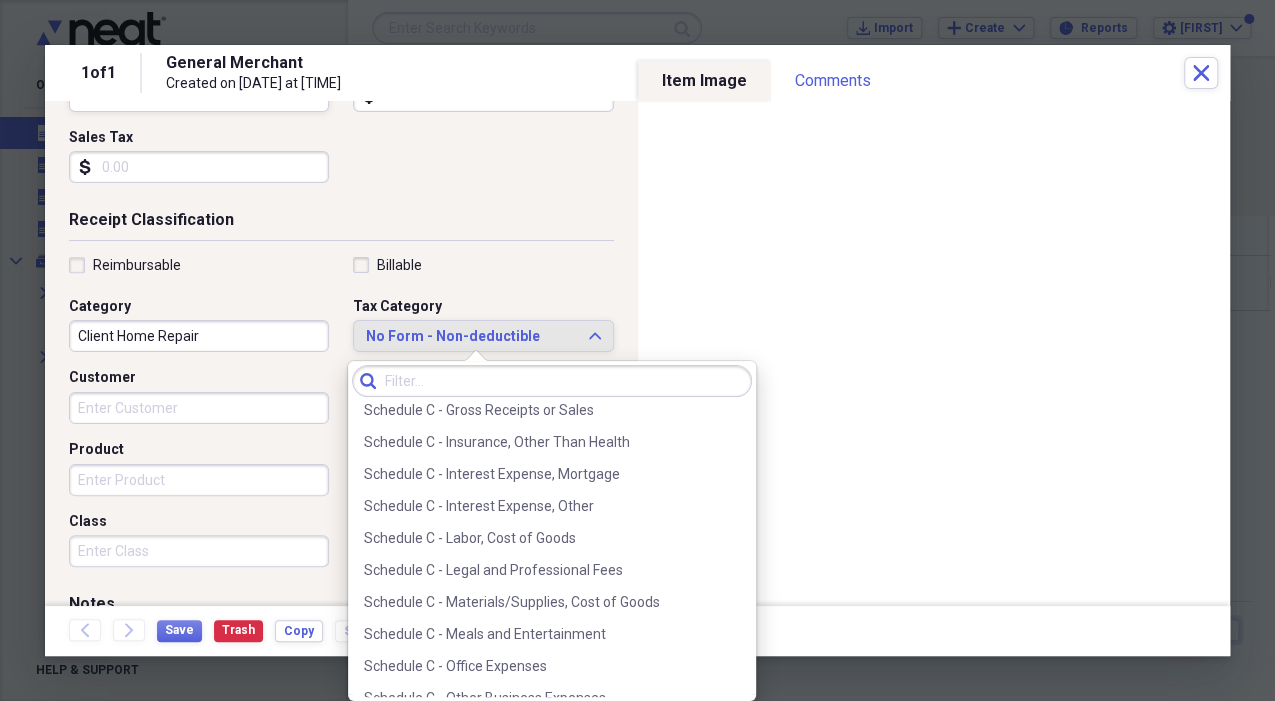 scroll, scrollTop: 3862, scrollLeft: 0, axis: vertical 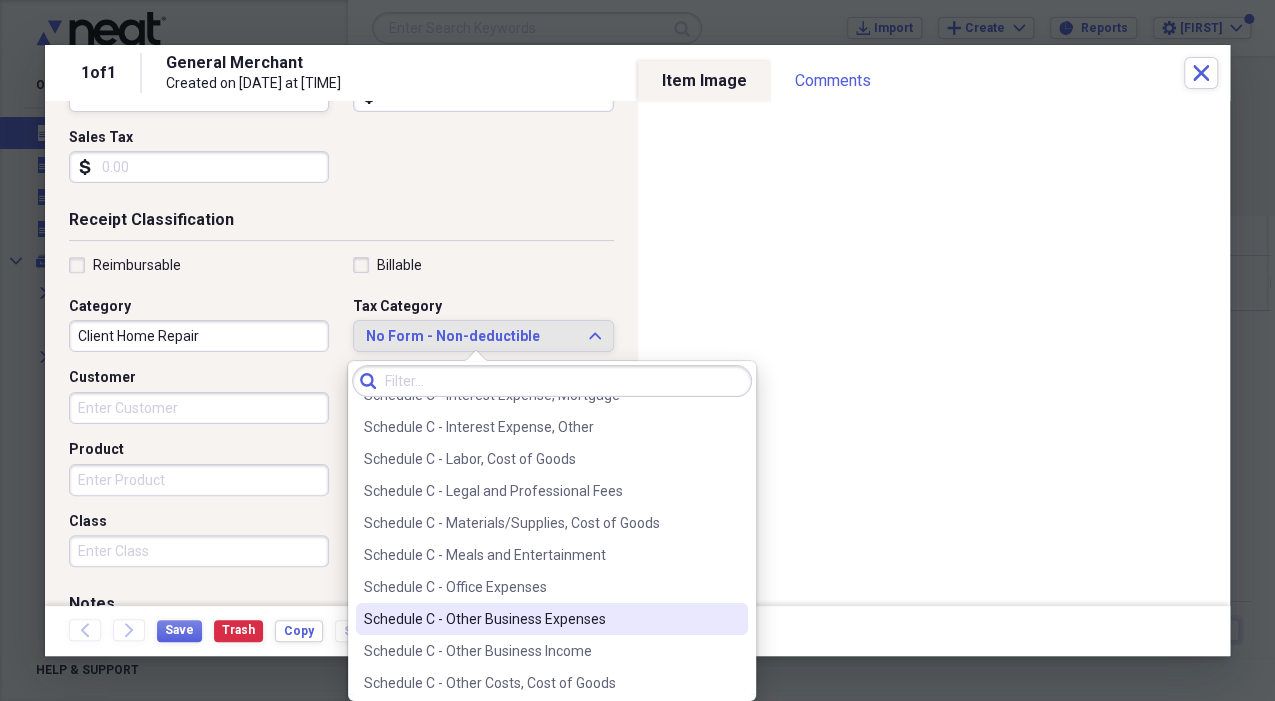 click on "Schedule C - Other Business Expenses" at bounding box center (540, 619) 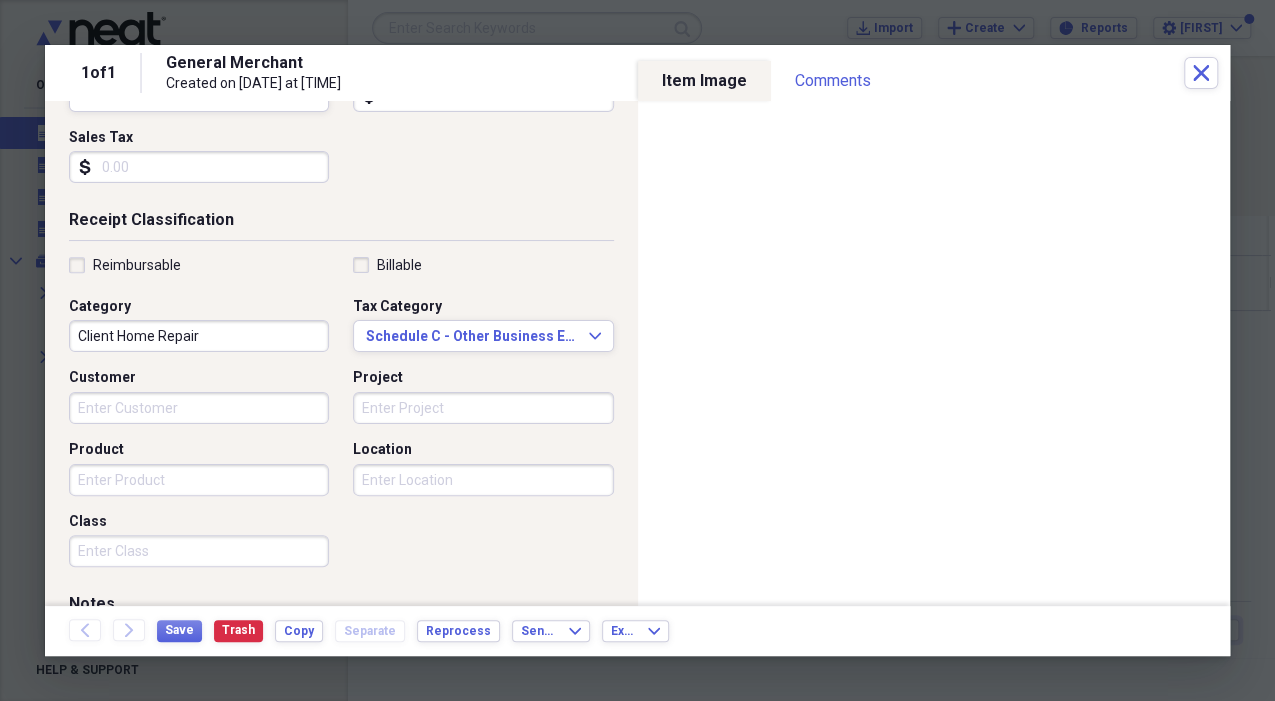 click on "Project" at bounding box center (483, 408) 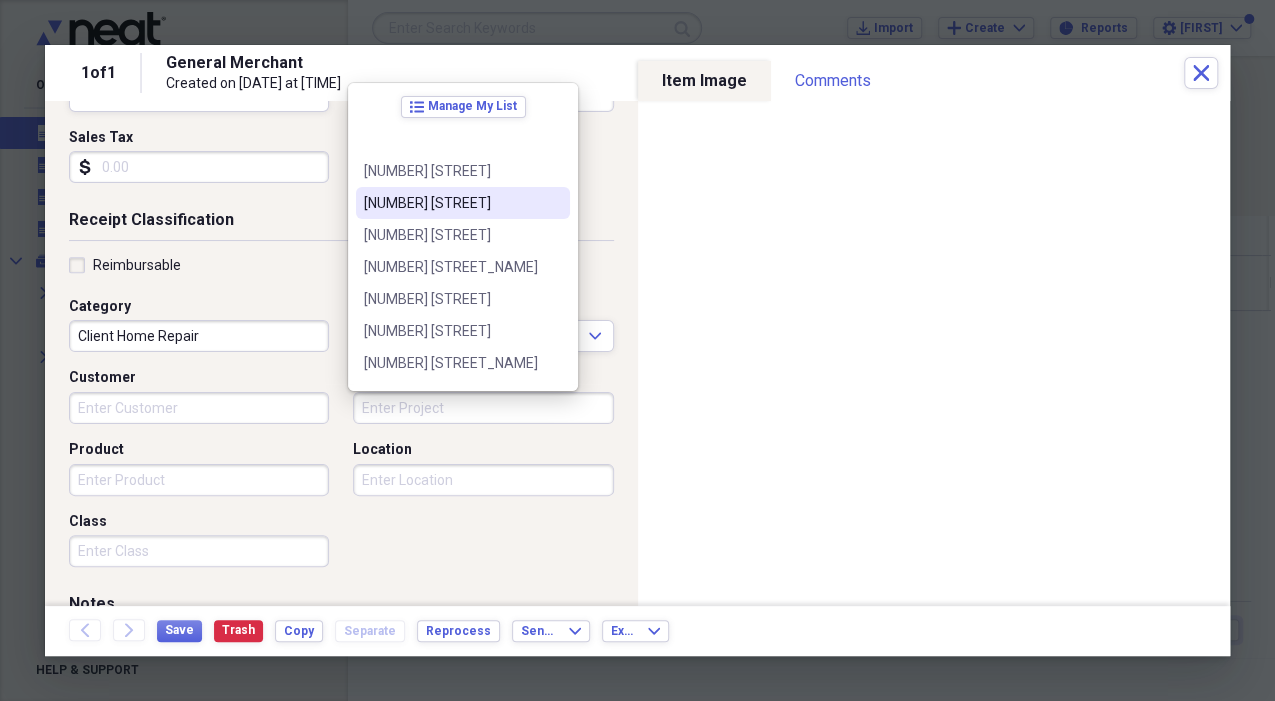 drag, startPoint x: 544, startPoint y: 204, endPoint x: 544, endPoint y: 342, distance: 138 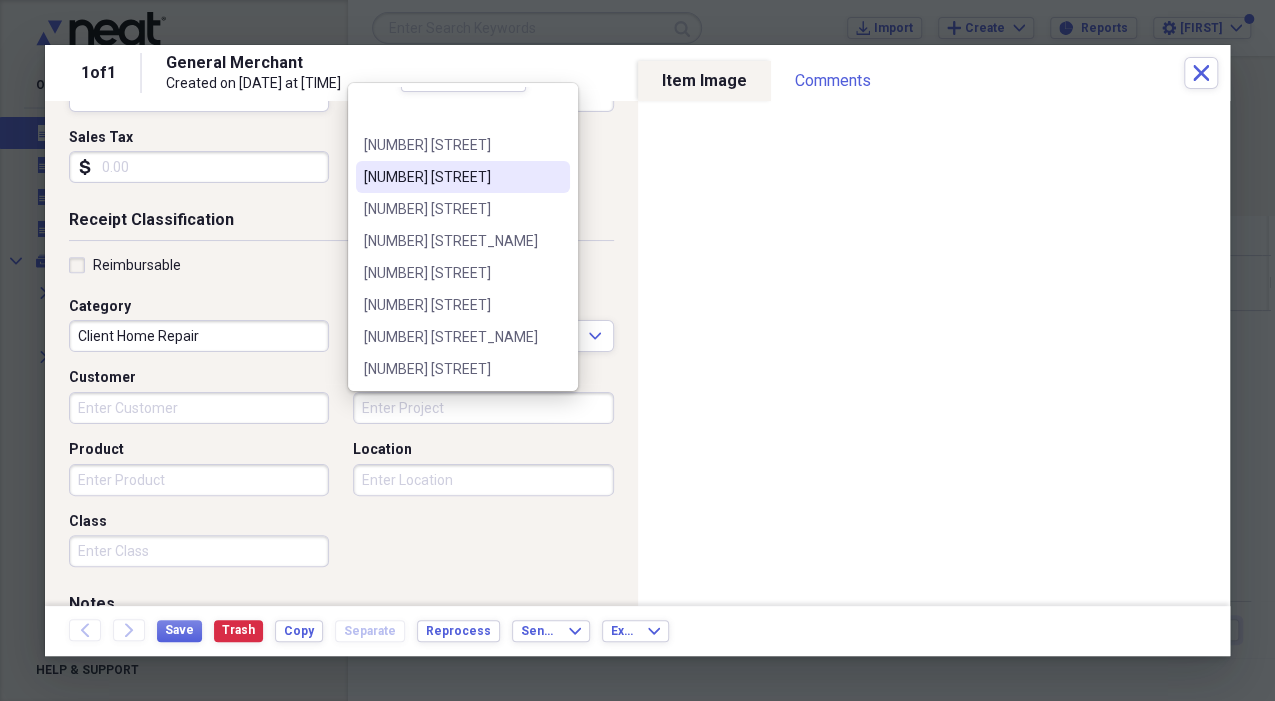 scroll, scrollTop: 0, scrollLeft: 0, axis: both 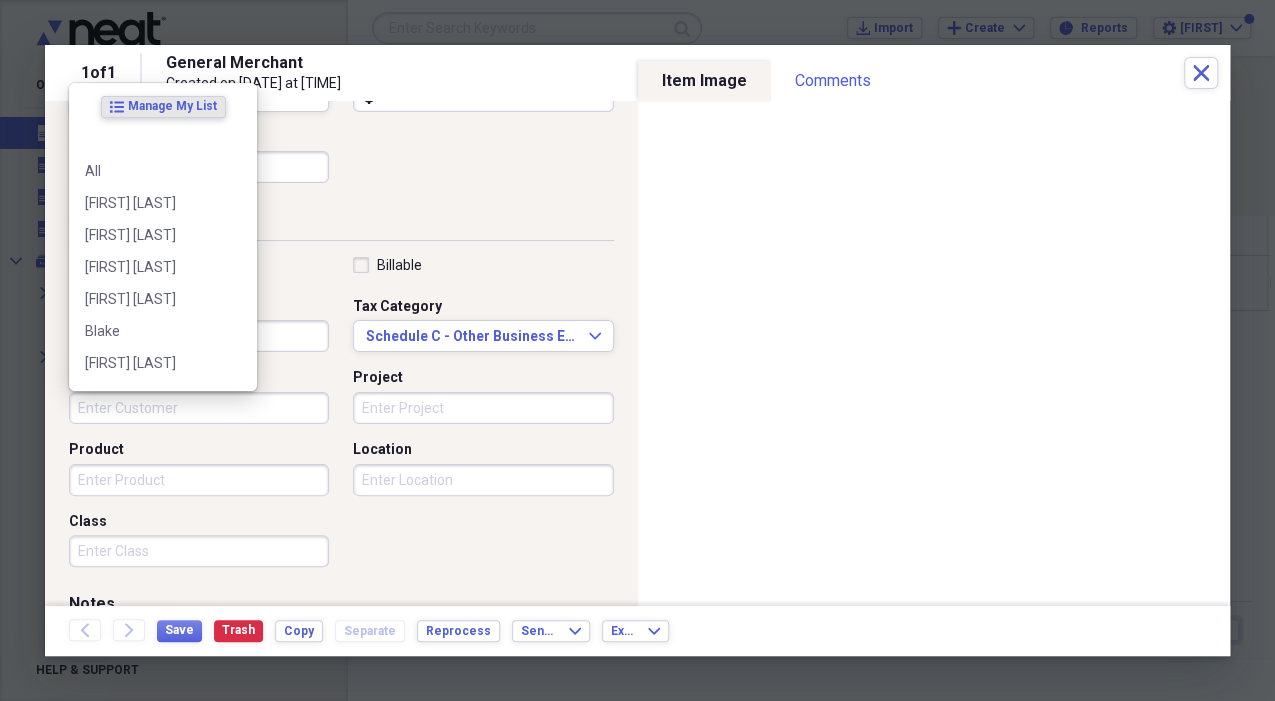 click on "Customer" at bounding box center [199, 408] 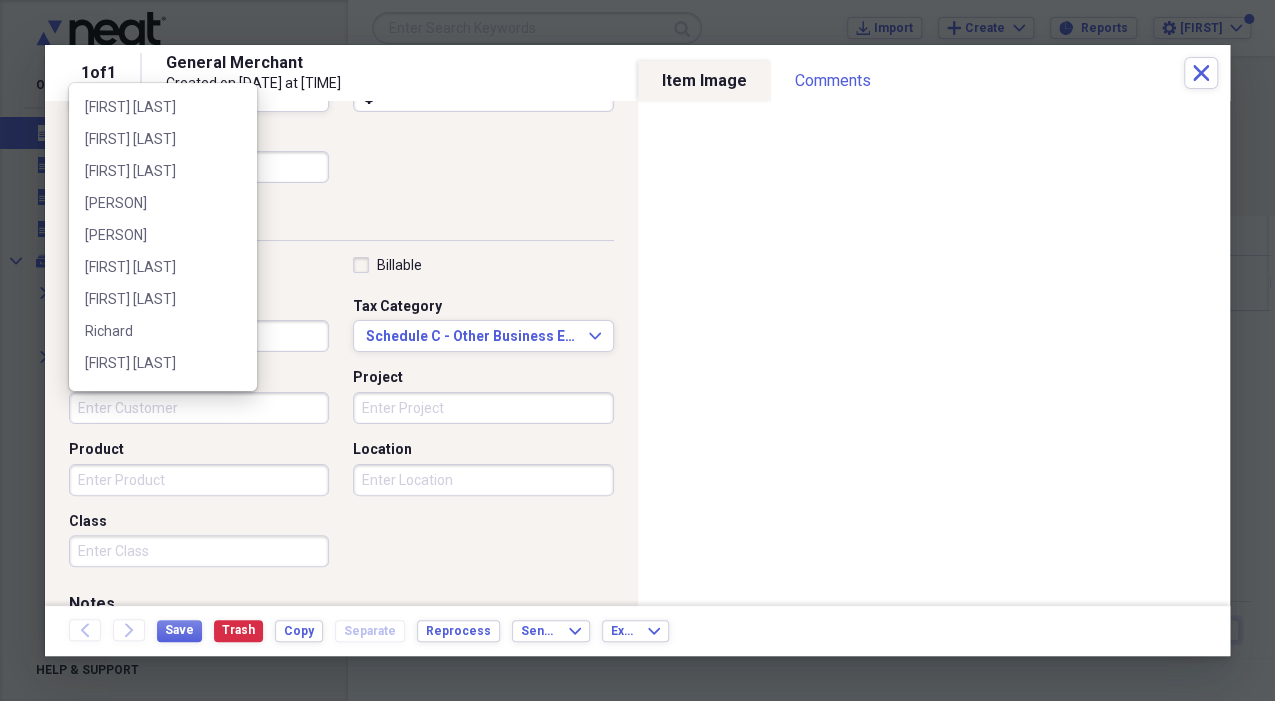 scroll, scrollTop: 456, scrollLeft: 0, axis: vertical 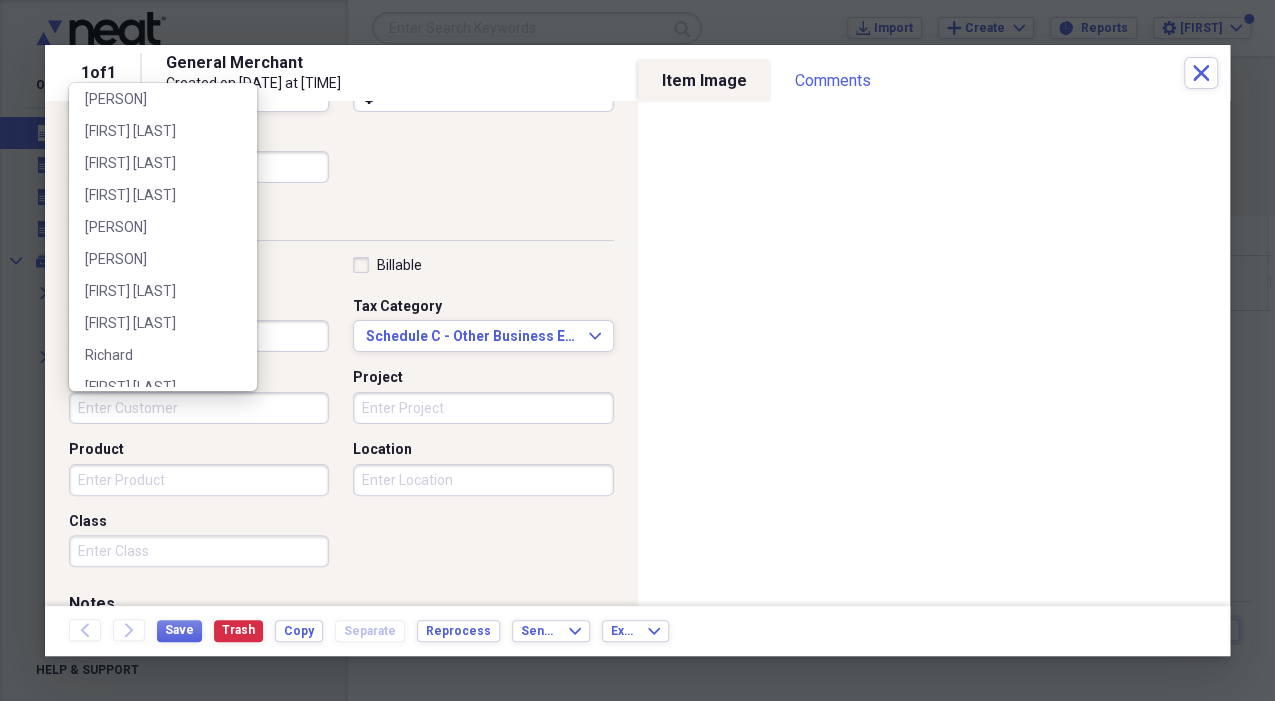 click on "Date [DATE] calendar Calendar Payment Type Other Currency USD Expand Amount dollar-sign [AMOUNT] Sales Tax dollar-sign" at bounding box center [341, 92] 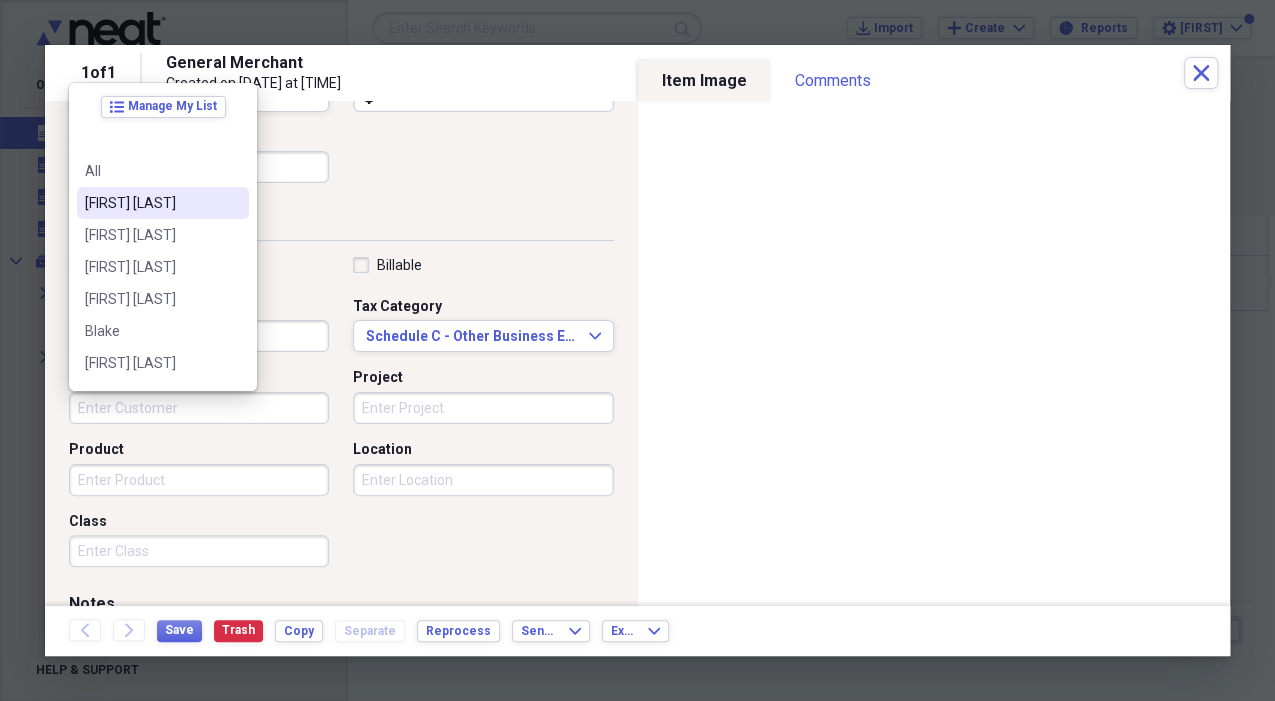 click on "Customer" at bounding box center (199, 408) 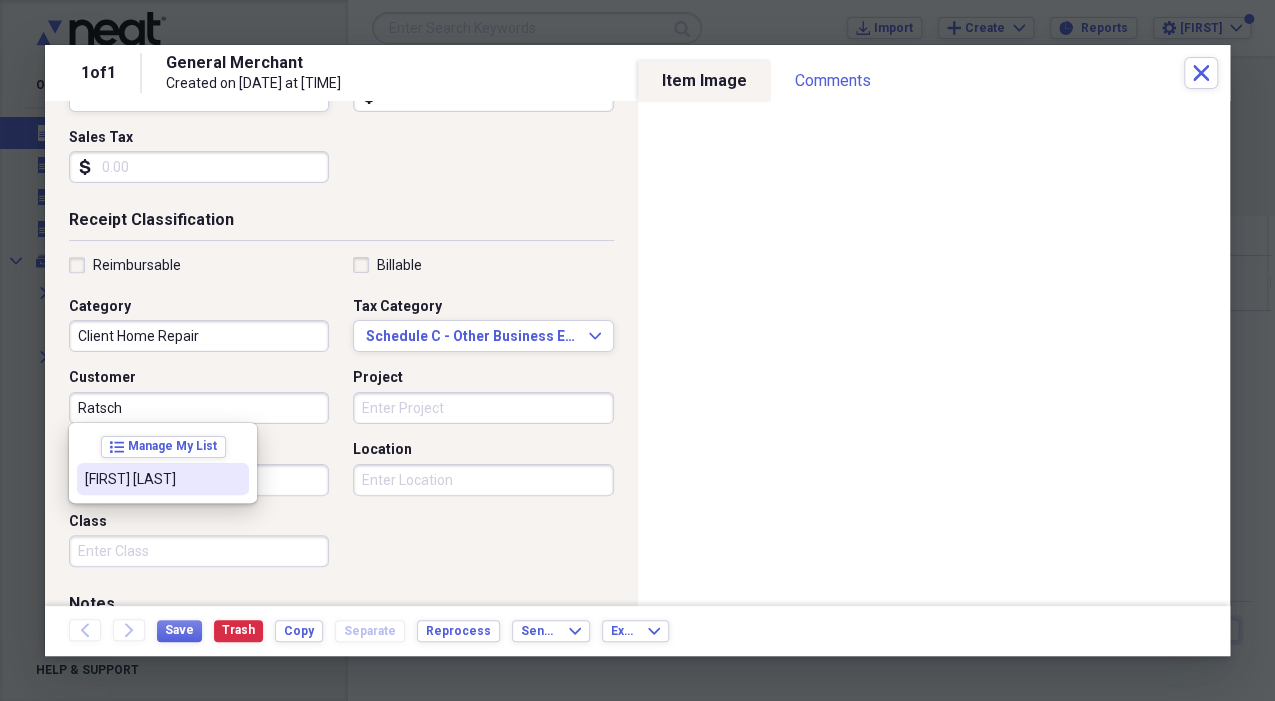click on "[FIRST] [LAST]" at bounding box center [151, 479] 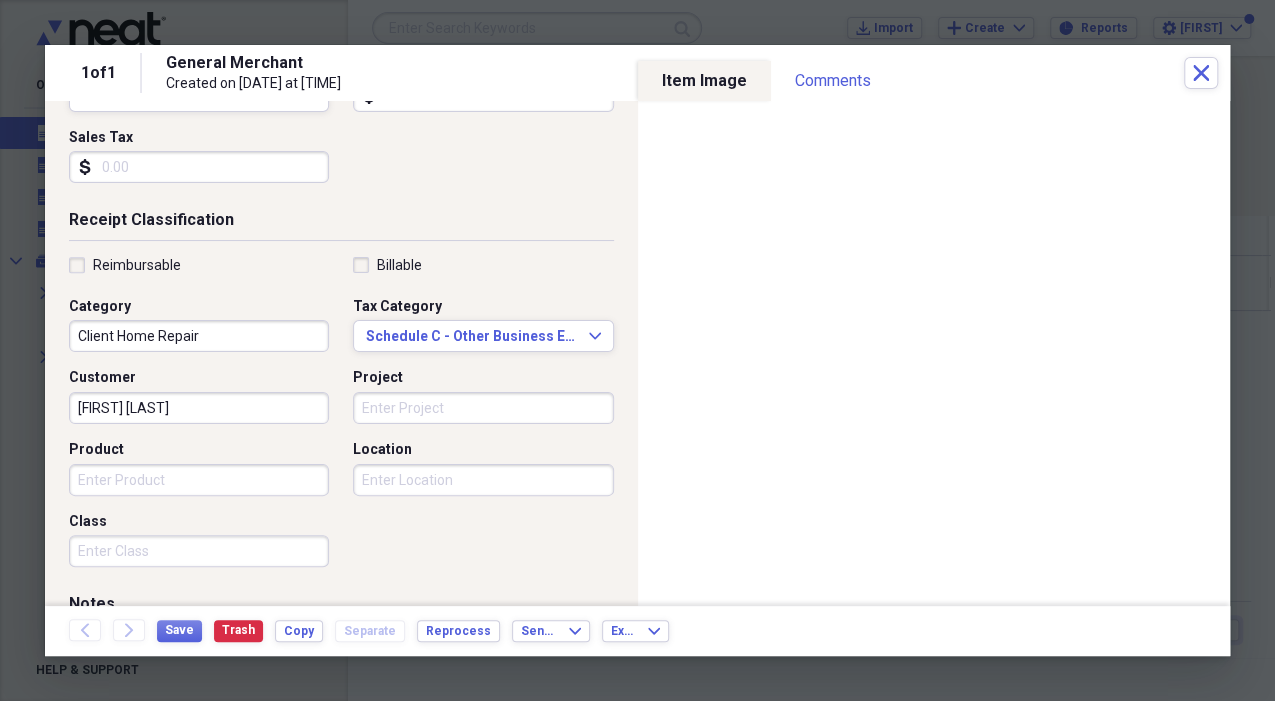 click on "Project" at bounding box center [483, 408] 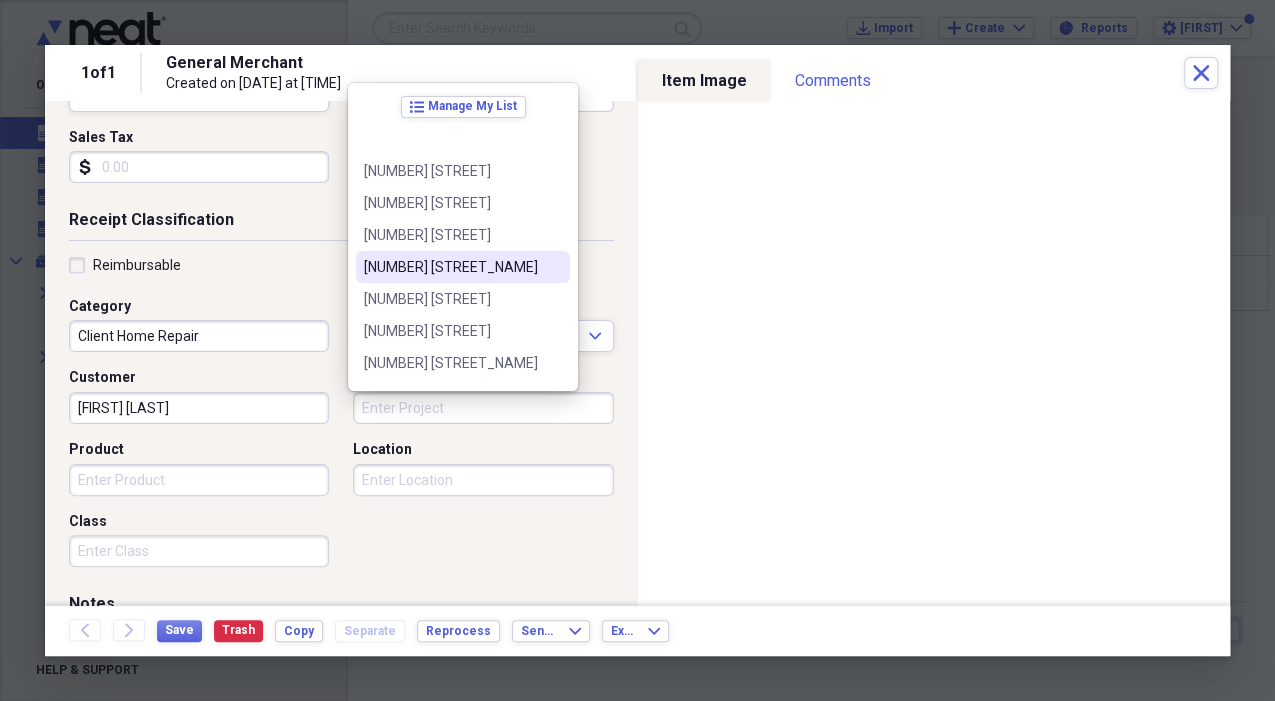 click on "[NUMBER] [STREET_NAME]" at bounding box center [451, 267] 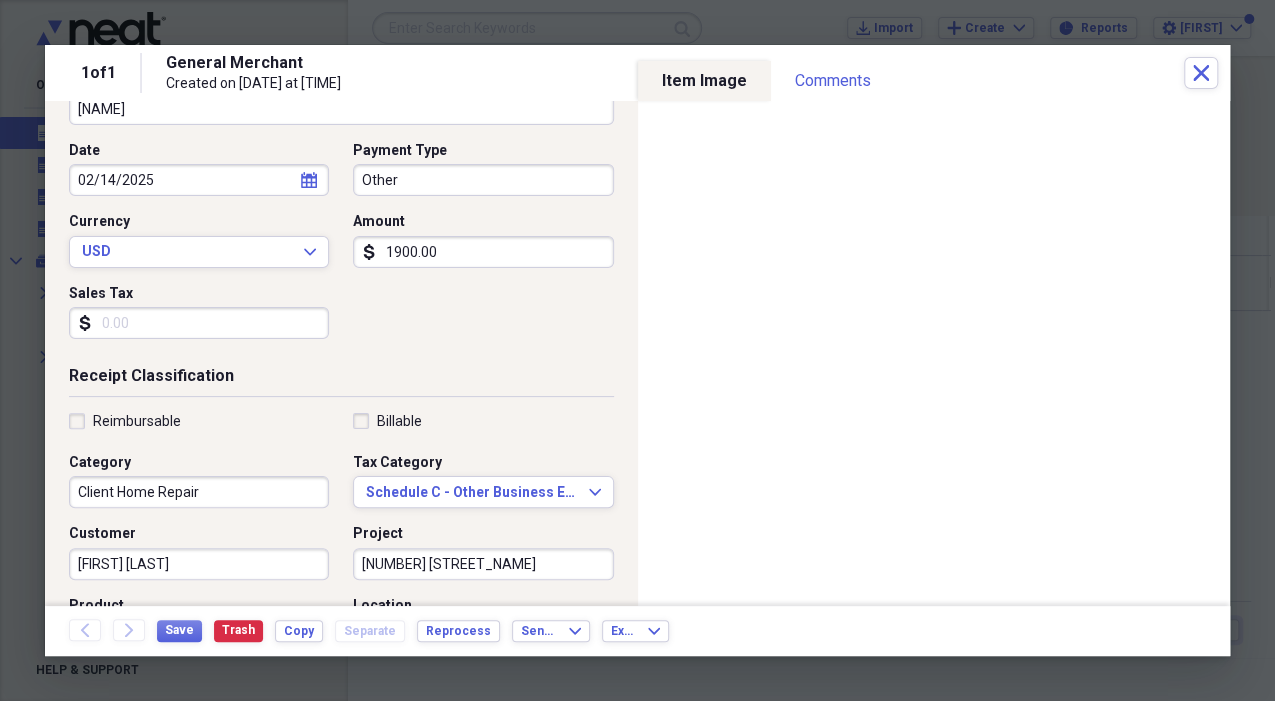 scroll, scrollTop: 514, scrollLeft: 0, axis: vertical 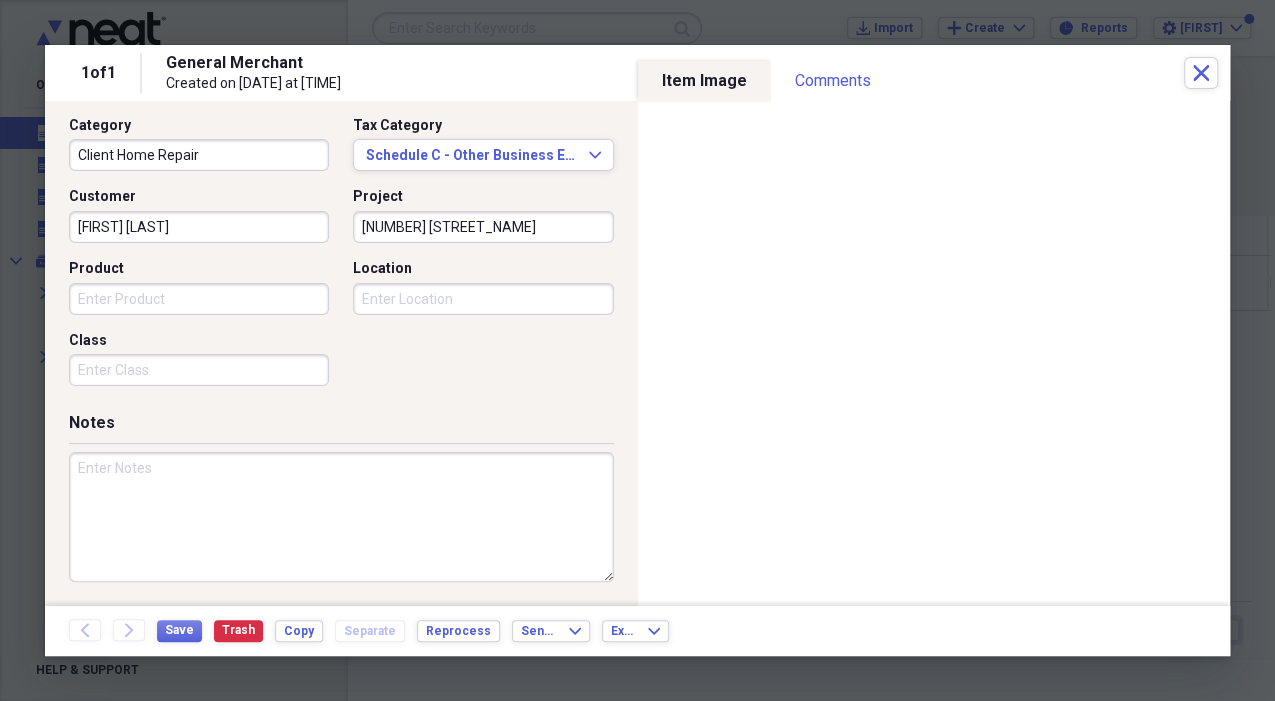 click at bounding box center [341, 517] 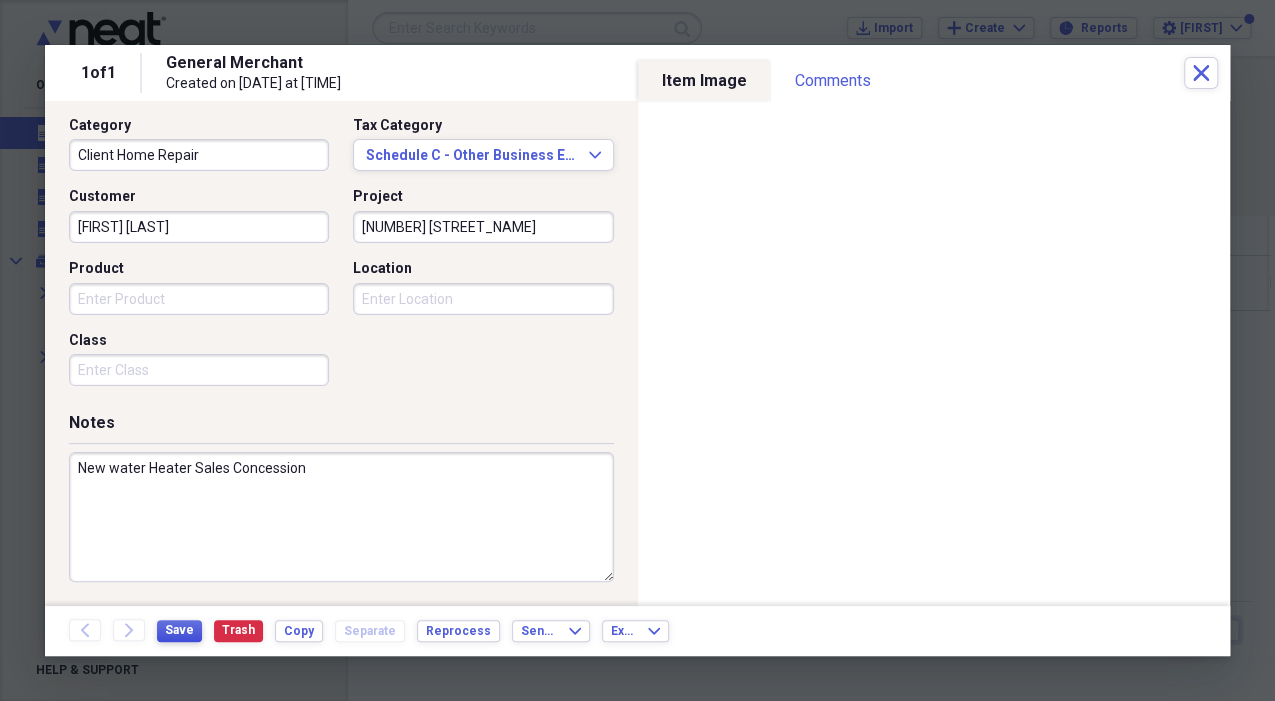 type on "New water Heater Sales Concession" 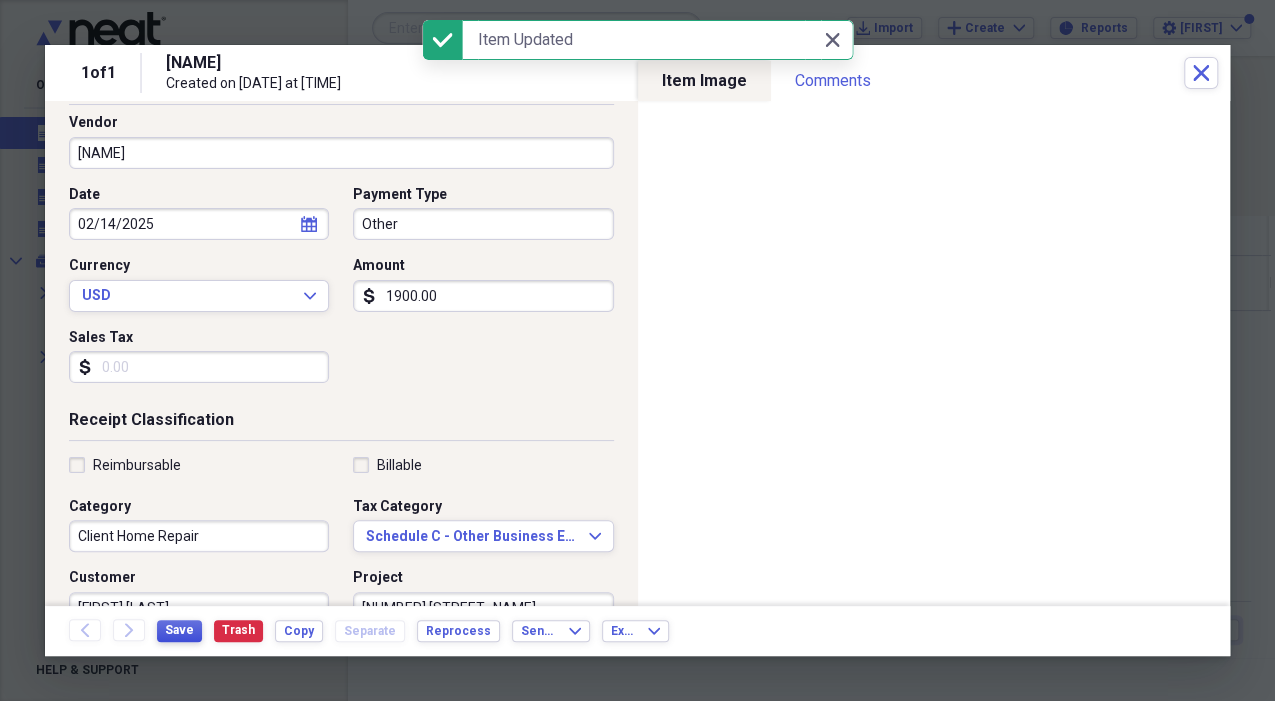 scroll, scrollTop: 0, scrollLeft: 0, axis: both 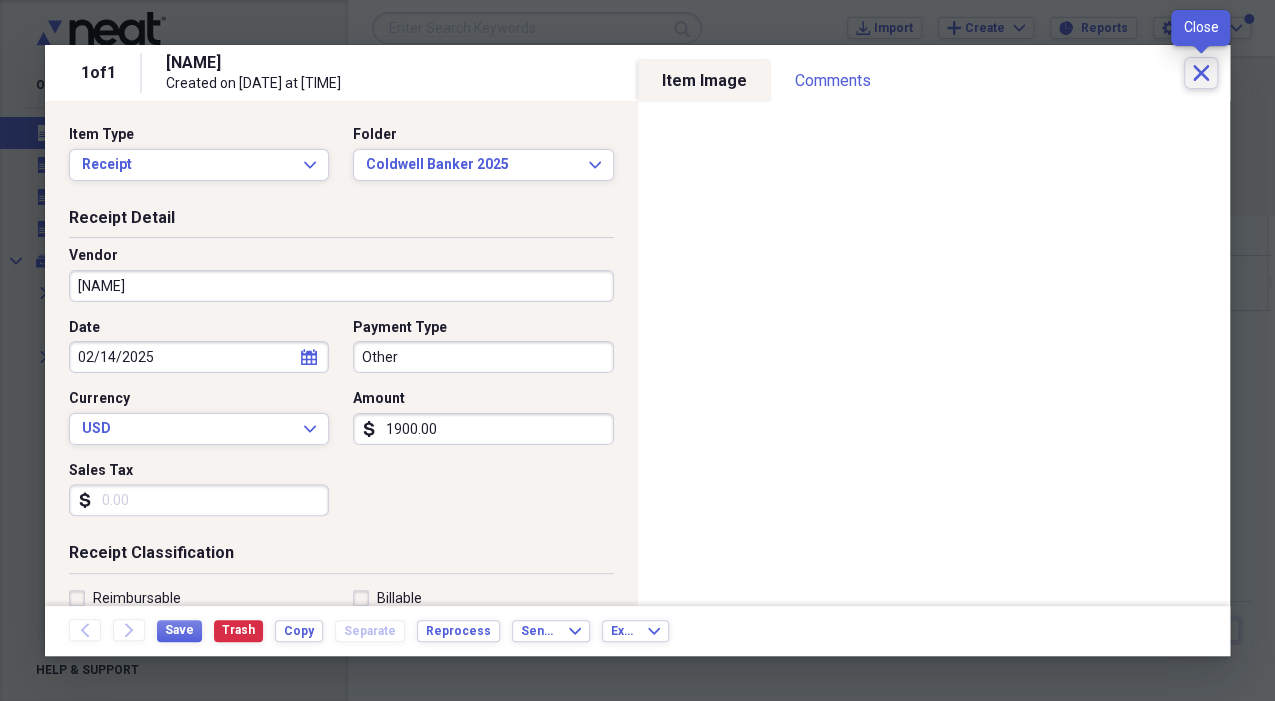 click on "Close" at bounding box center [1201, 73] 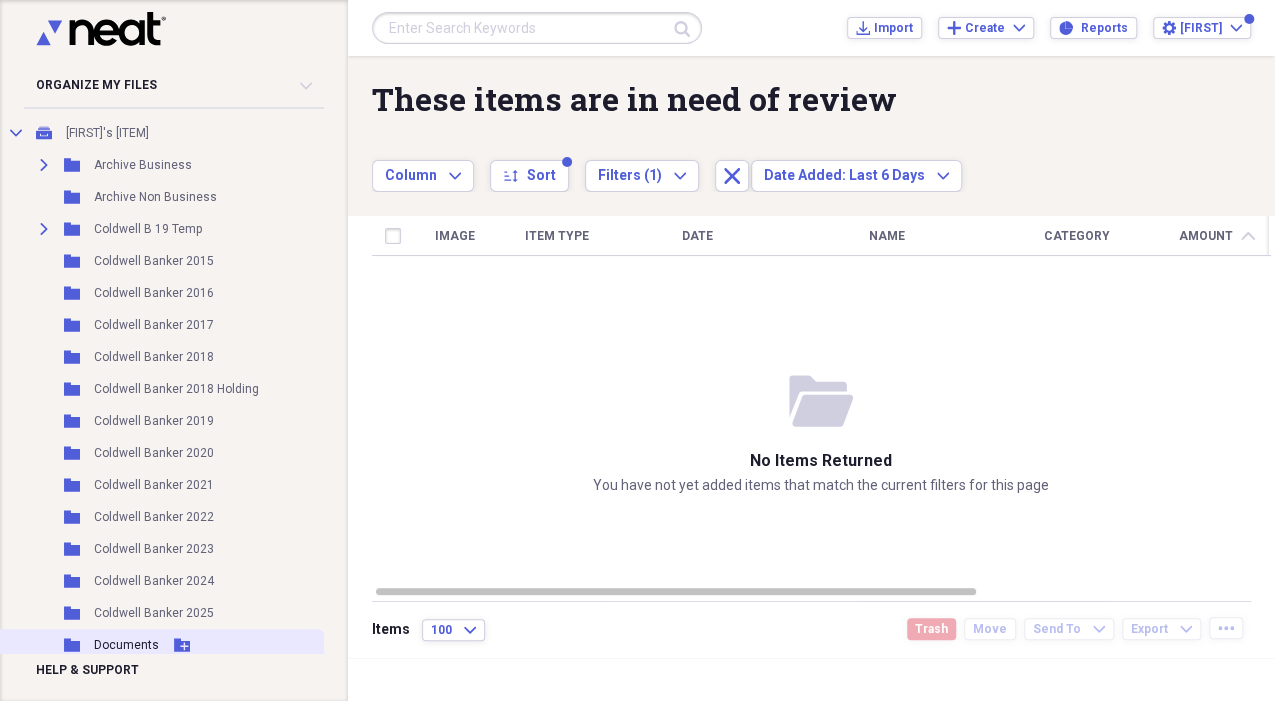 scroll, scrollTop: 158, scrollLeft: 0, axis: vertical 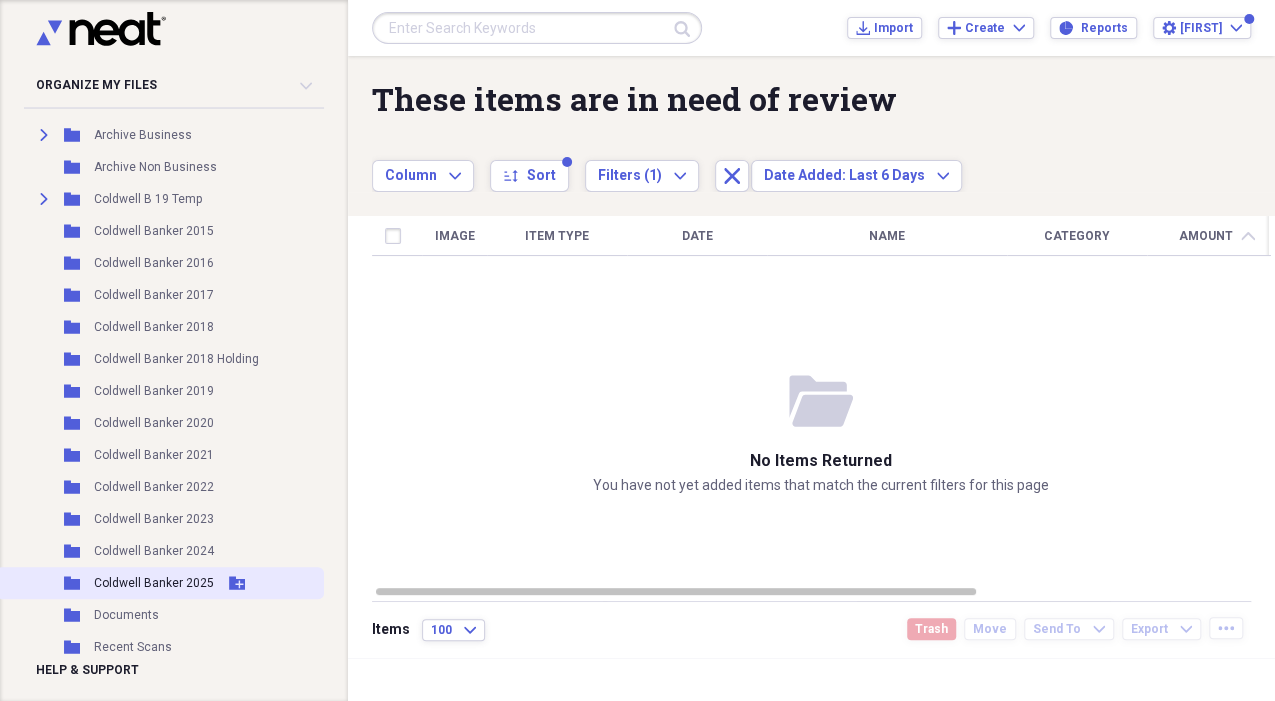 click on "Coldwell Banker 2025" at bounding box center (154, 583) 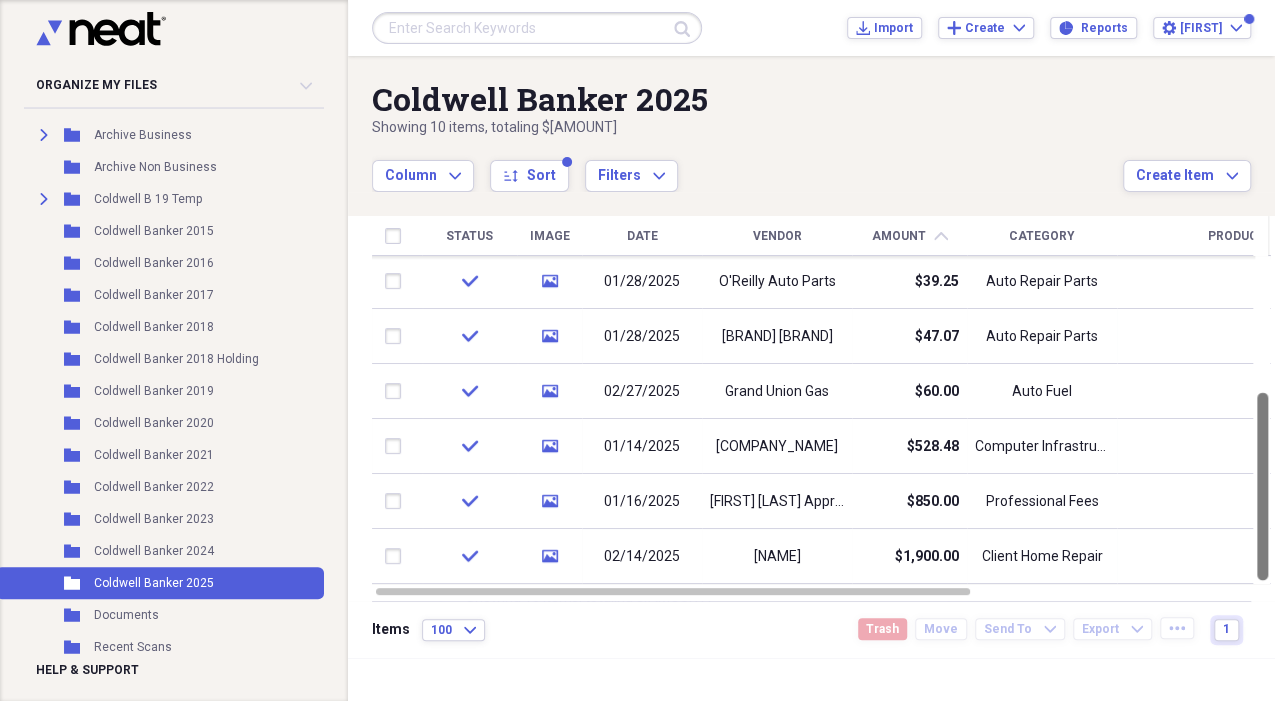 drag, startPoint x: 1268, startPoint y: 396, endPoint x: 1269, endPoint y: 628, distance: 232.00215 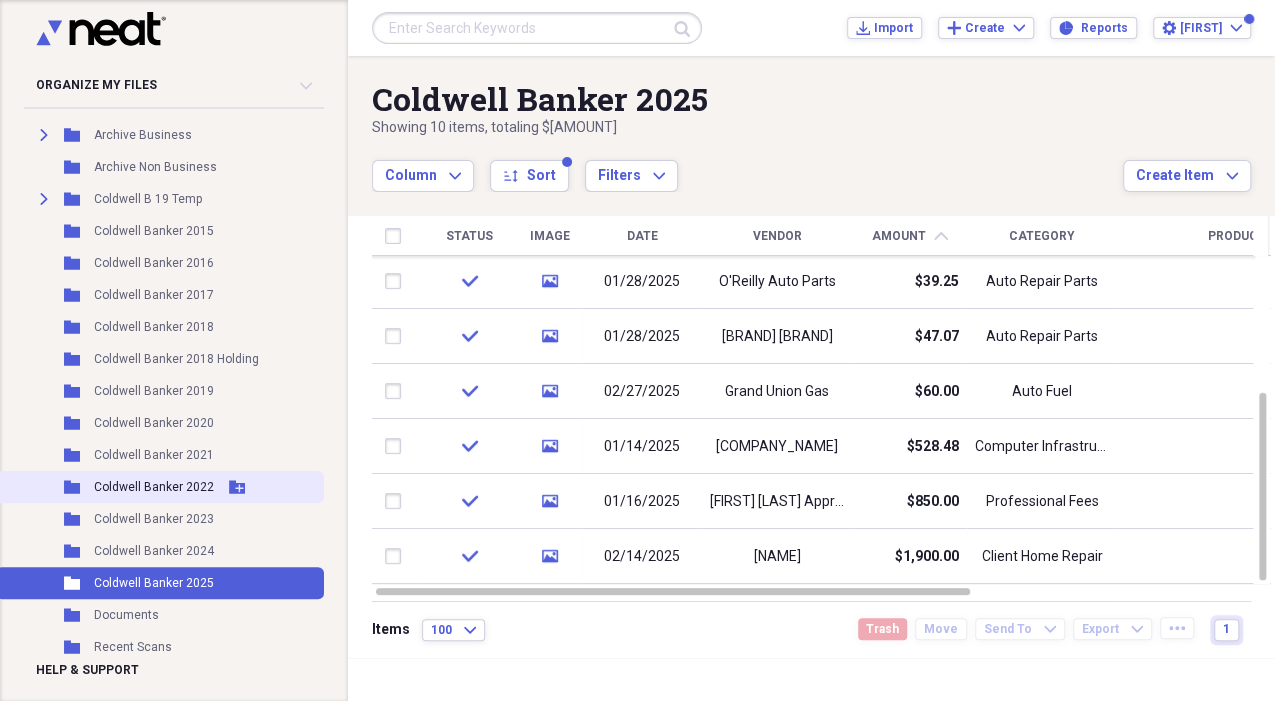 click on "Coldwell Banker 2022" at bounding box center (154, 487) 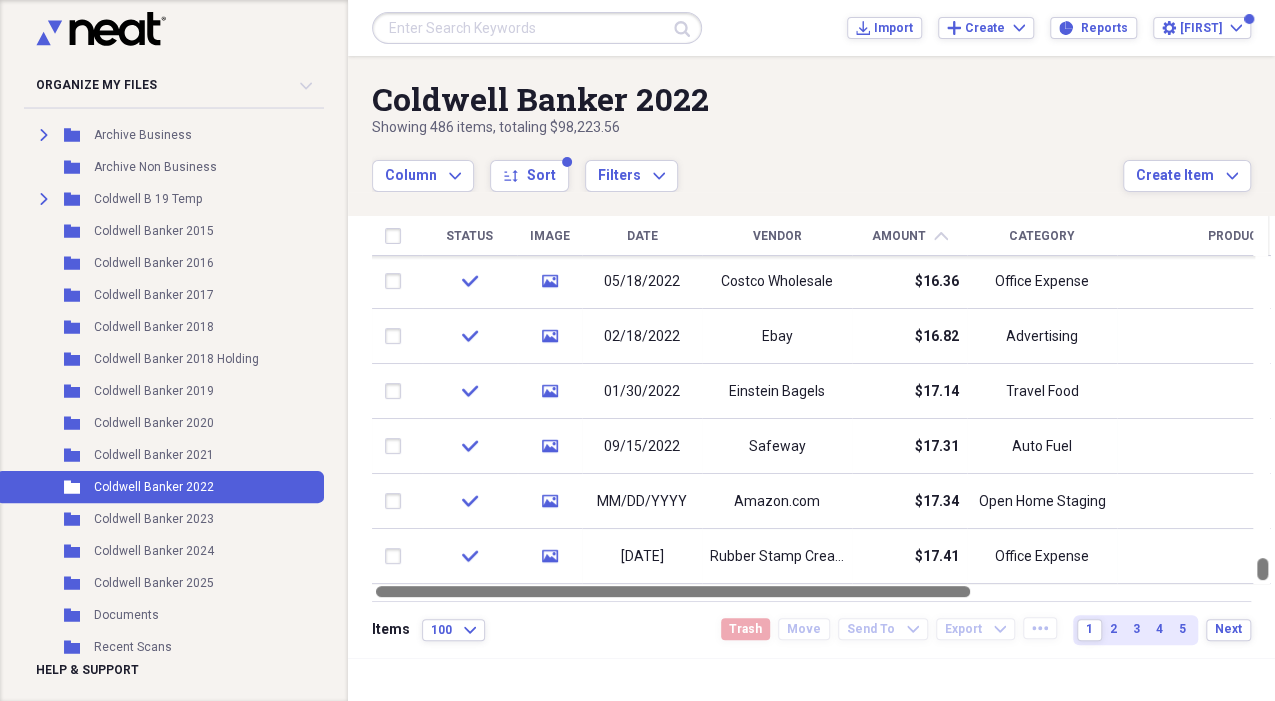 drag, startPoint x: 1265, startPoint y: 270, endPoint x: 1257, endPoint y: 592, distance: 322.09937 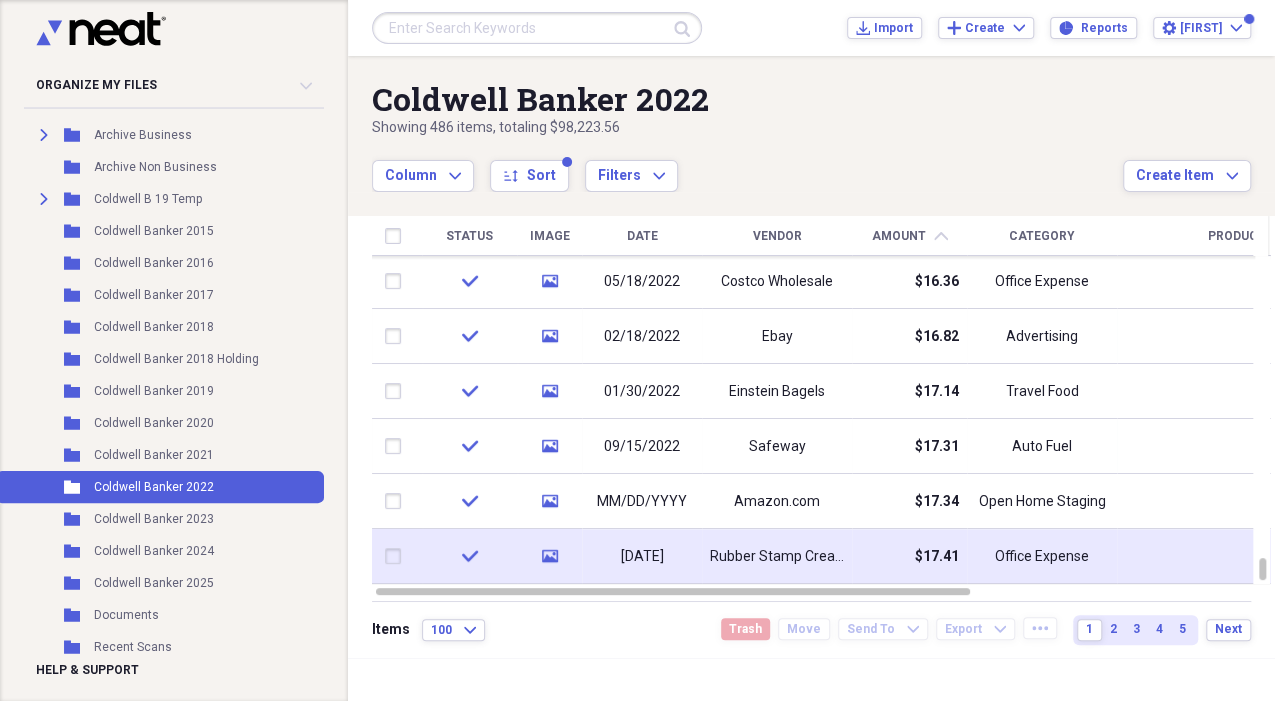 click on "Rubber Stamp Creation" at bounding box center [777, 557] 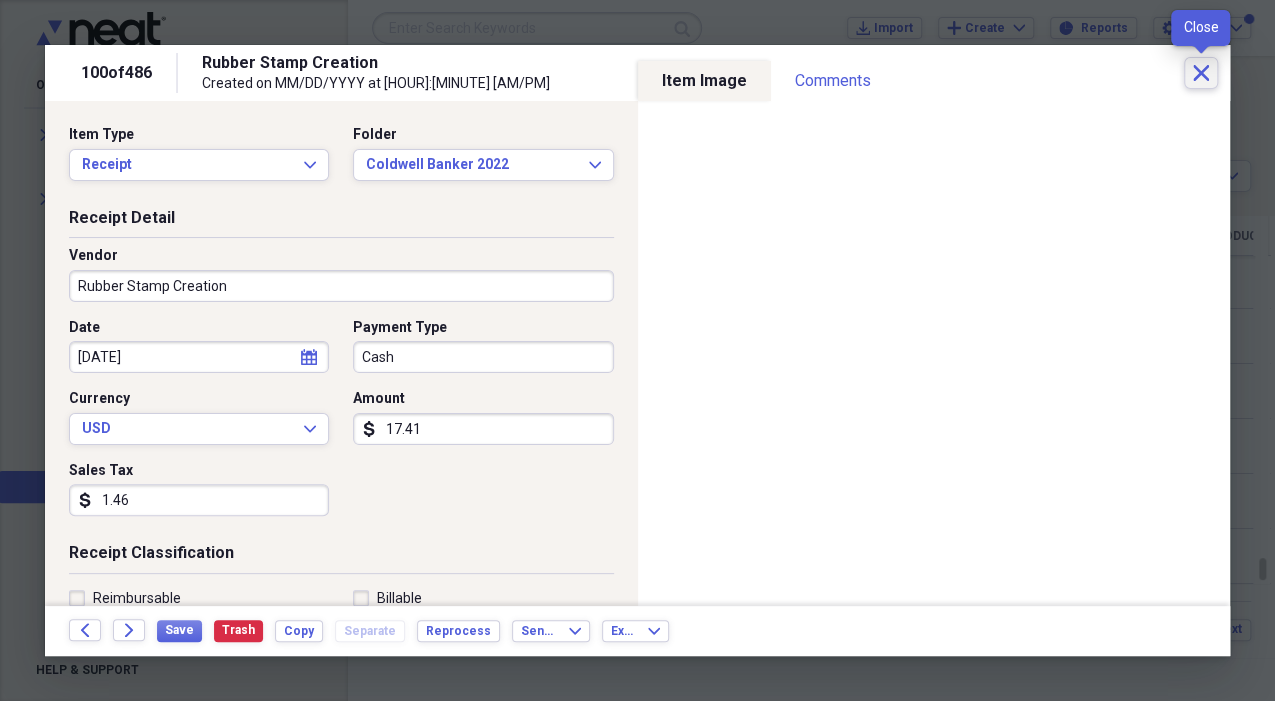 click on "Close" at bounding box center [1201, 73] 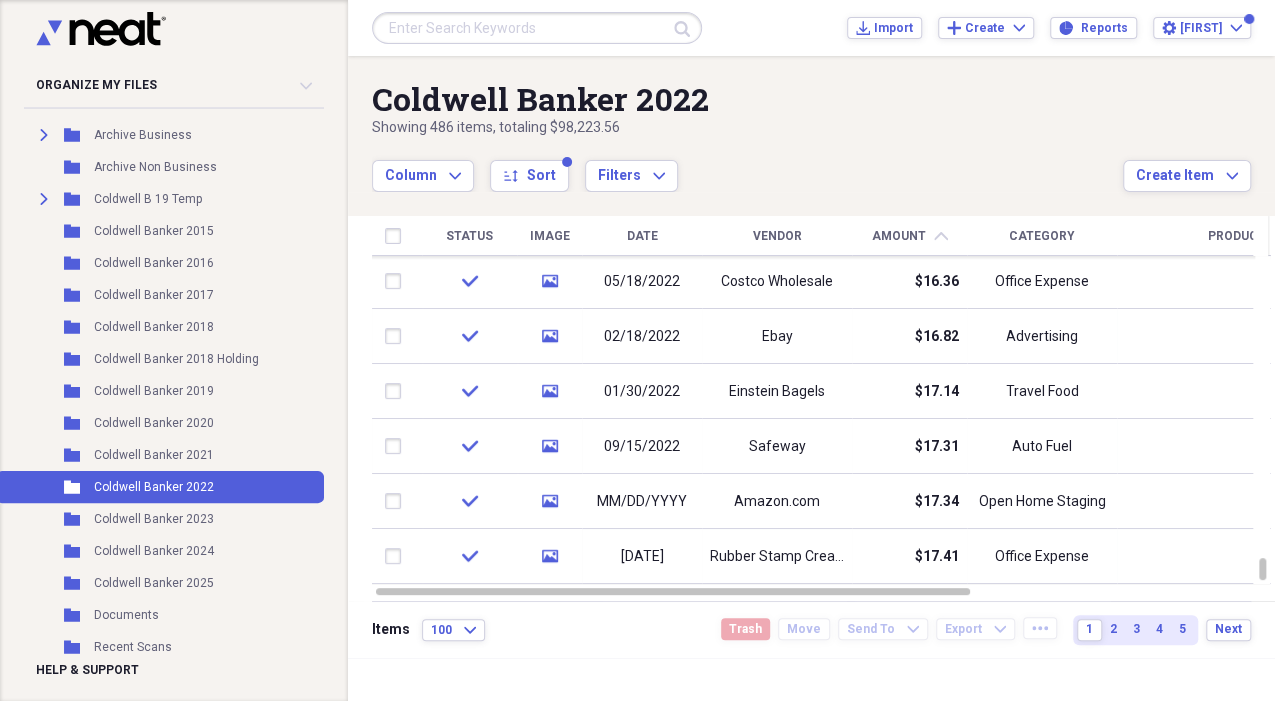 click on "Vendor" at bounding box center (777, 236) 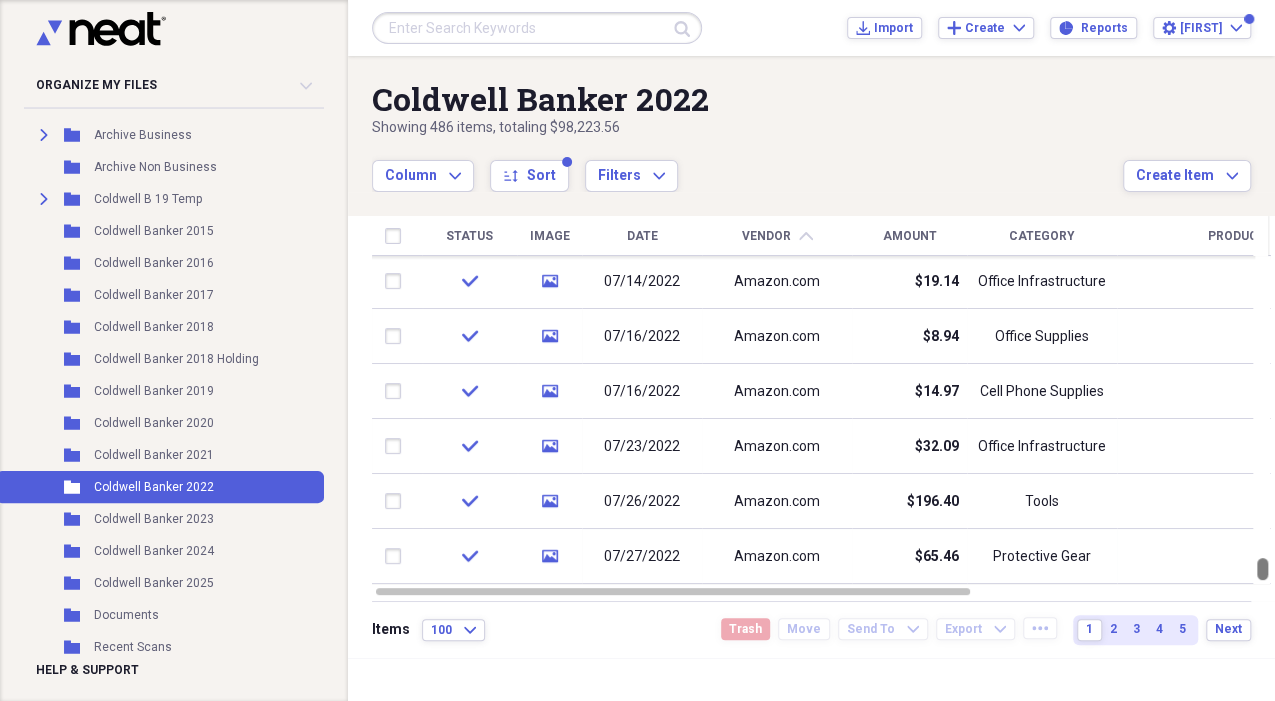 drag, startPoint x: 1270, startPoint y: 401, endPoint x: 1248, endPoint y: 666, distance: 265.91165 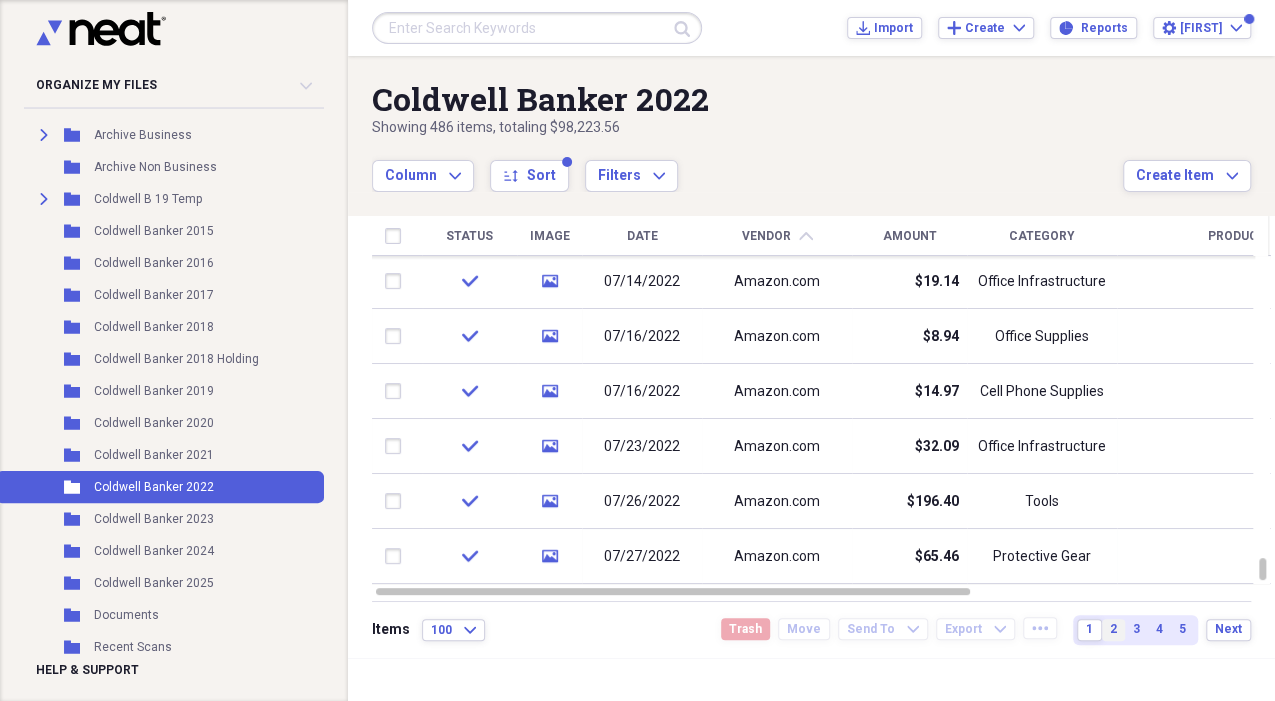 click on "2" at bounding box center [1113, 629] 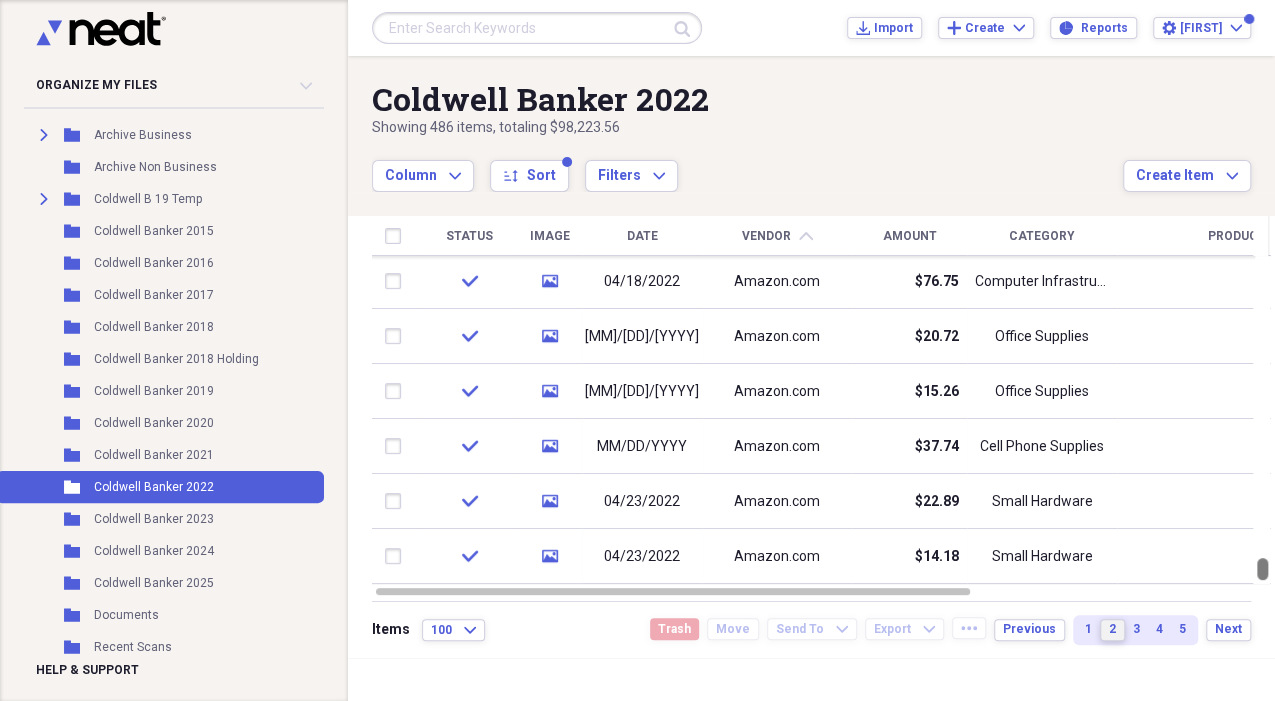 drag, startPoint x: 1265, startPoint y: 263, endPoint x: 1268, endPoint y: 618, distance: 355.01266 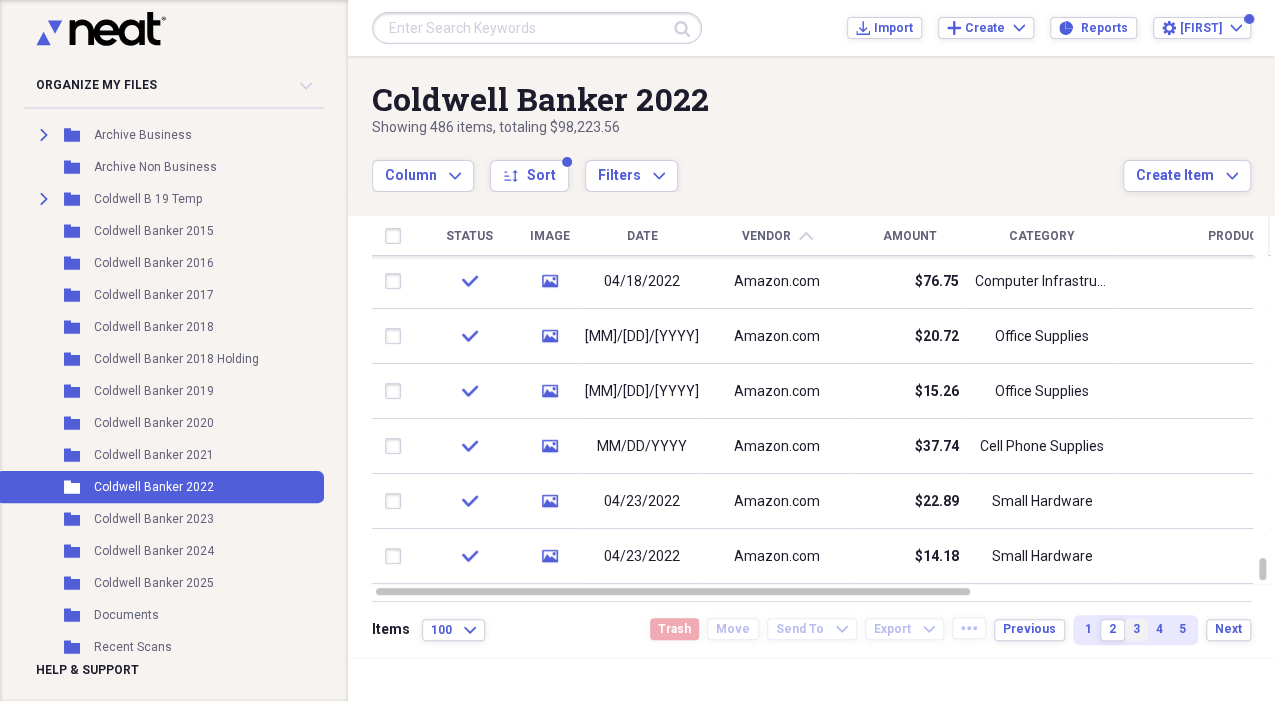 click on "3" at bounding box center (1136, 629) 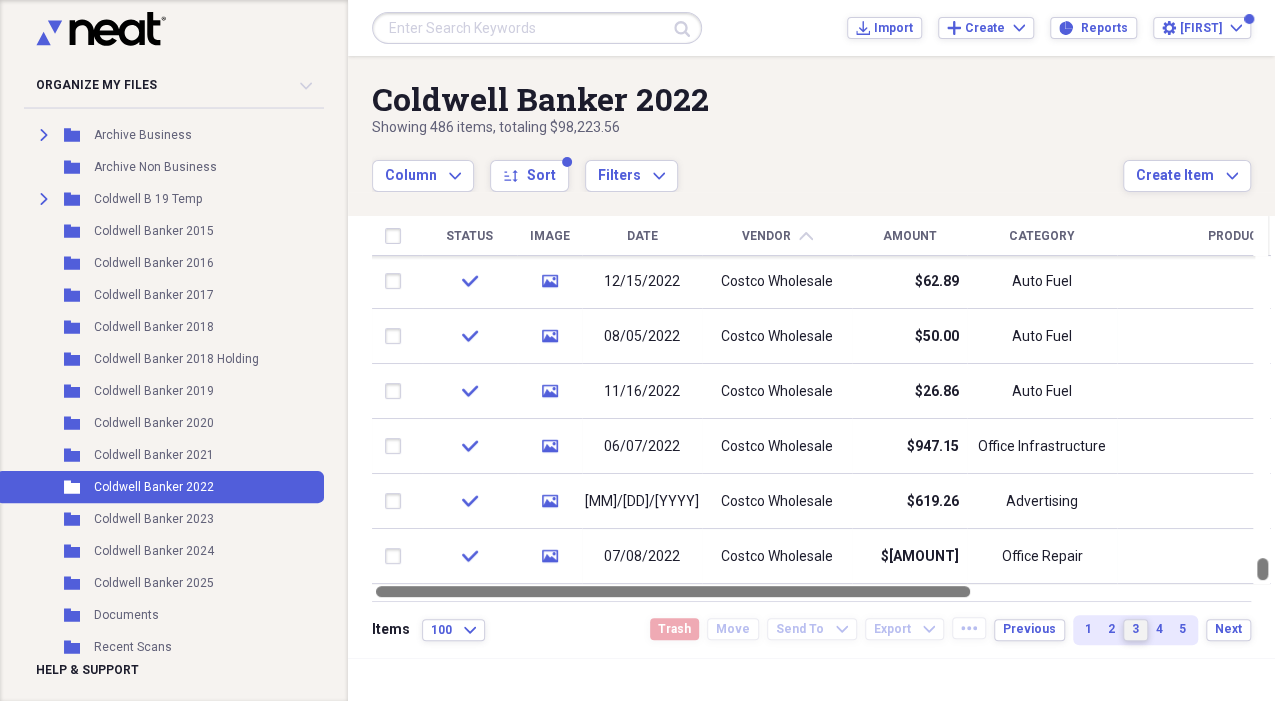 drag, startPoint x: 1264, startPoint y: 290, endPoint x: 1245, endPoint y: 597, distance: 307.58737 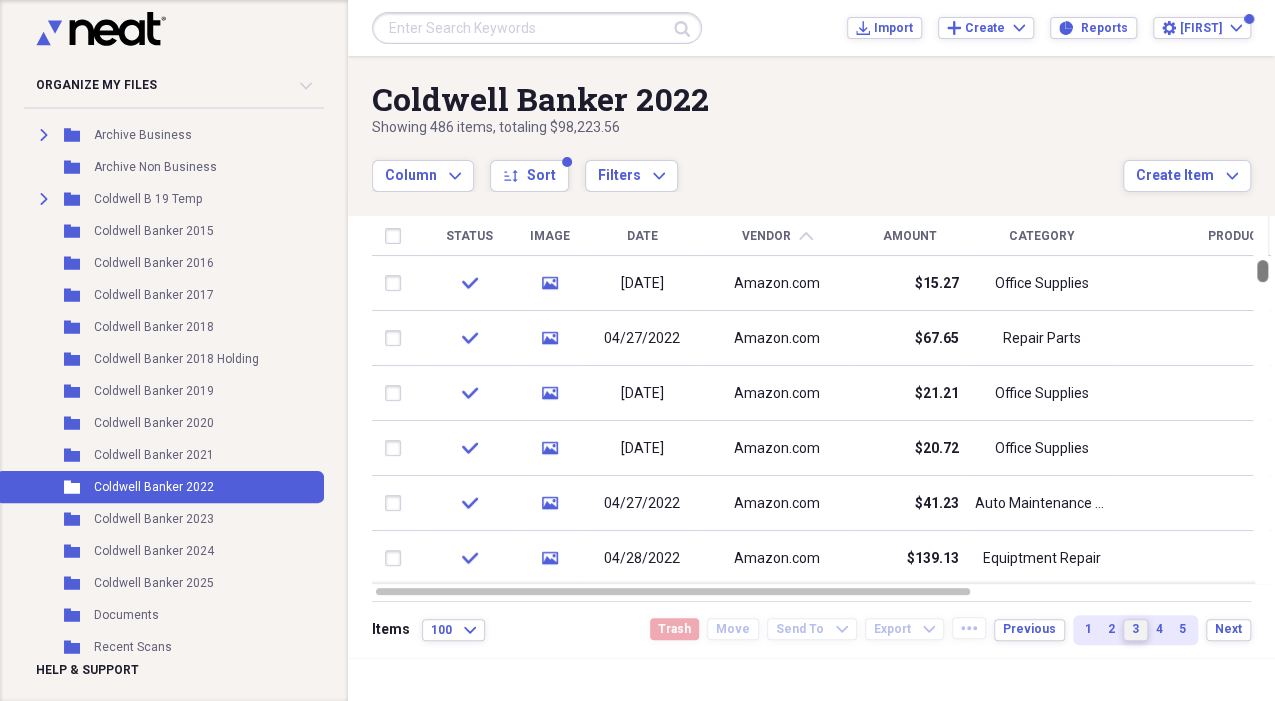 drag, startPoint x: 1268, startPoint y: 568, endPoint x: 1260, endPoint y: 236, distance: 332.09637 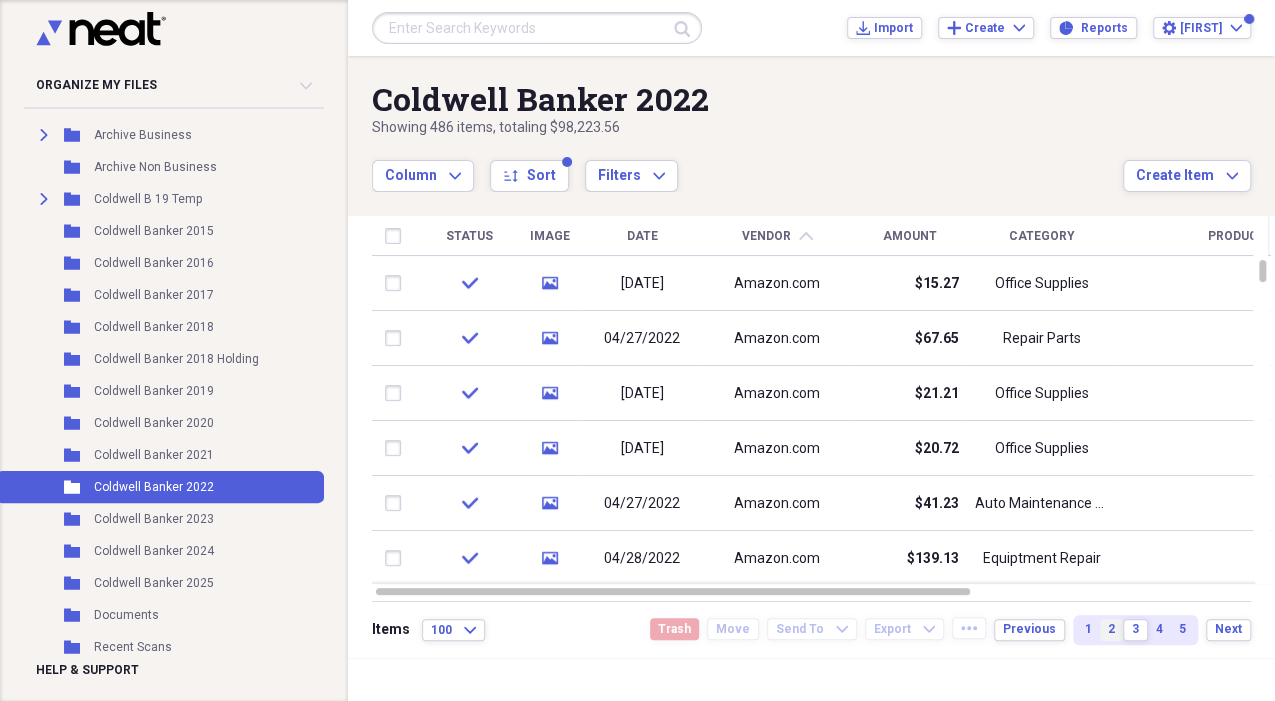 click on "2" at bounding box center (1111, 629) 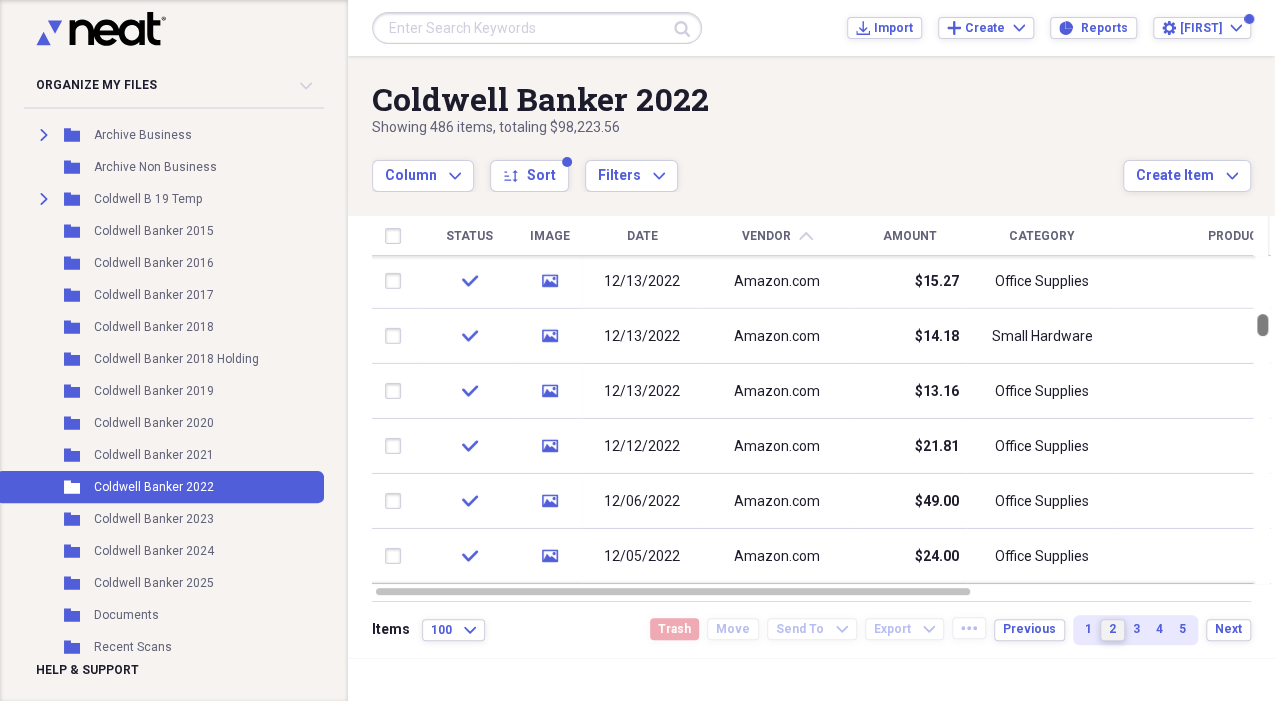 drag, startPoint x: 1266, startPoint y: 272, endPoint x: 1268, endPoint y: 326, distance: 54.037025 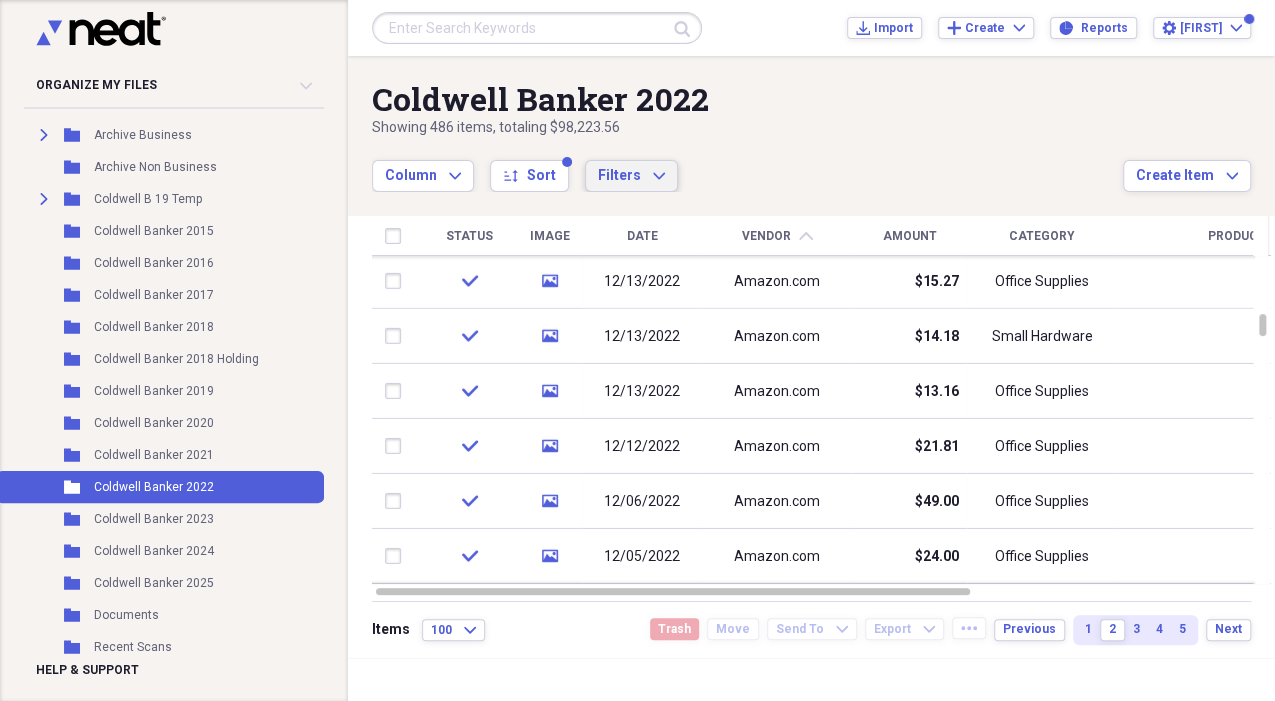 click on "Filters" at bounding box center [619, 175] 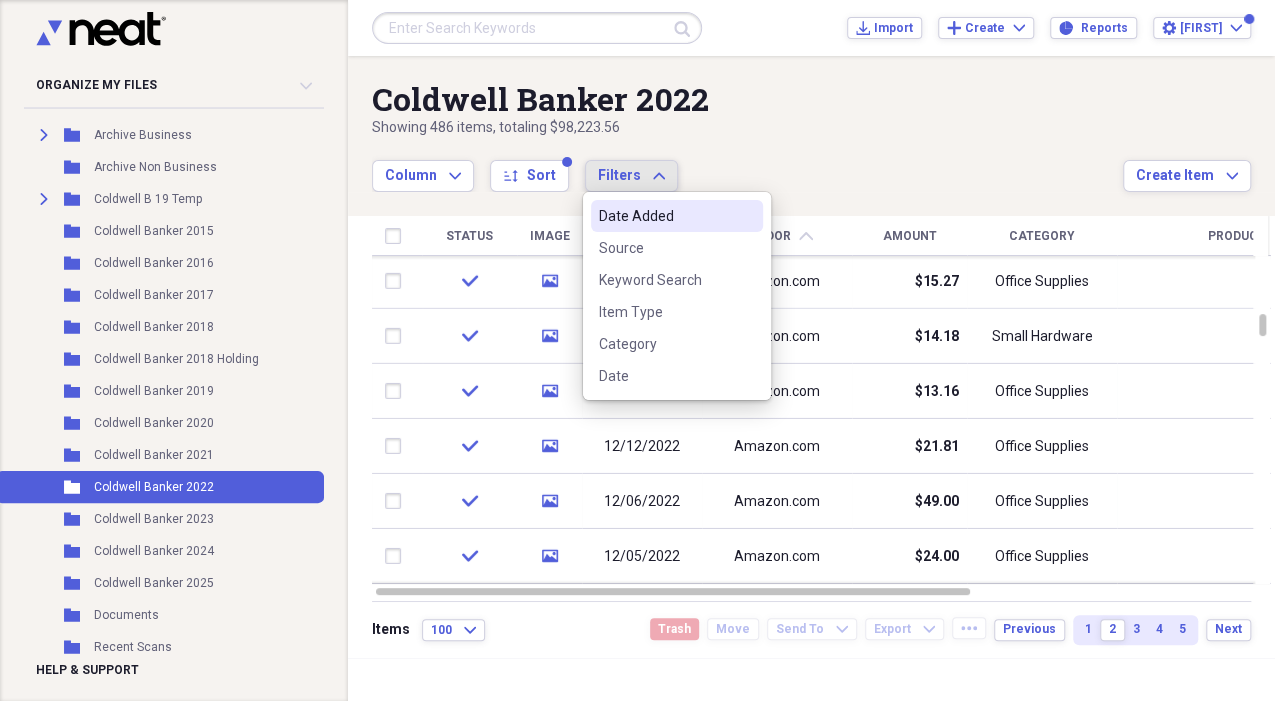 click on "Filters" at bounding box center [619, 175] 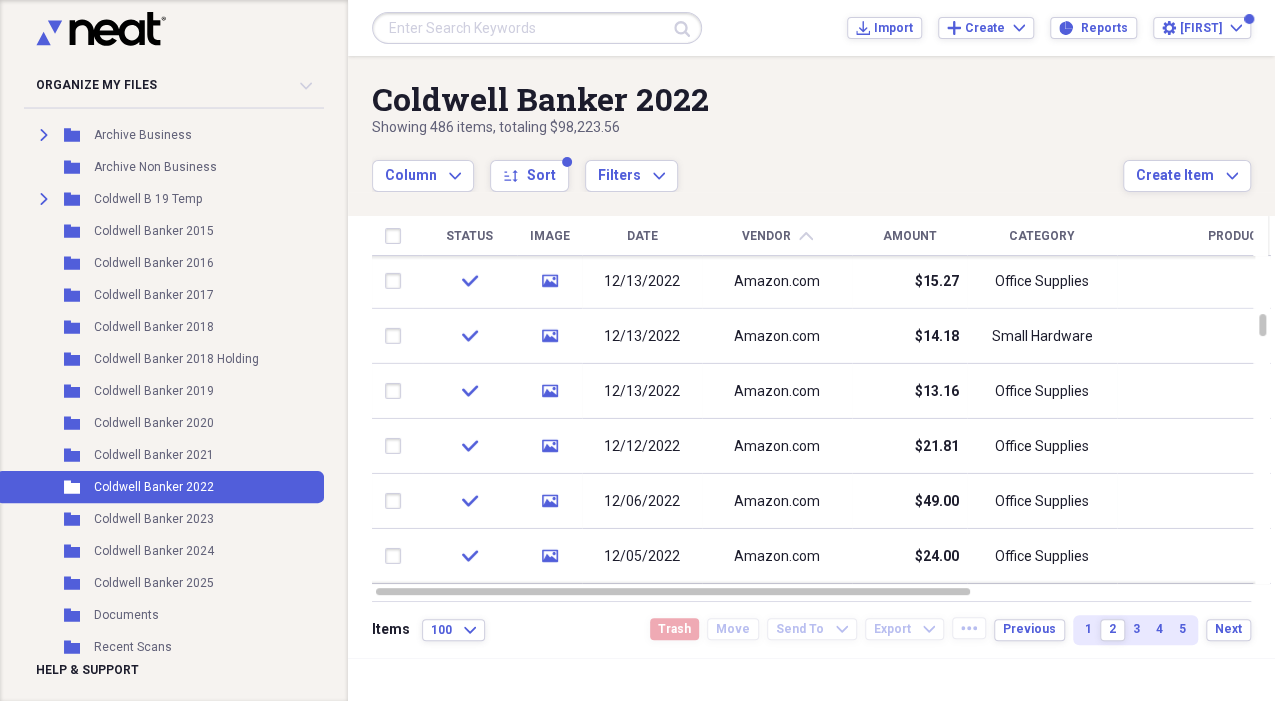 click on "Amount" at bounding box center [910, 236] 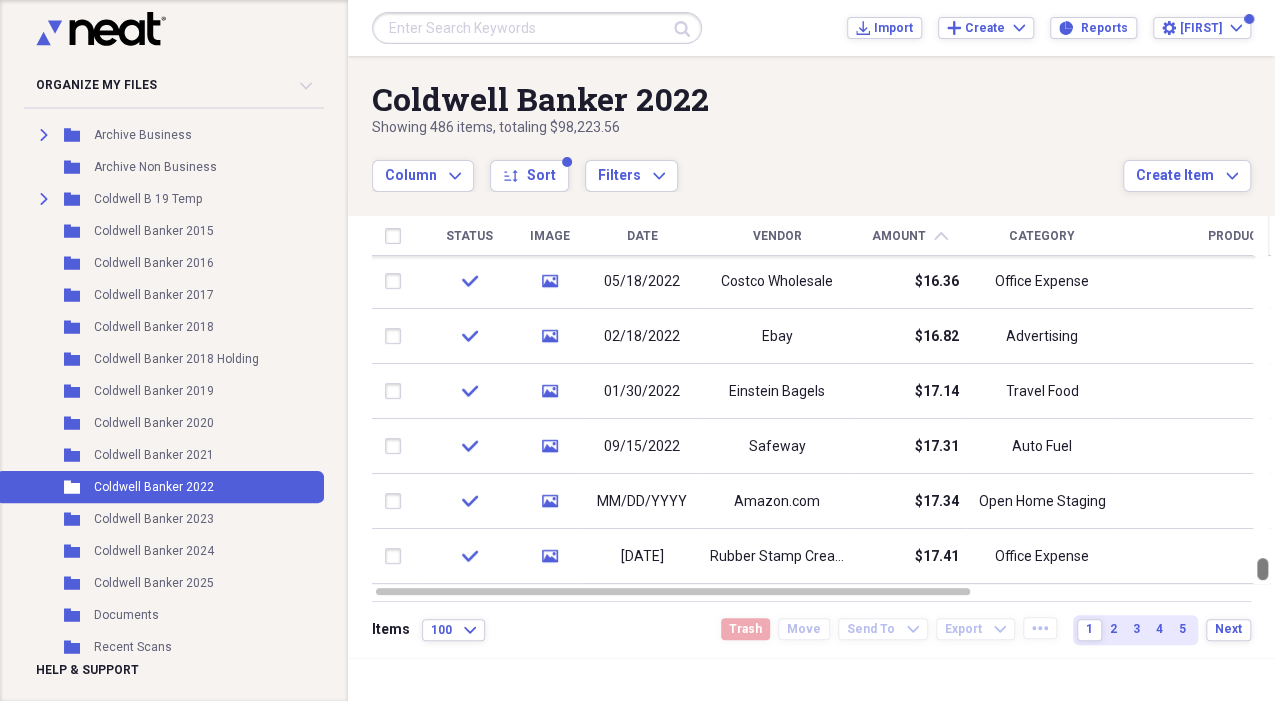 drag, startPoint x: 1269, startPoint y: 558, endPoint x: 1268, endPoint y: 730, distance: 172.00291 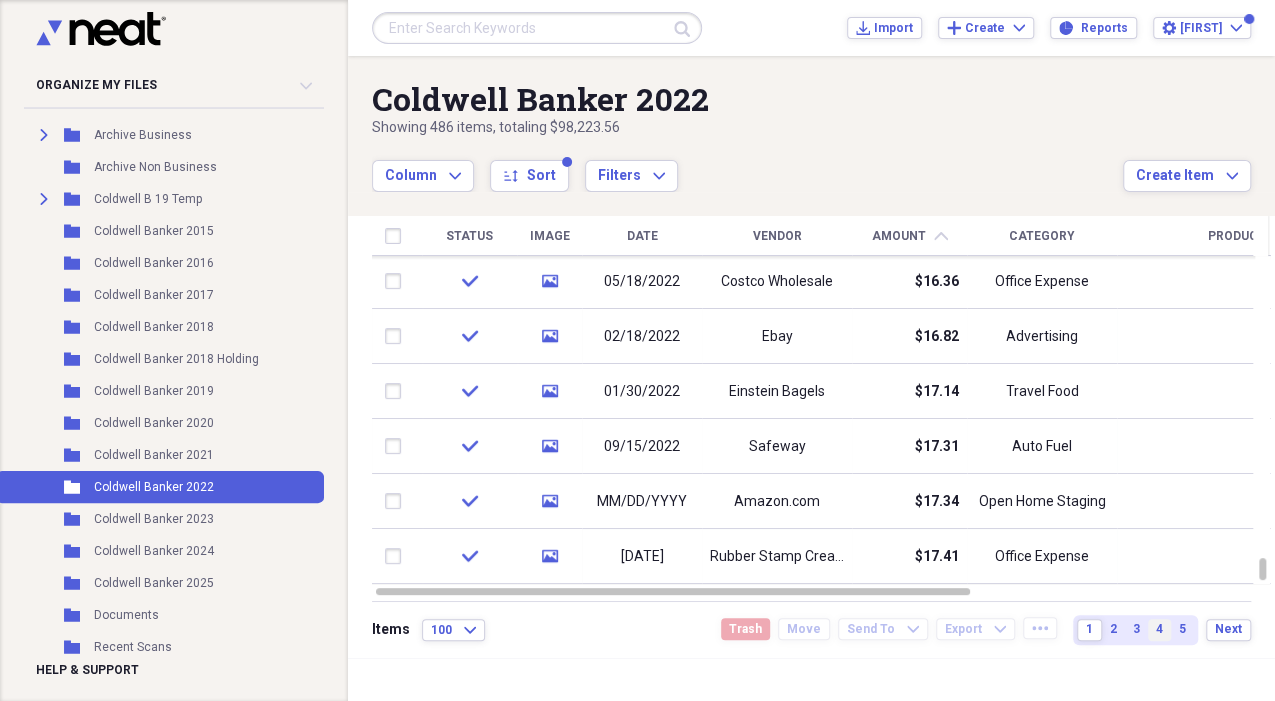 click on "4" at bounding box center (1159, 629) 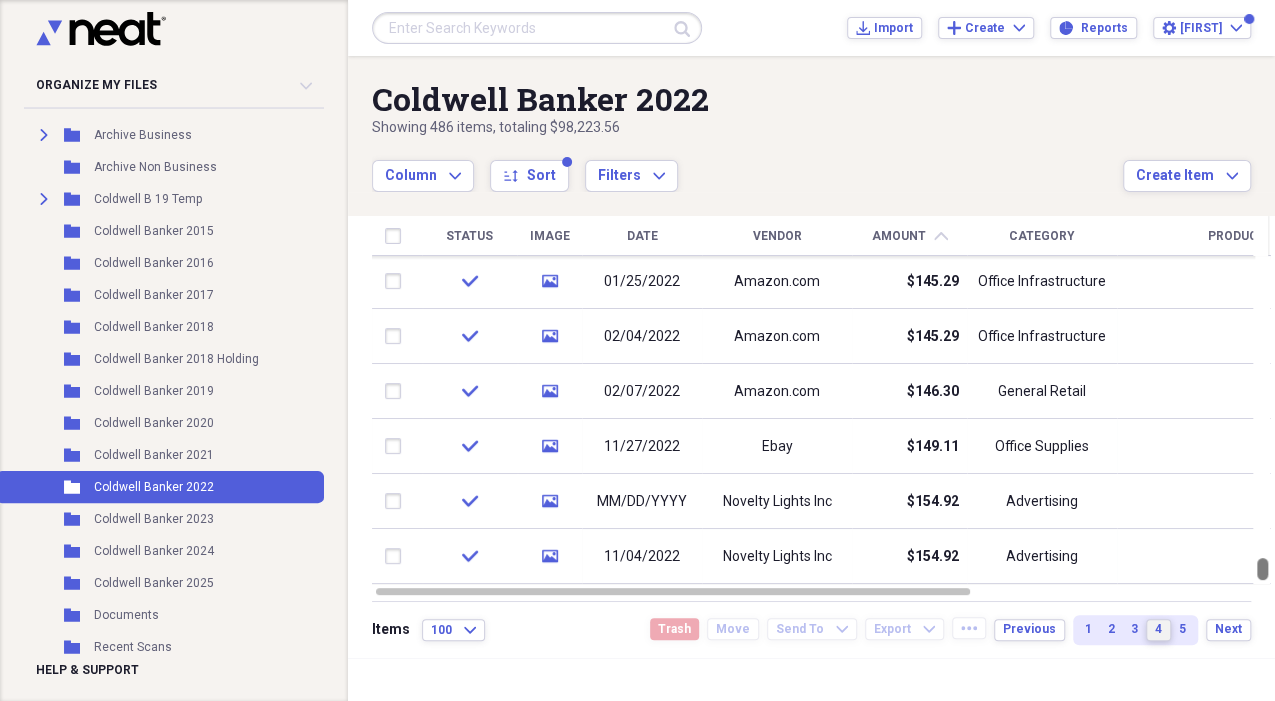 drag, startPoint x: 1264, startPoint y: 271, endPoint x: 1268, endPoint y: 730, distance: 459.01743 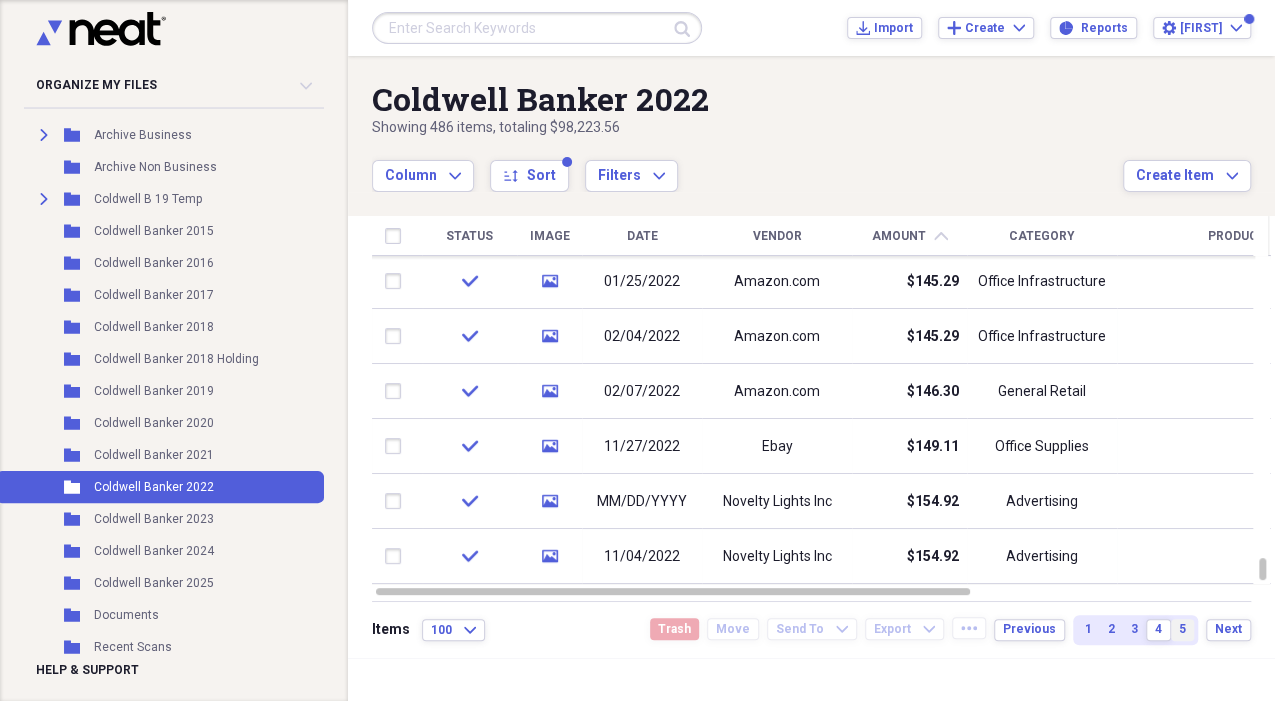 click on "5" at bounding box center (1182, 630) 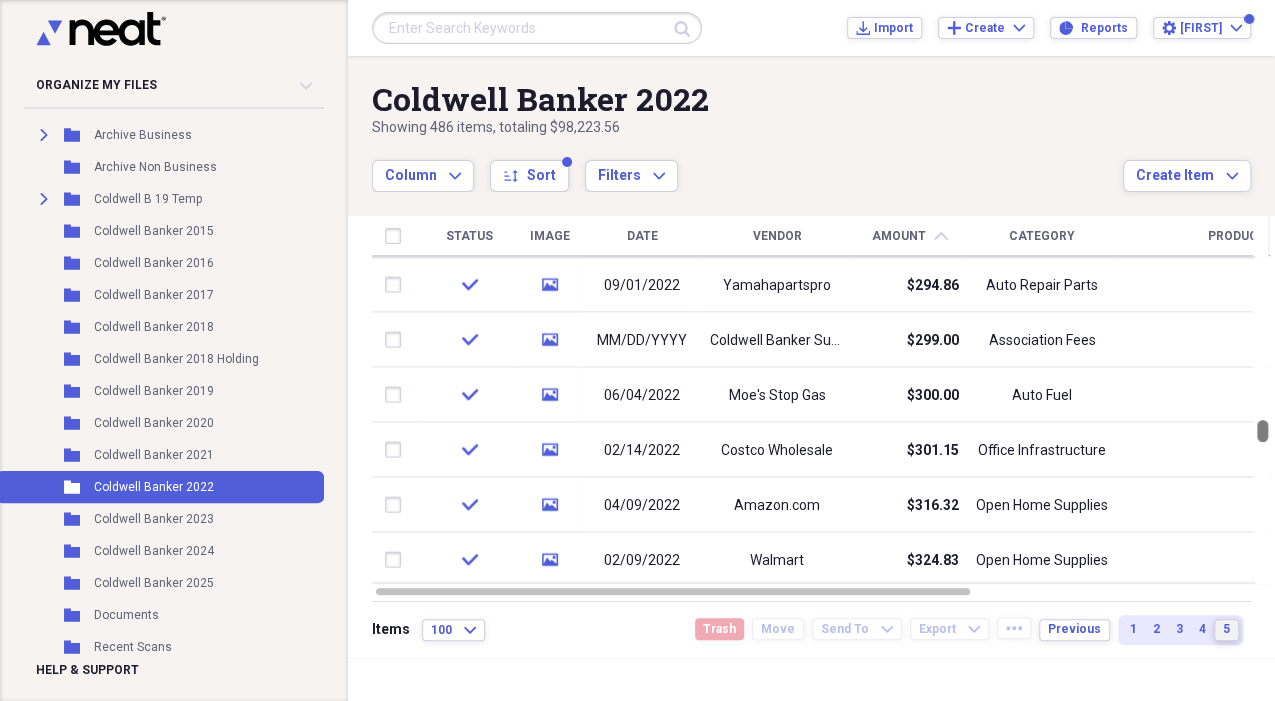 drag, startPoint x: 1264, startPoint y: 296, endPoint x: 1263, endPoint y: 428, distance: 132.00378 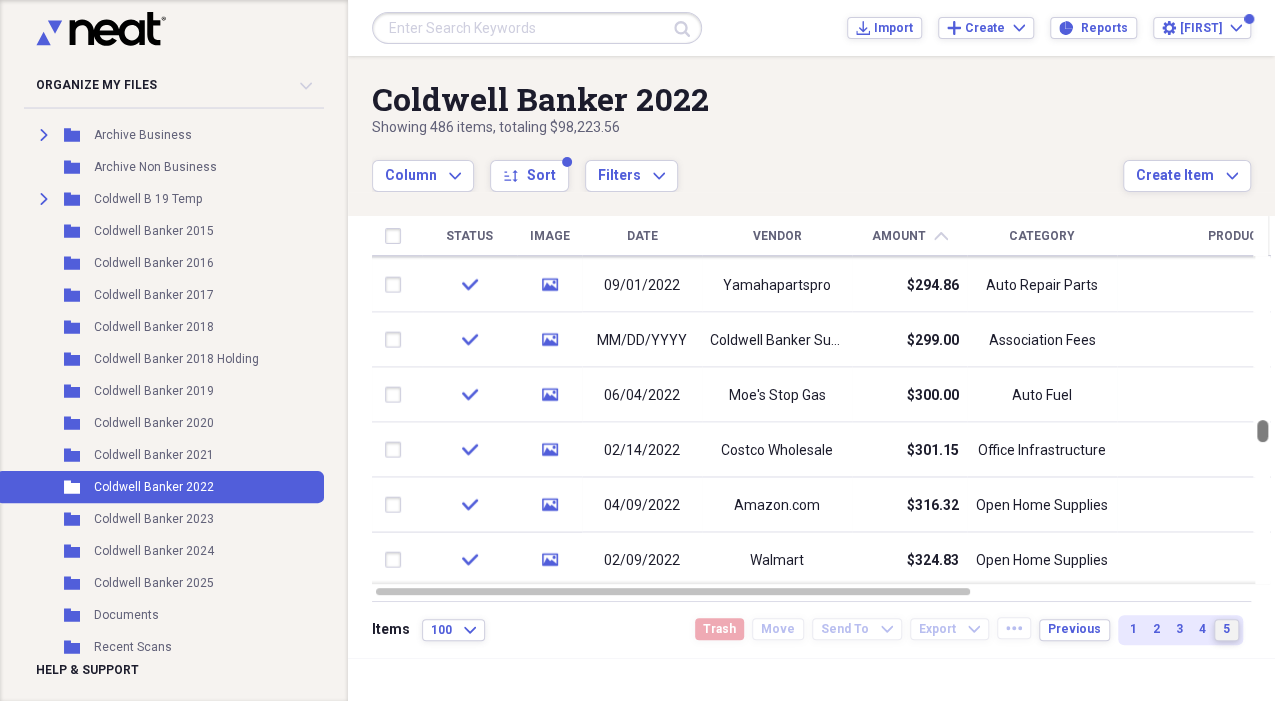 click at bounding box center [1262, 431] 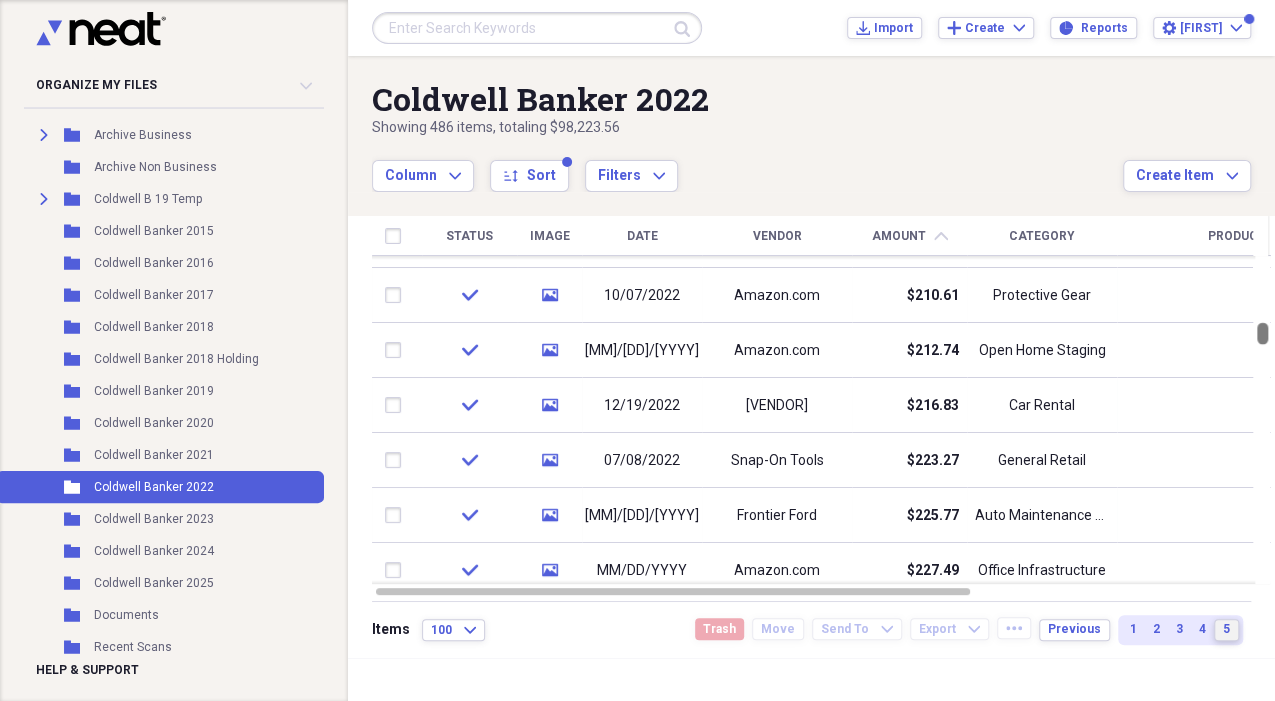 drag, startPoint x: 1268, startPoint y: 406, endPoint x: 1268, endPoint y: 337, distance: 69 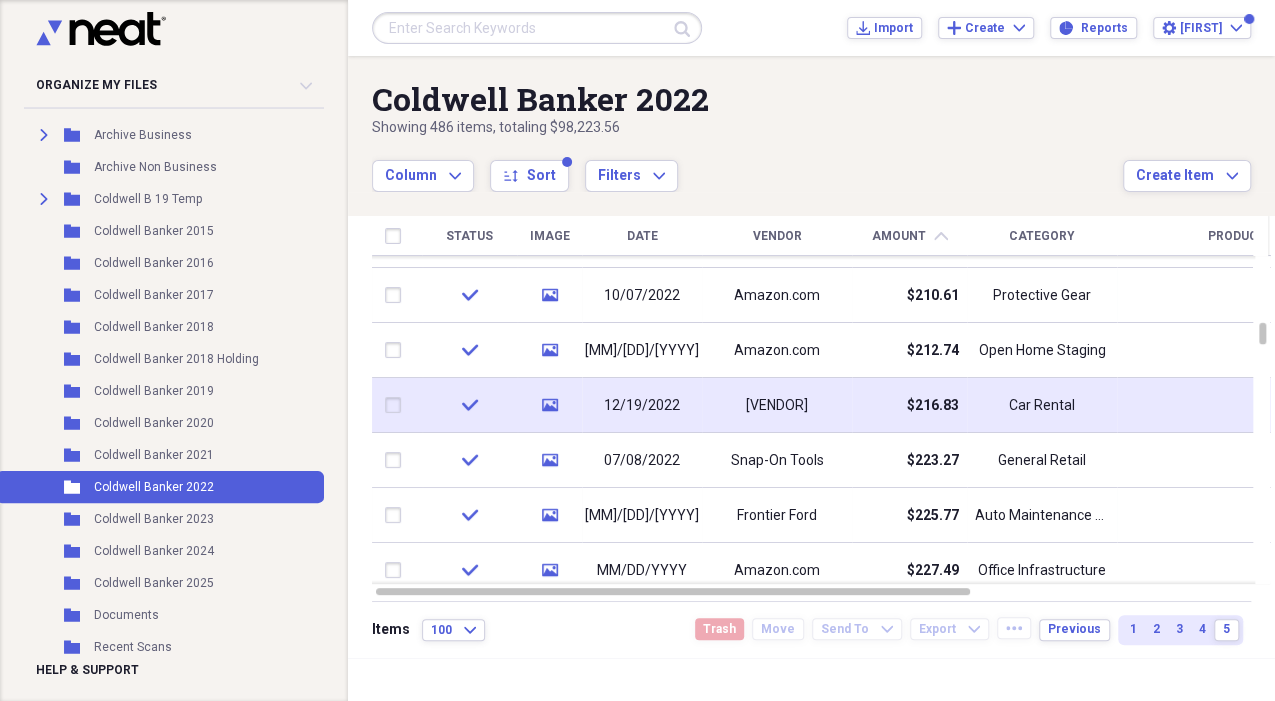 click on "12/19/2022" at bounding box center [642, 406] 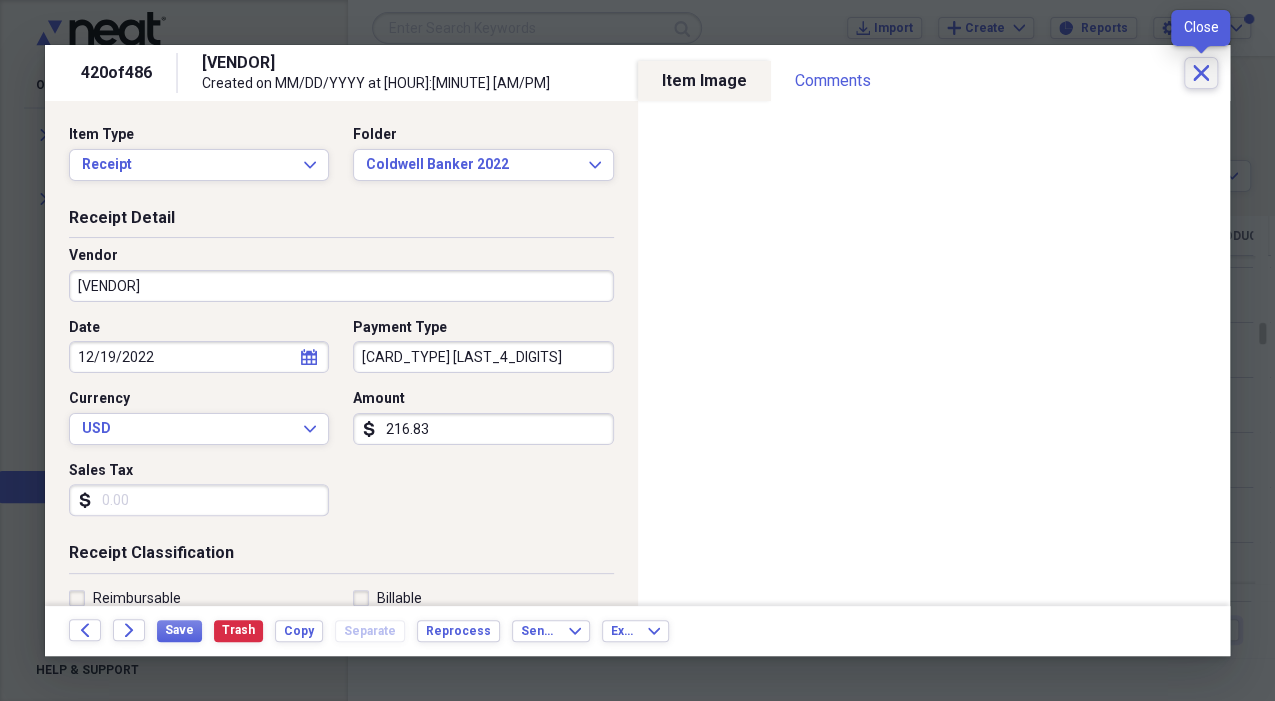 click on "Close" 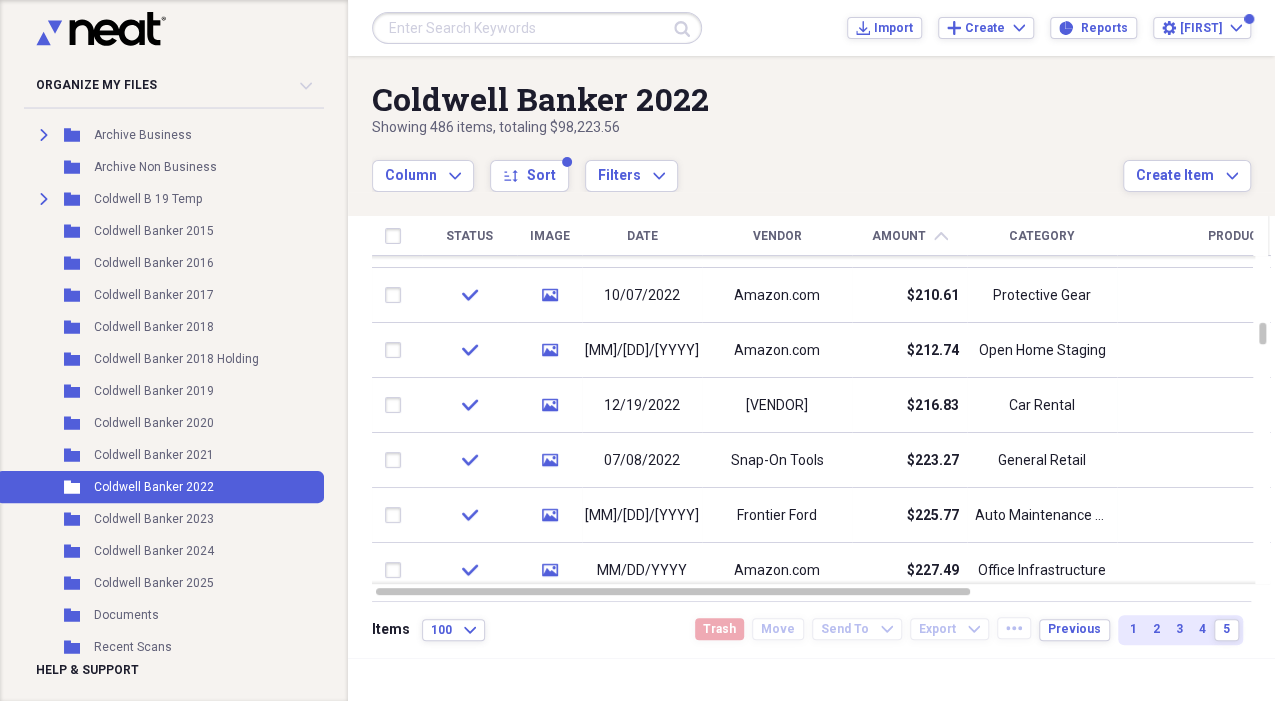 scroll, scrollTop: 0, scrollLeft: 0, axis: both 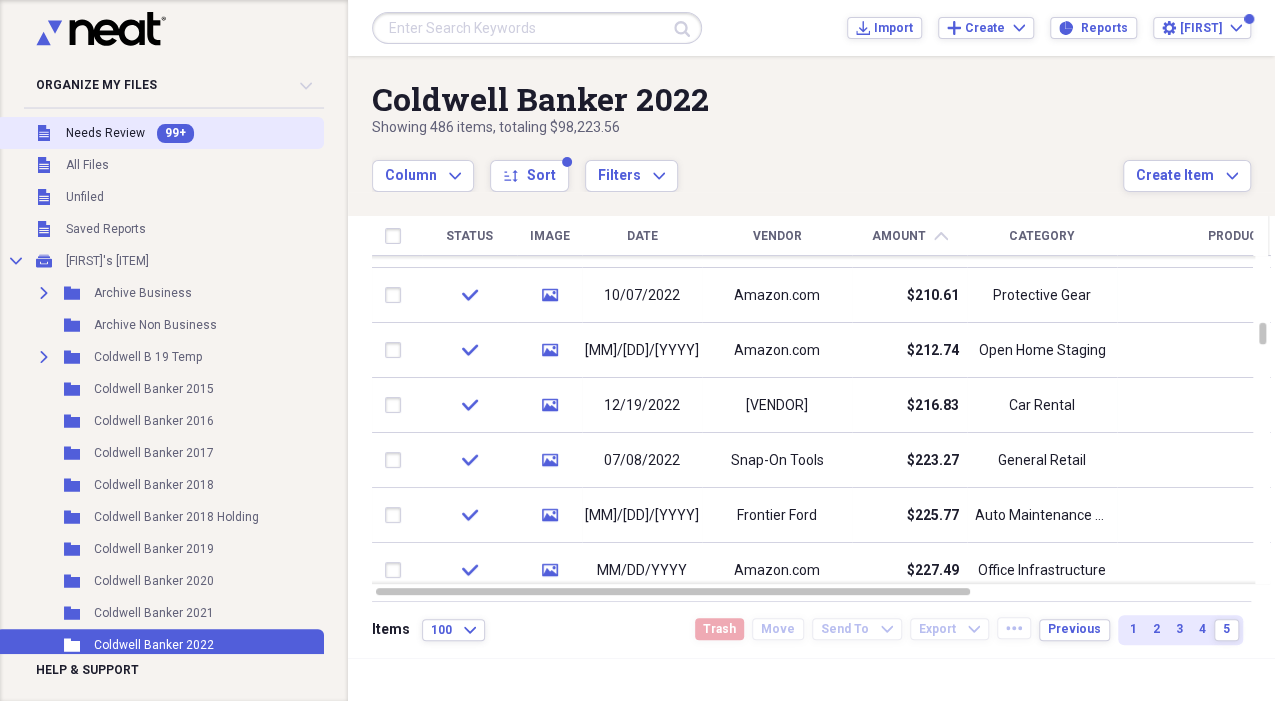 click on "Unfiled Needs Review 99+" at bounding box center [160, 133] 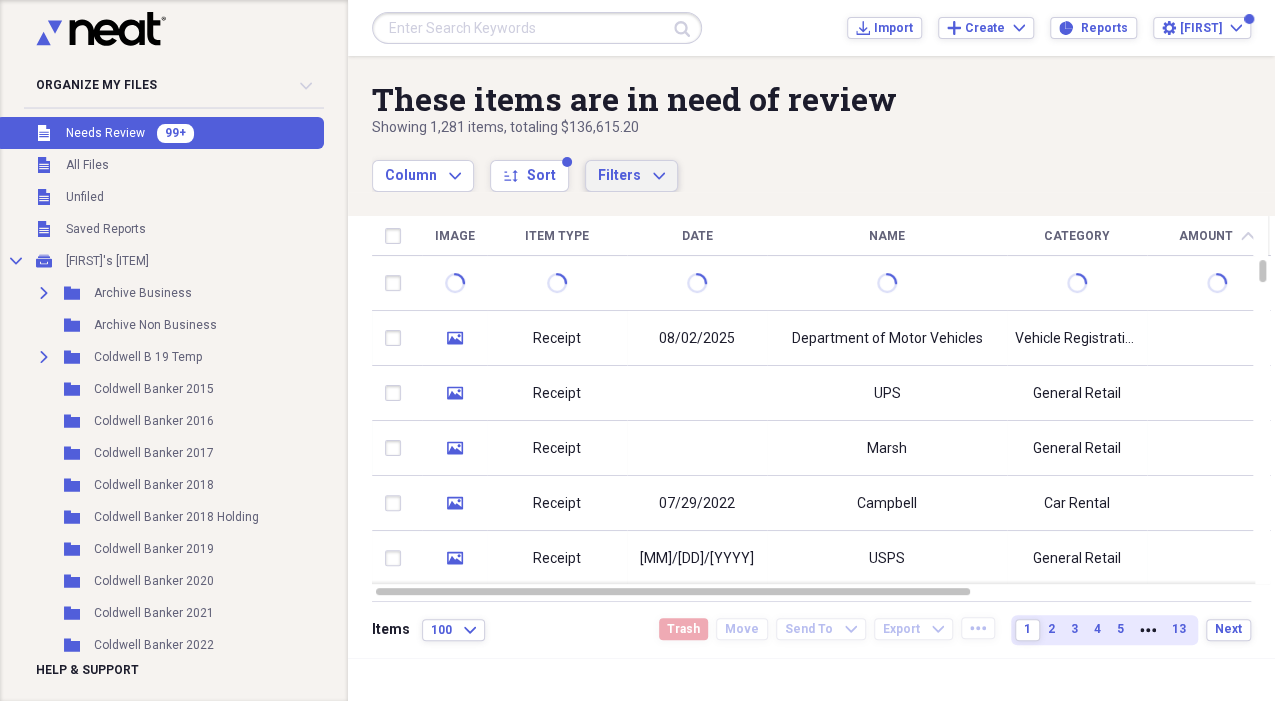 click on "Filters  Expand" at bounding box center (631, 176) 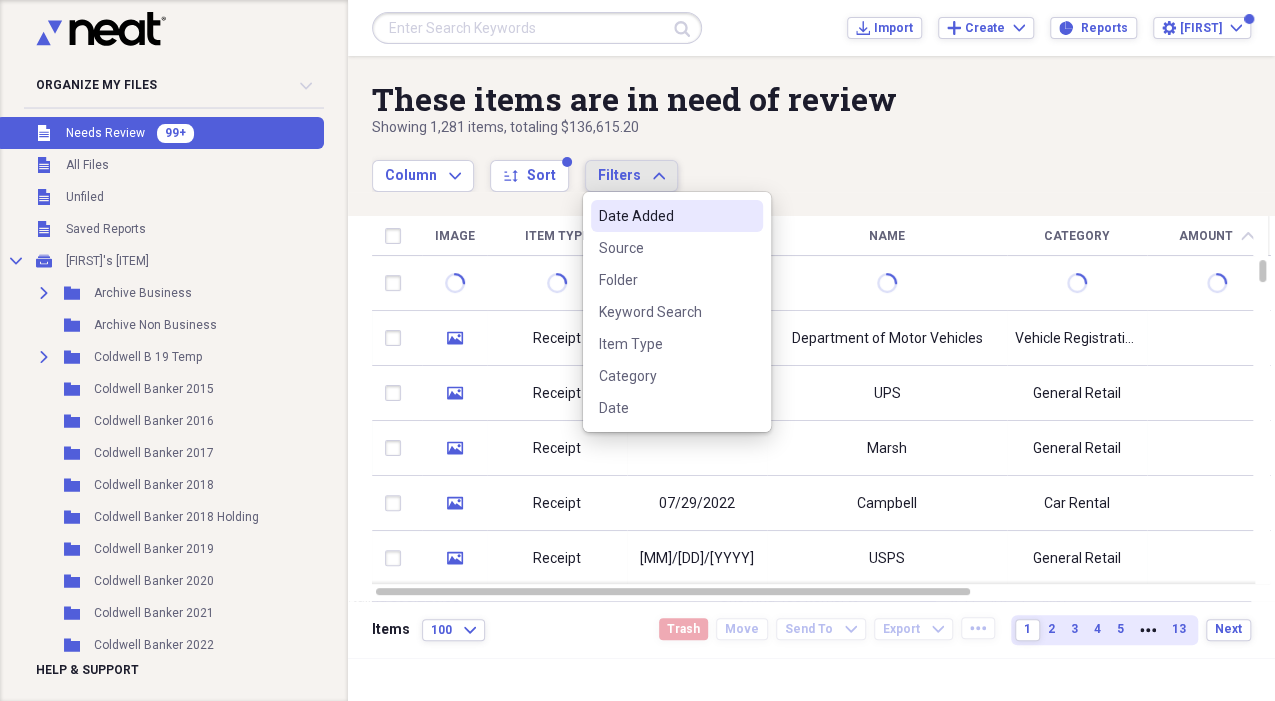 click on "Date Added" at bounding box center (665, 216) 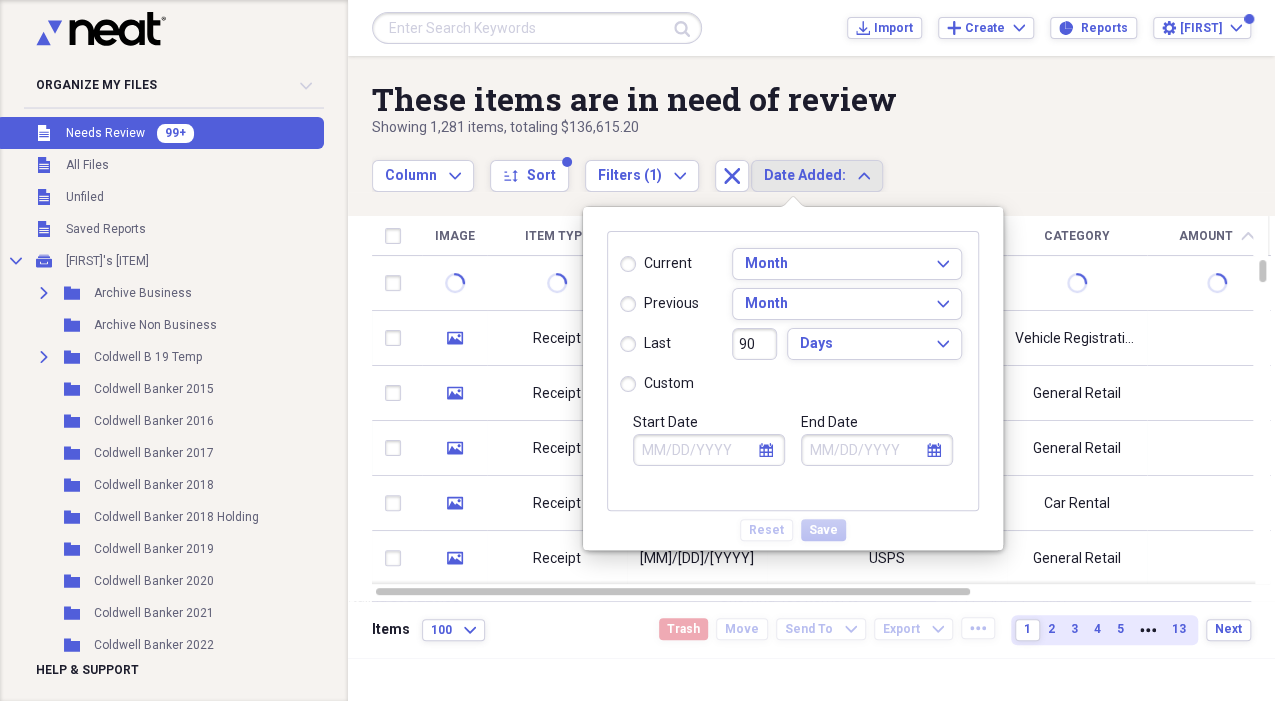 click on "90" at bounding box center [755, 344] 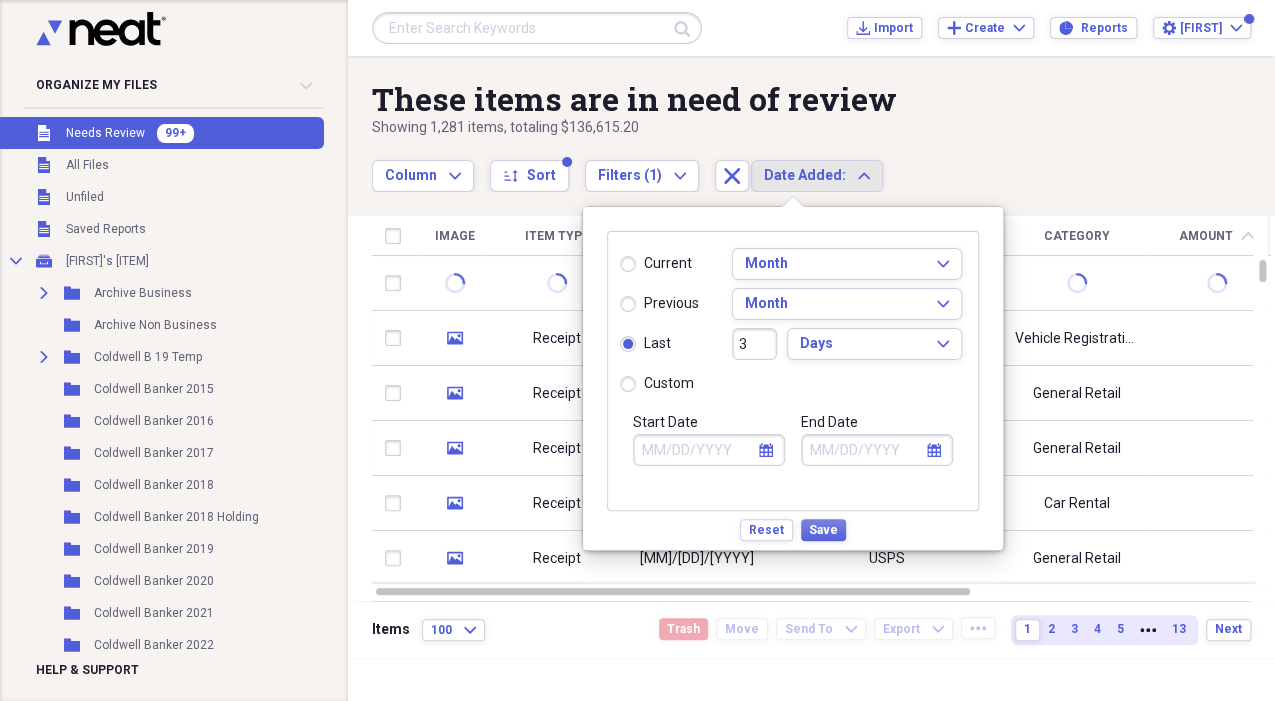 type on "08/04/2025" 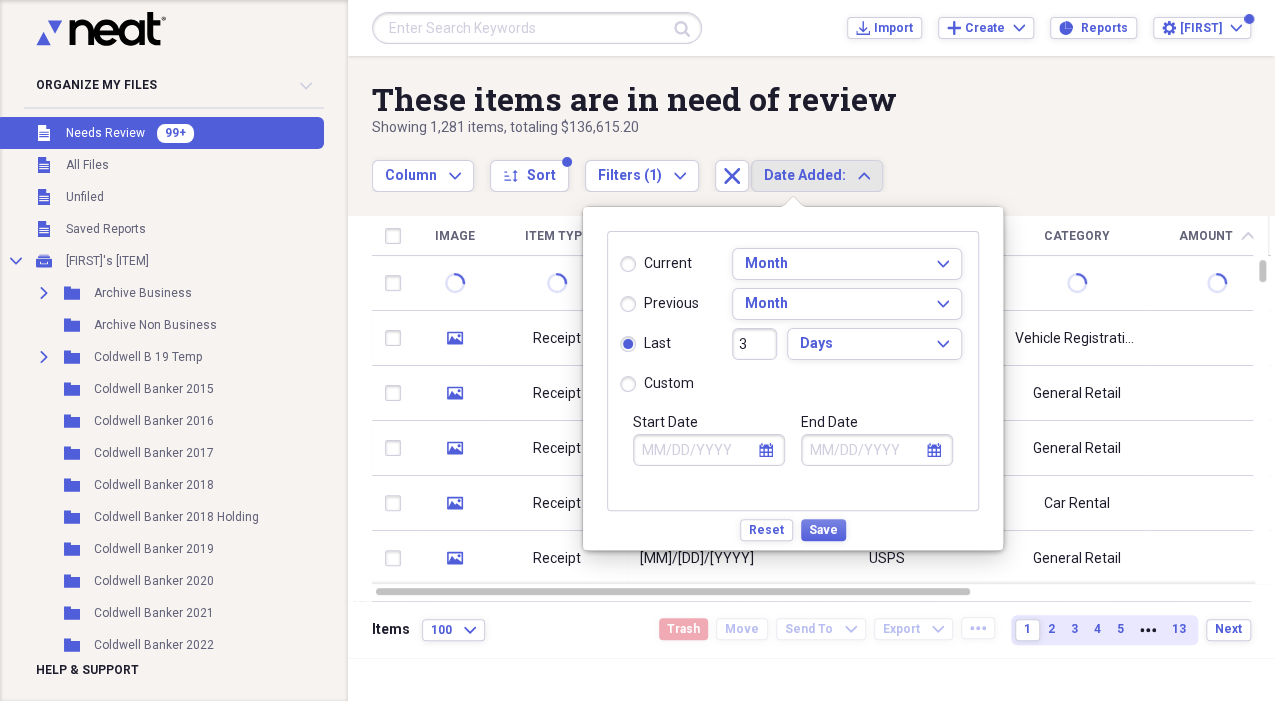 type on "08/06/2025" 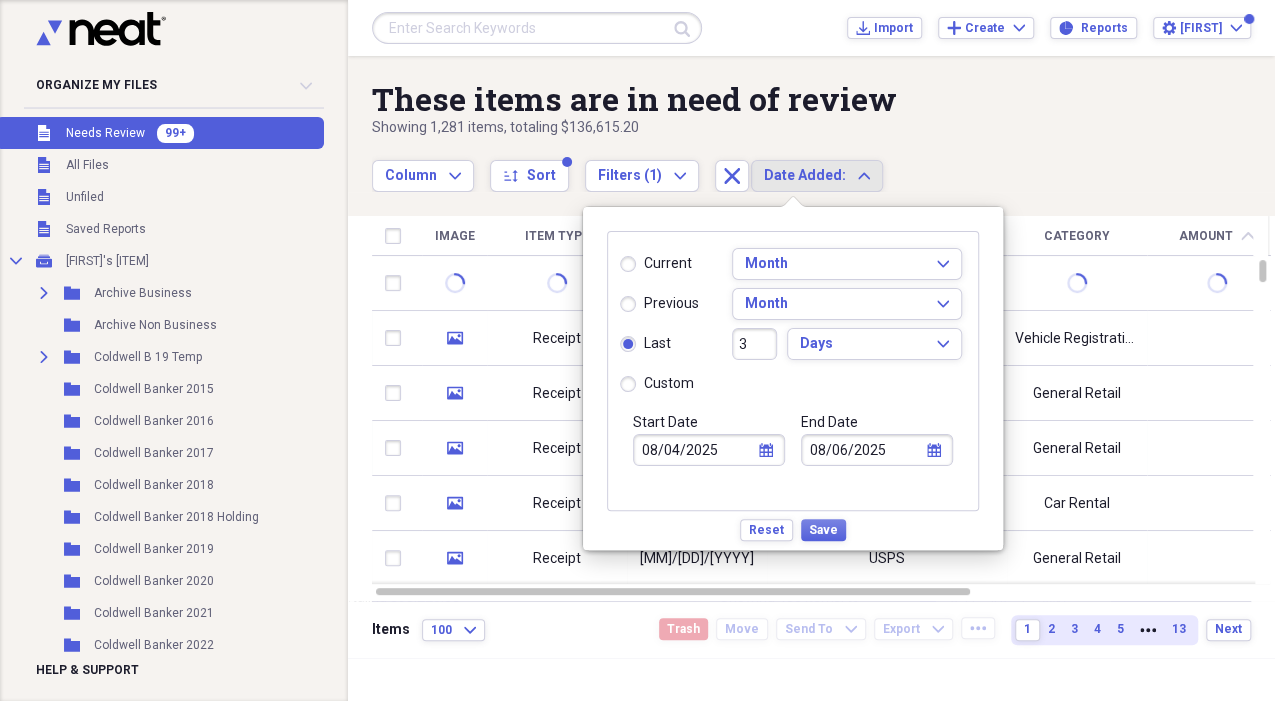 type on "3" 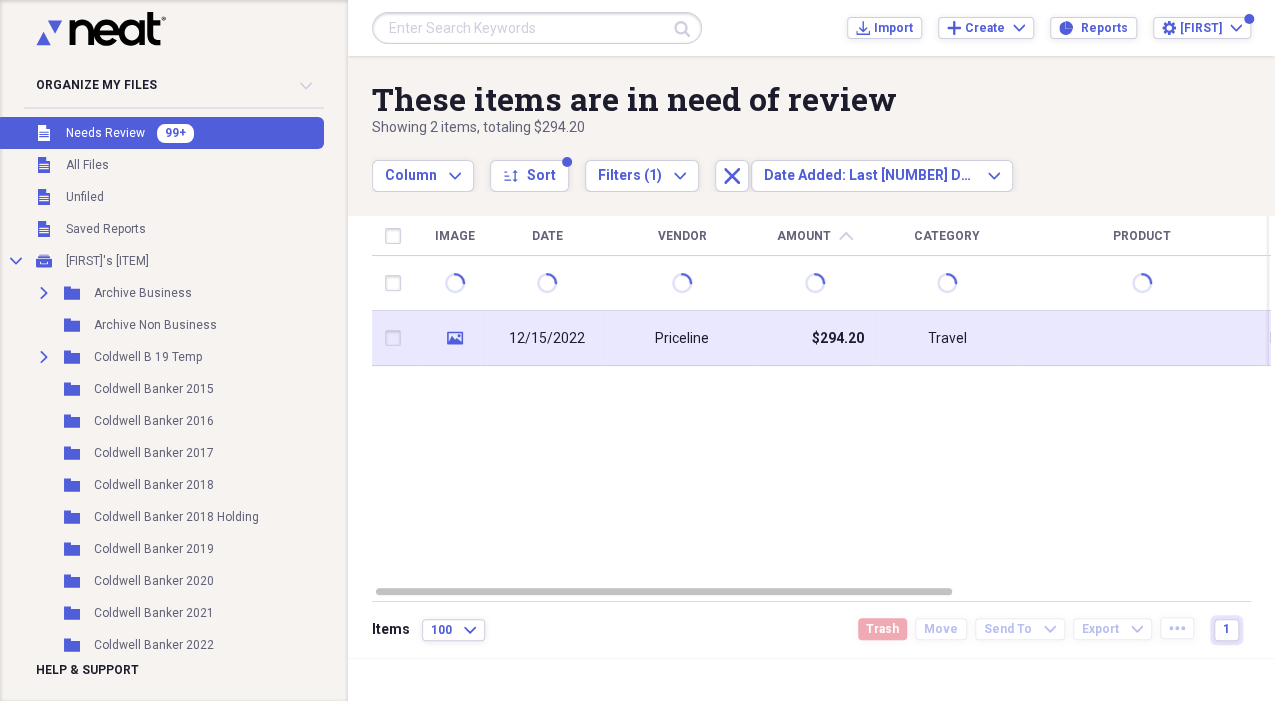 click on "Priceline" at bounding box center [682, 338] 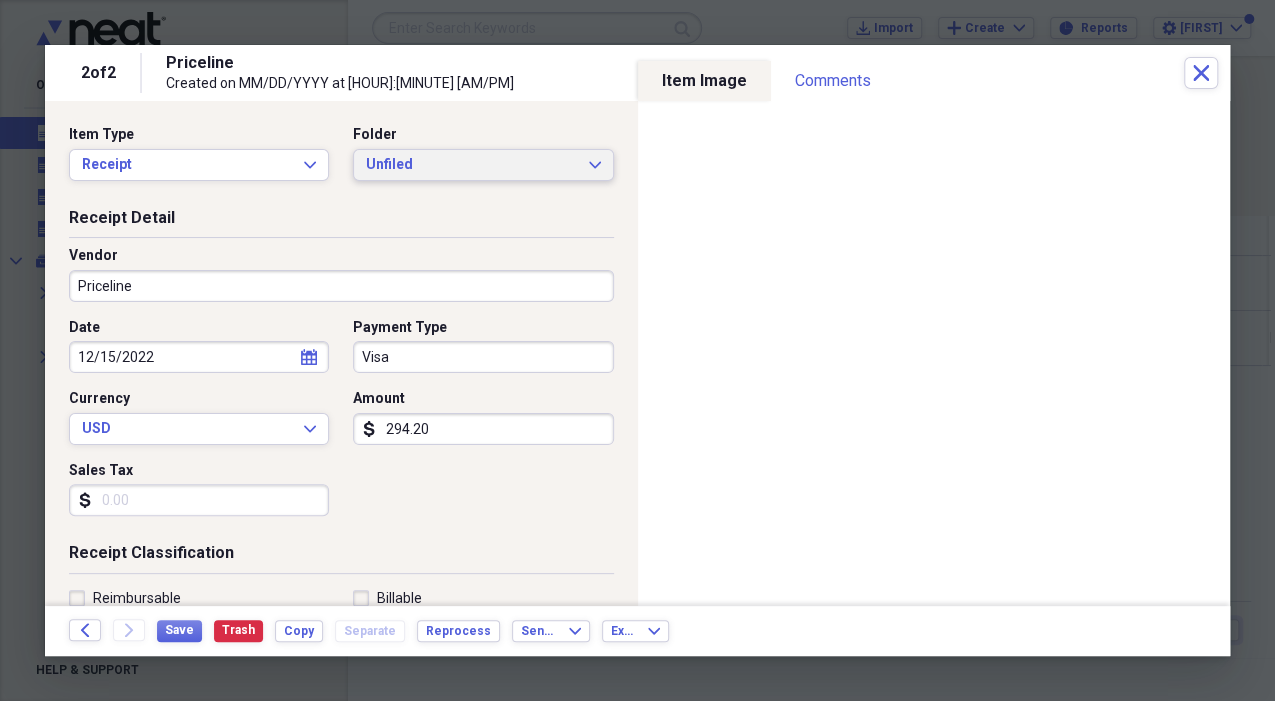click on "Unfiled" at bounding box center [471, 165] 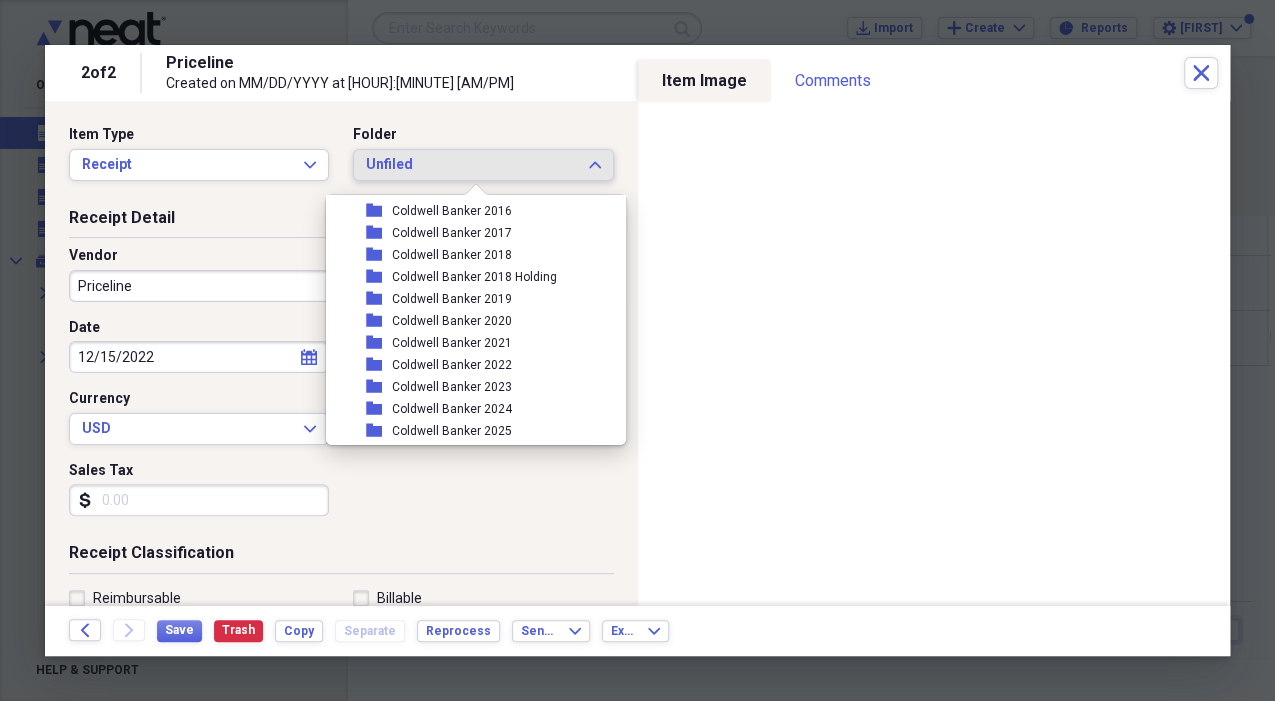 scroll, scrollTop: 146, scrollLeft: 0, axis: vertical 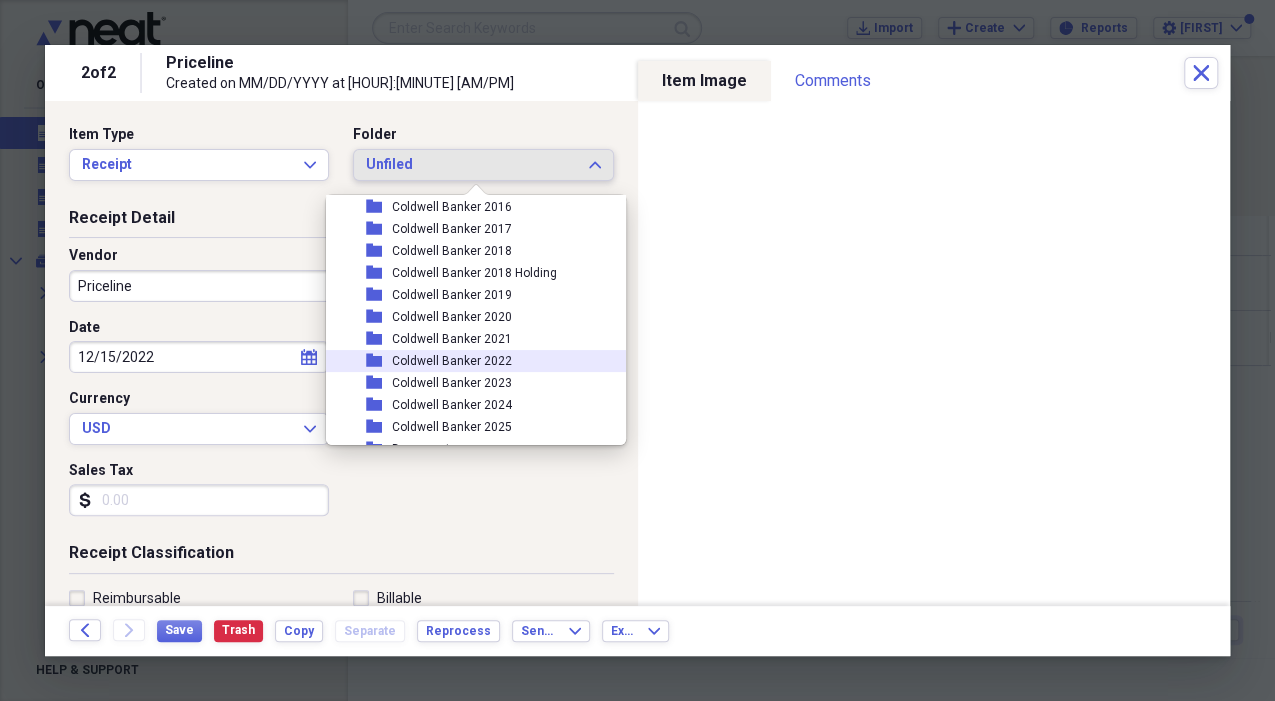 click on "Coldwell Banker 2022" at bounding box center (452, 361) 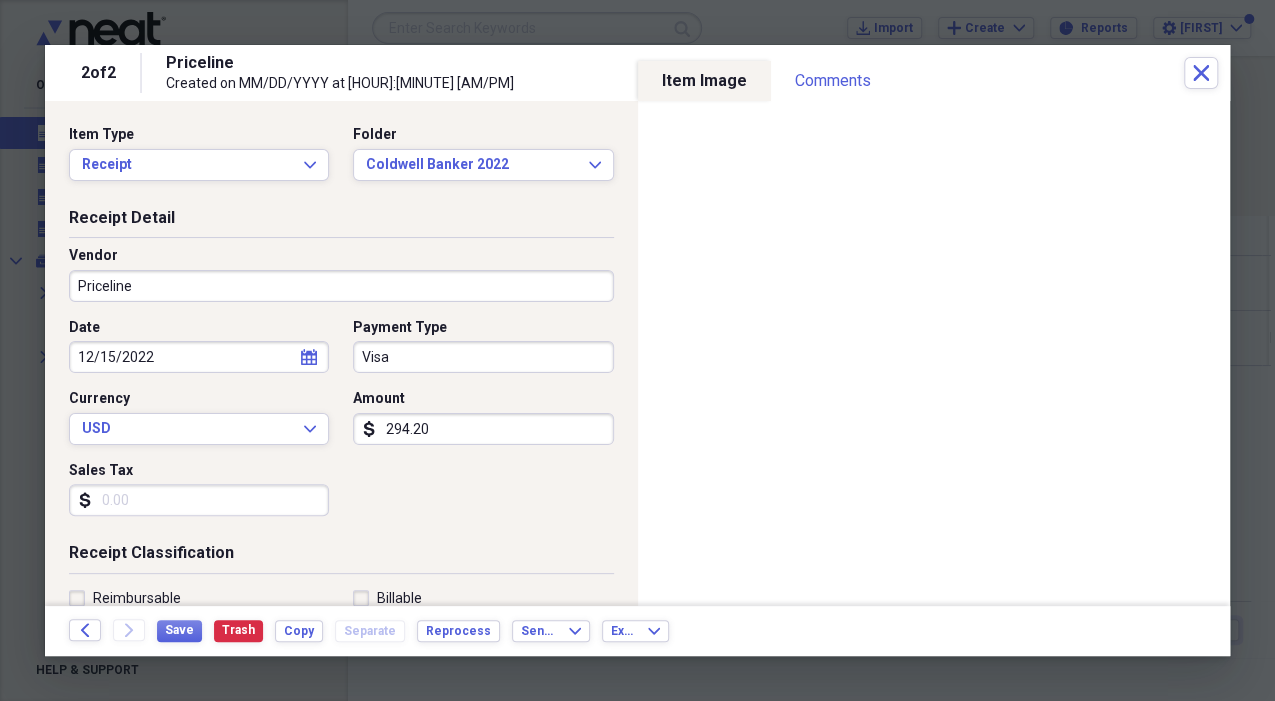 click on "12/15/2022" at bounding box center (199, 357) 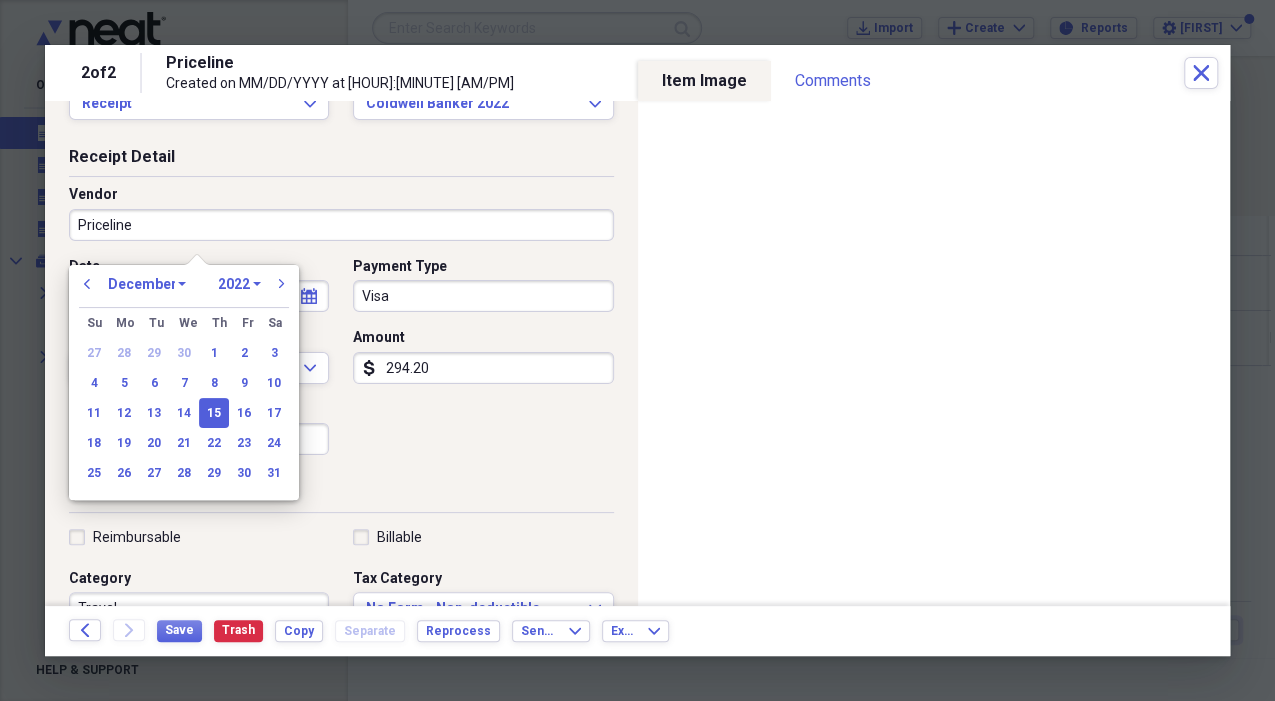 scroll, scrollTop: 133, scrollLeft: 0, axis: vertical 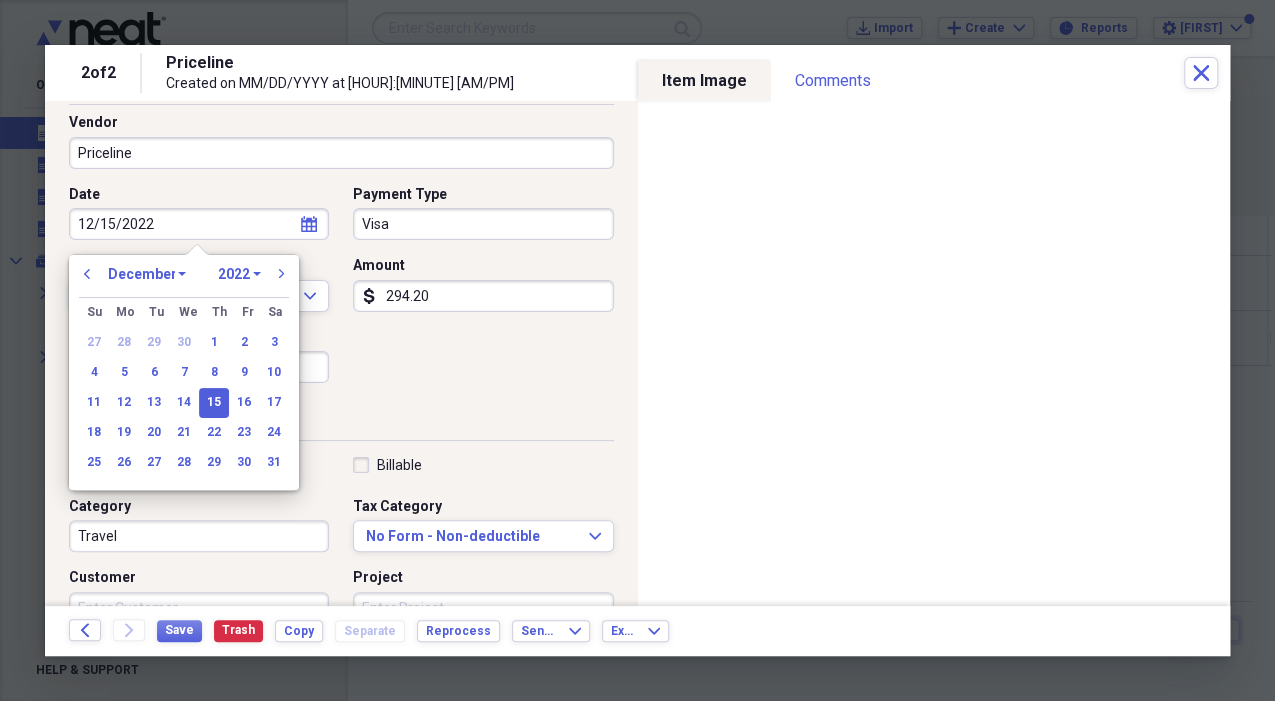 drag, startPoint x: 208, startPoint y: 368, endPoint x: 212, endPoint y: 384, distance: 16.492422 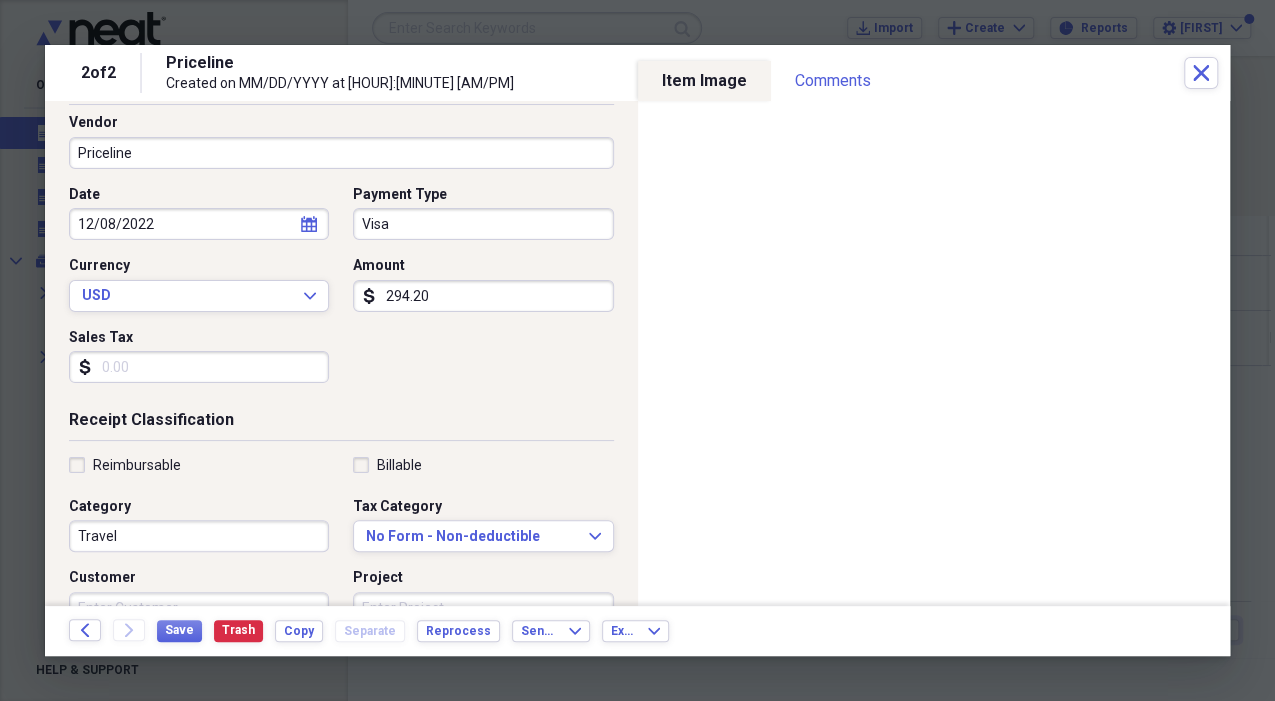 click on "Visa" at bounding box center [483, 224] 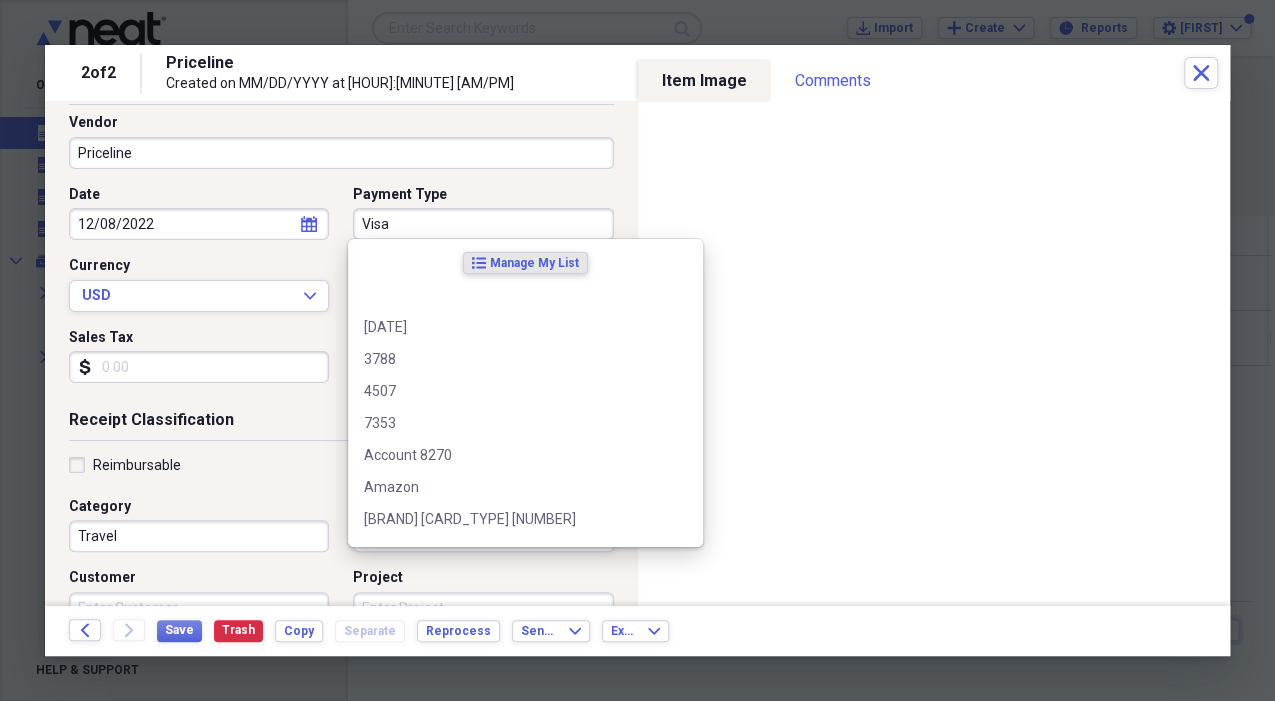 click on "Visa" at bounding box center [483, 224] 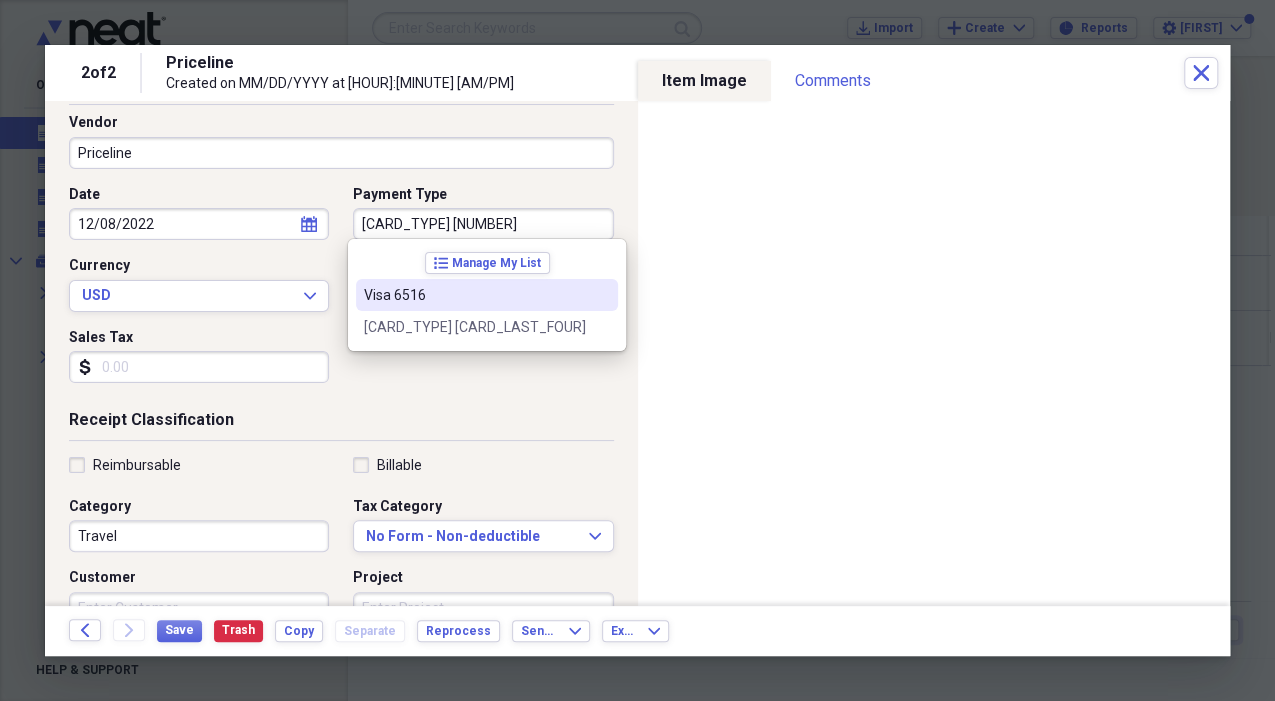 click on "Visa 6516" at bounding box center [475, 295] 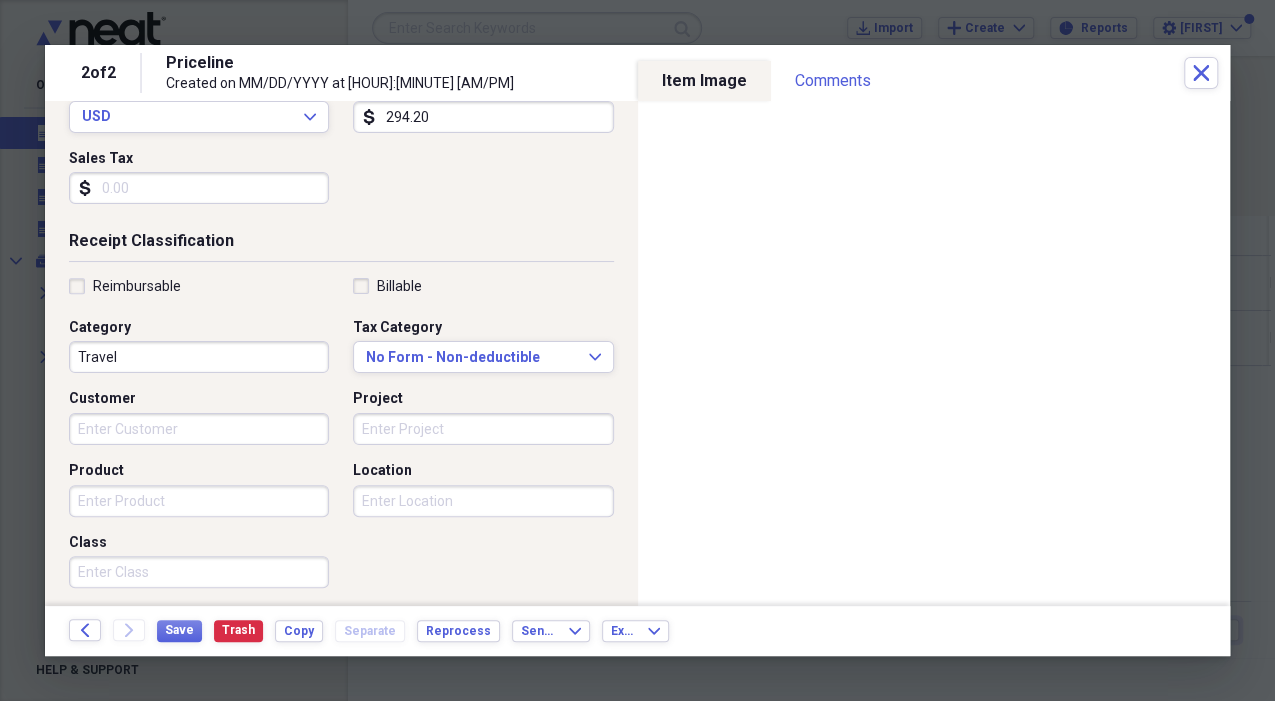 scroll, scrollTop: 400, scrollLeft: 0, axis: vertical 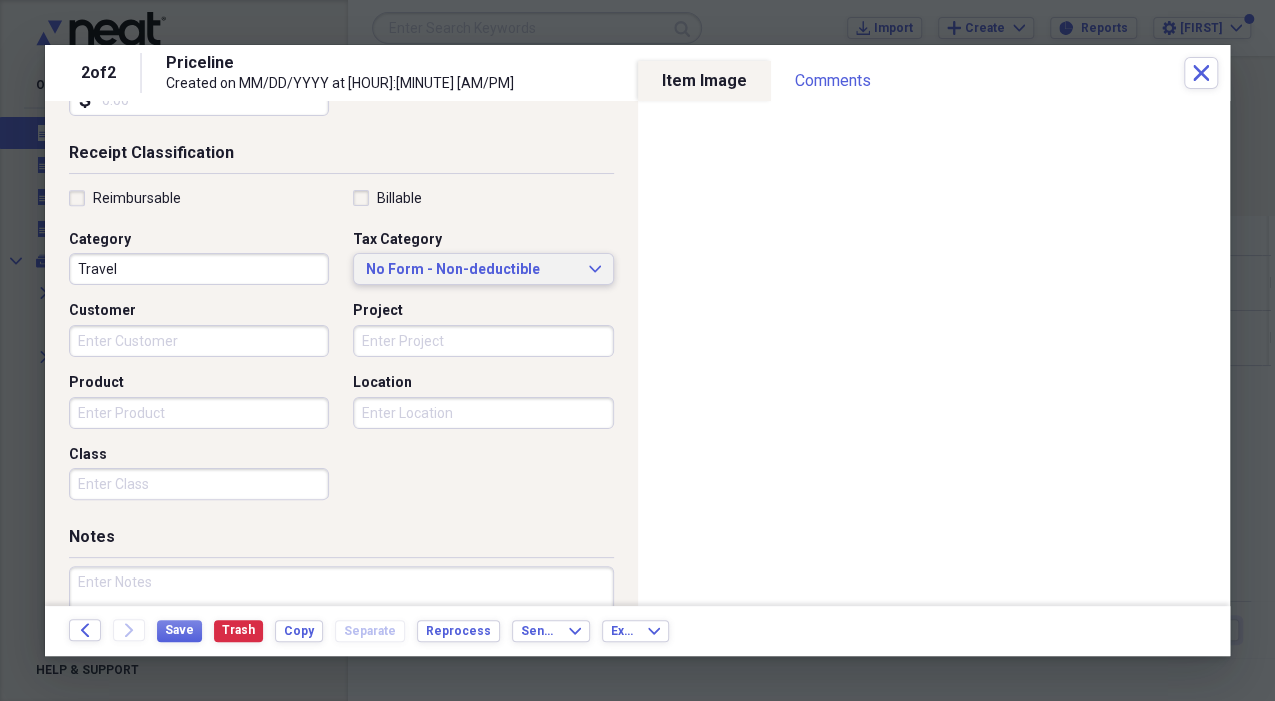 click on "No Form - Non-deductible" at bounding box center [471, 270] 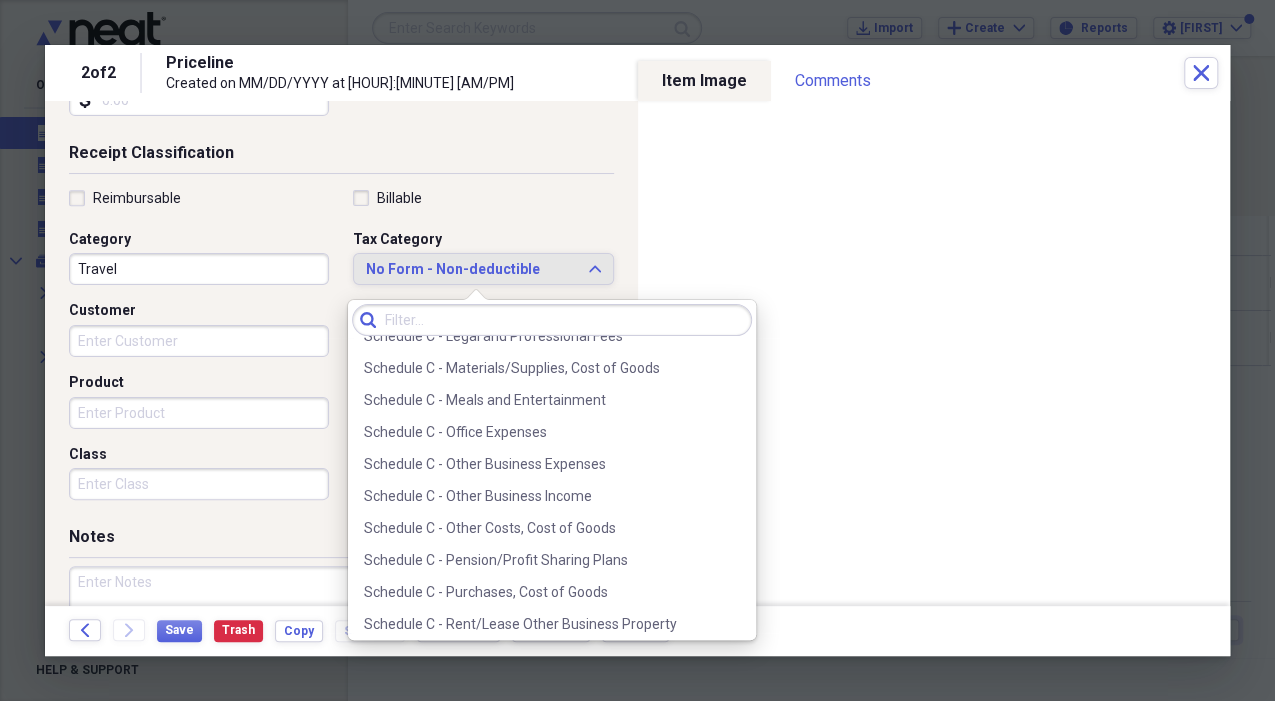 scroll, scrollTop: 4222, scrollLeft: 0, axis: vertical 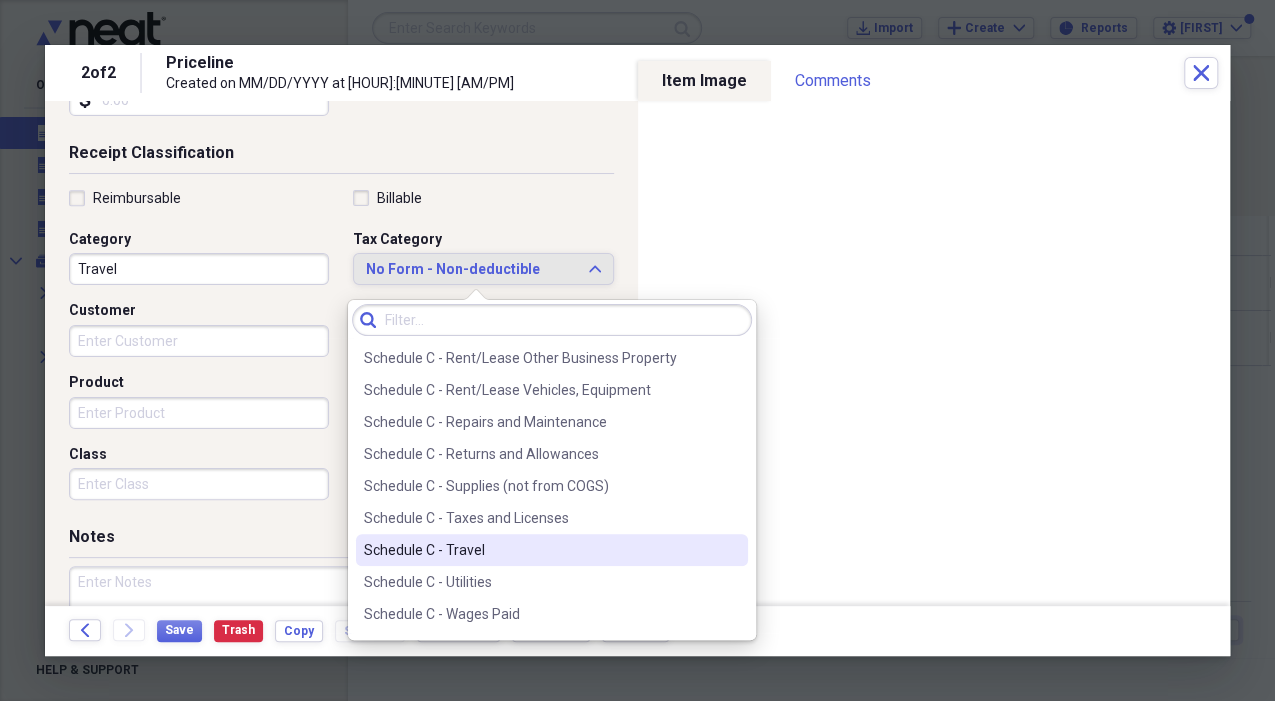 click on "Schedule C - Travel" at bounding box center (540, 550) 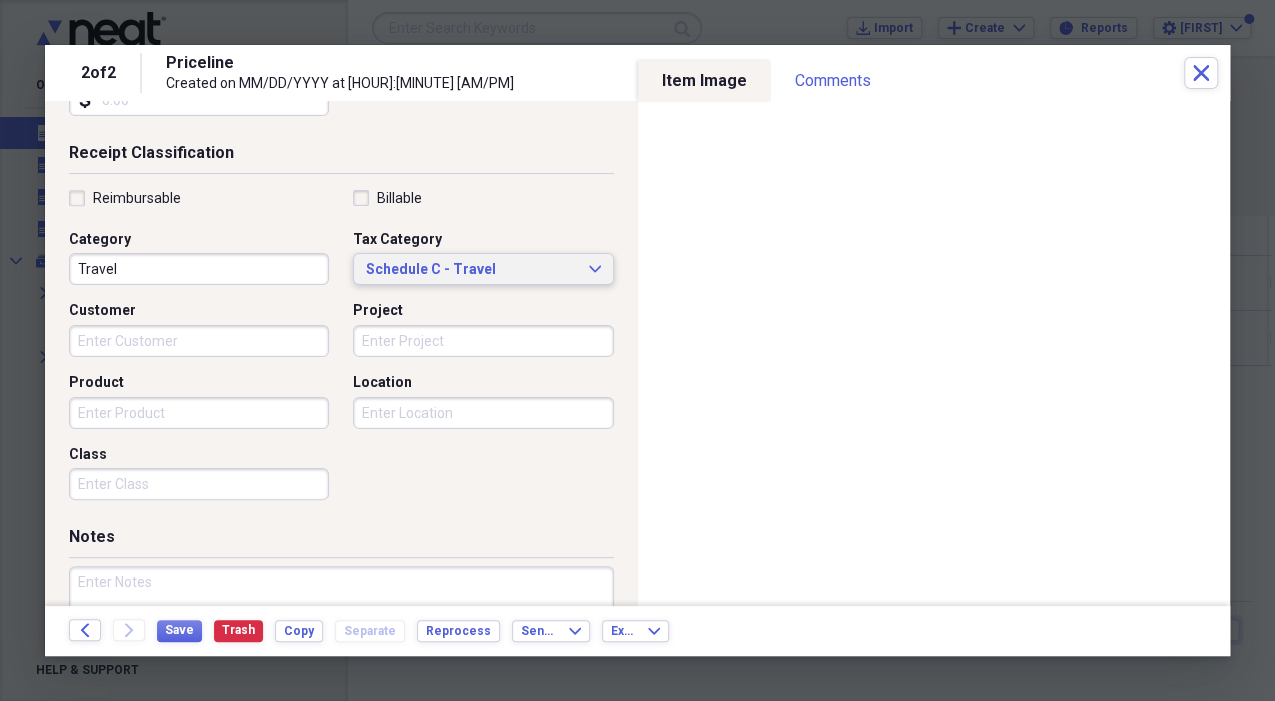 scroll, scrollTop: 514, scrollLeft: 0, axis: vertical 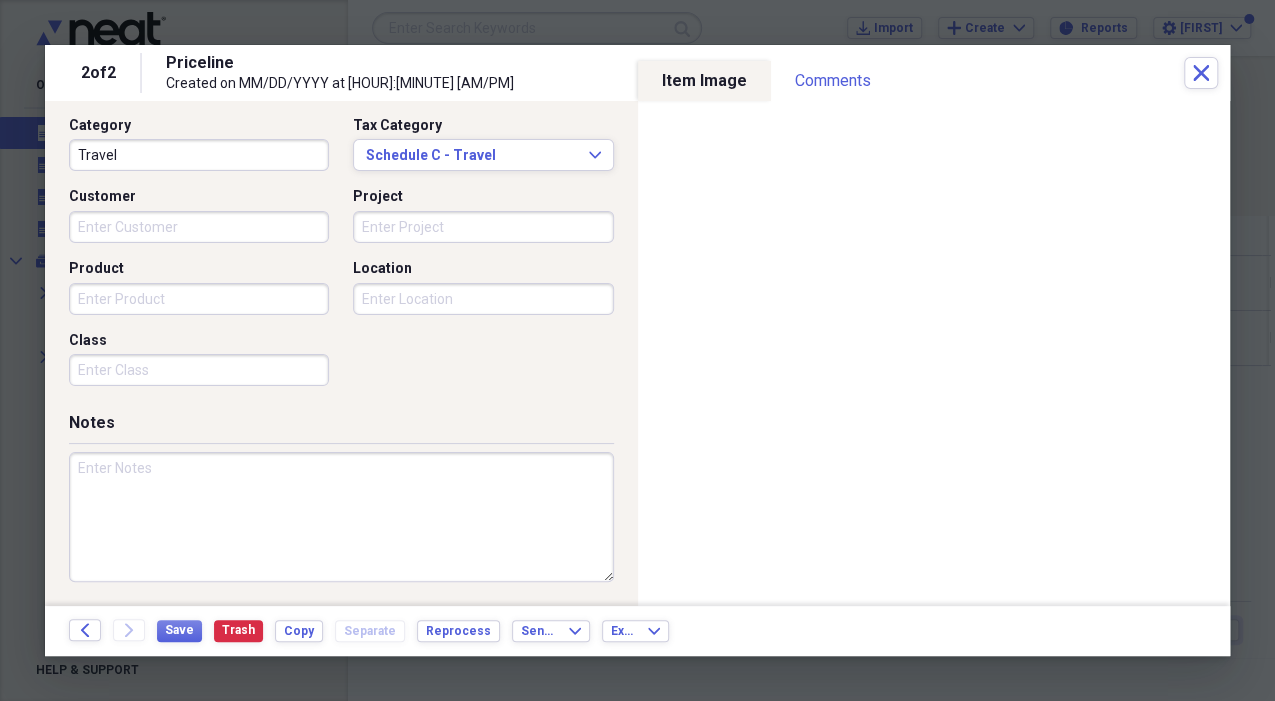 click on "Notes" at bounding box center (341, 509) 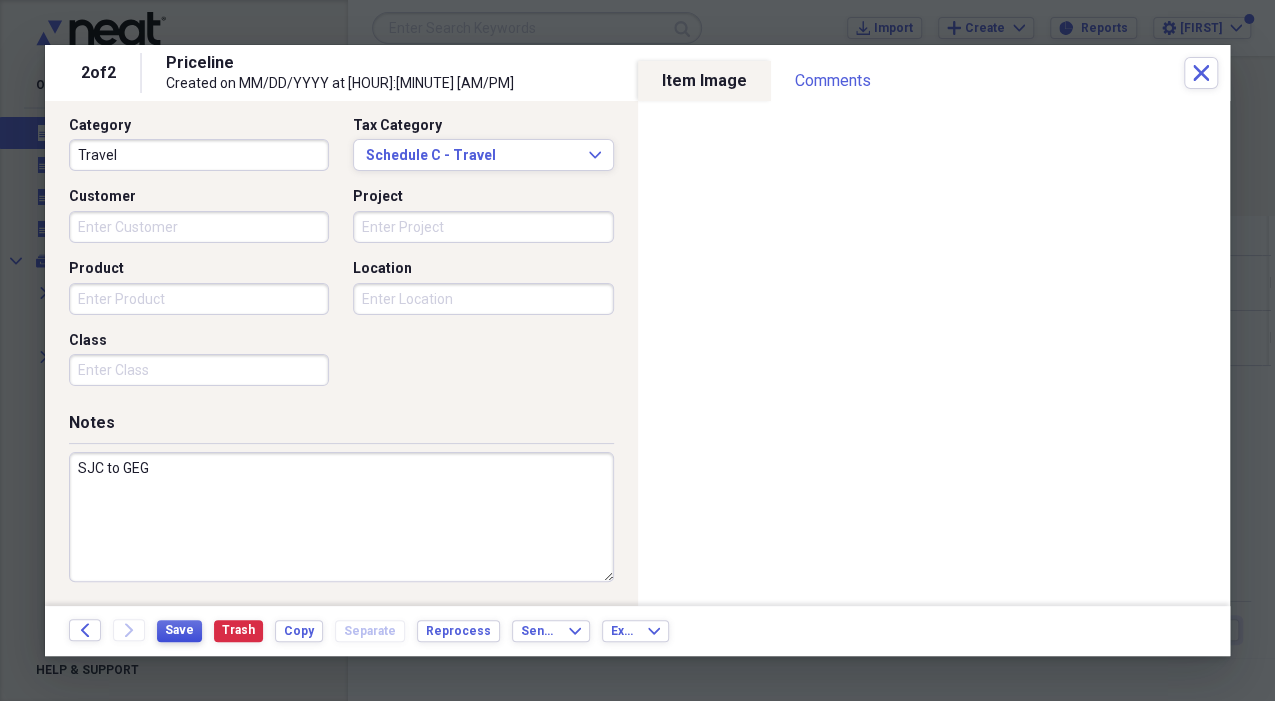 type on "SJC to GEG" 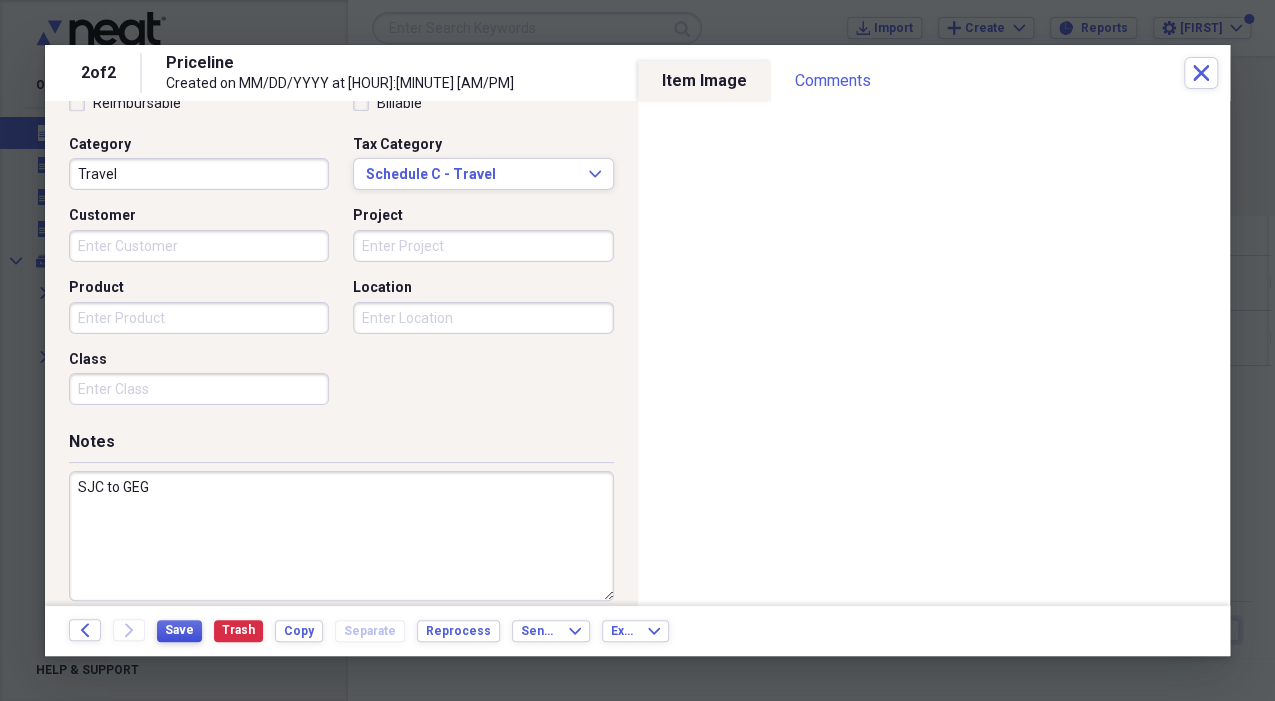 scroll, scrollTop: 514, scrollLeft: 0, axis: vertical 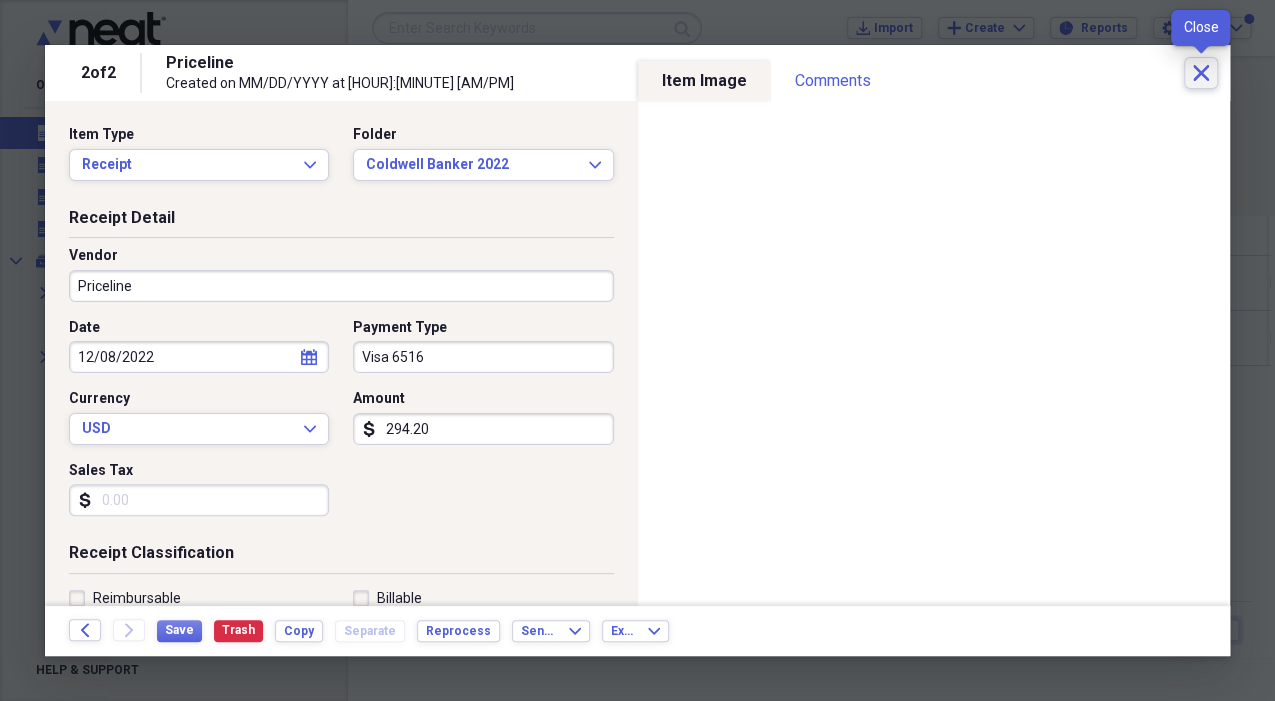 click on "Close" 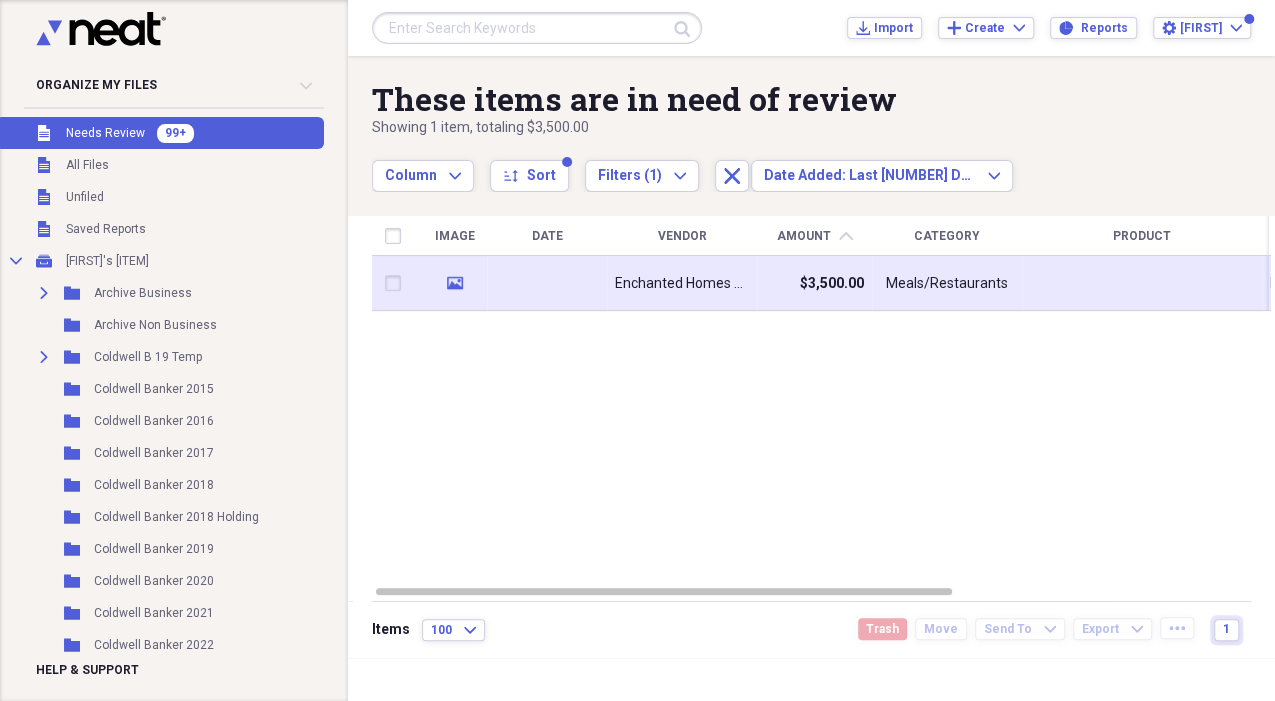 click on "Enchanted Homes Staging" at bounding box center (682, 284) 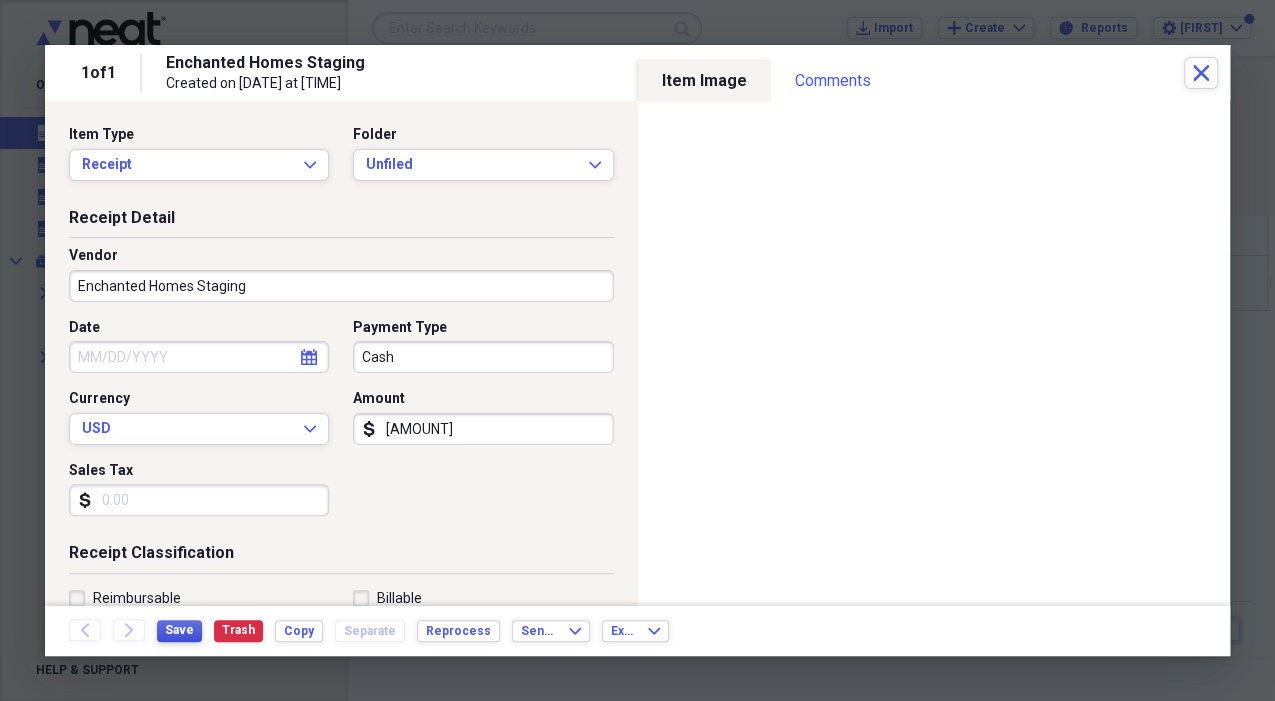 type on "[AMOUNT]" 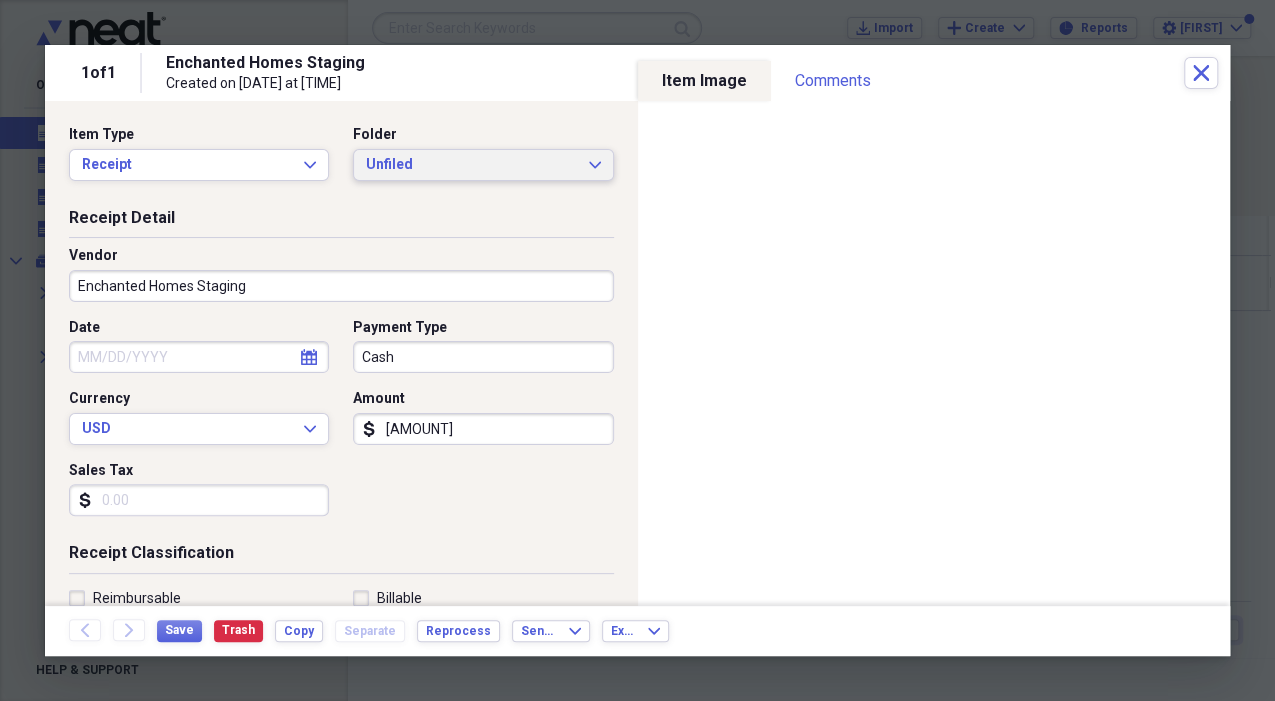 click on "Unfiled" at bounding box center (471, 165) 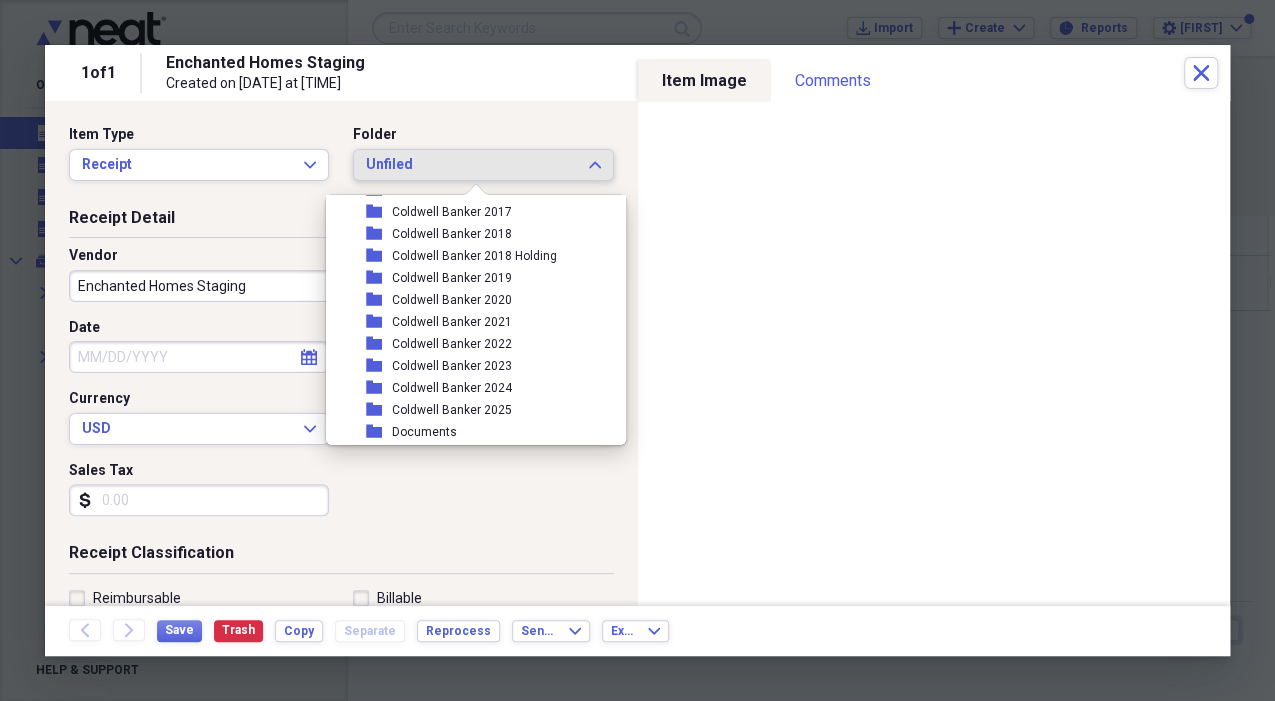 scroll, scrollTop: 180, scrollLeft: 0, axis: vertical 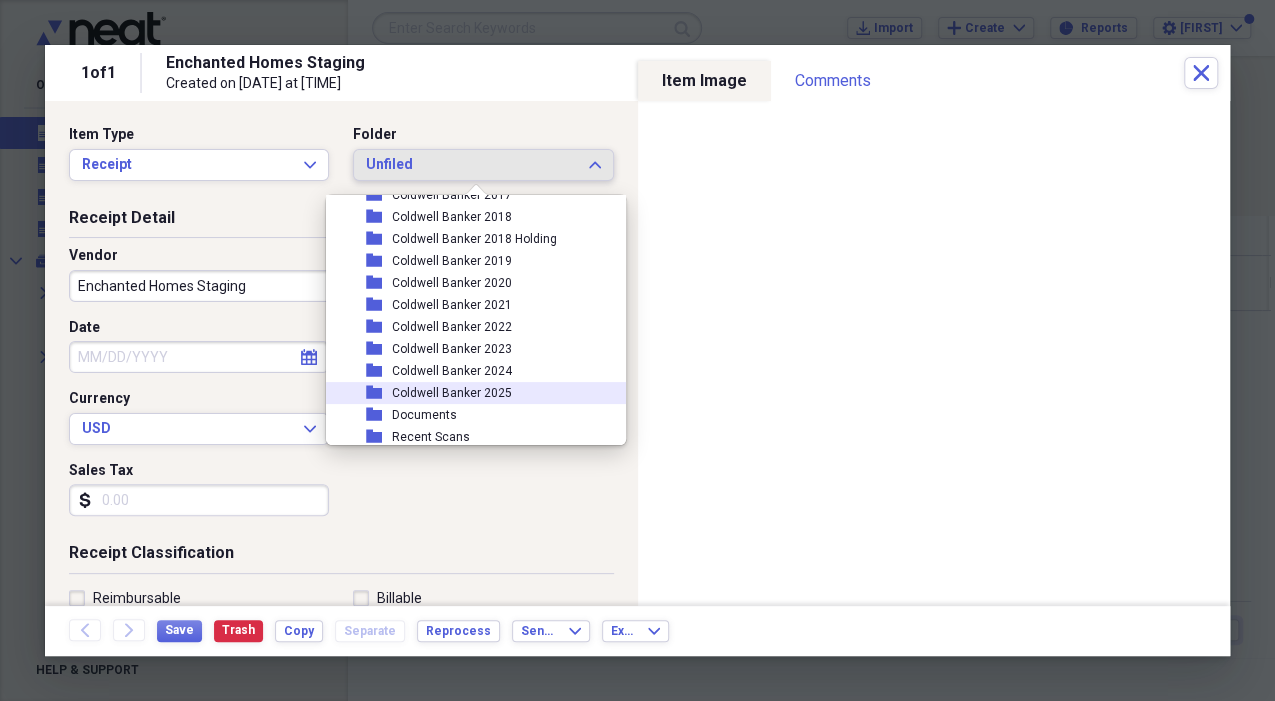click on "Coldwell Banker 2025" at bounding box center (452, 393) 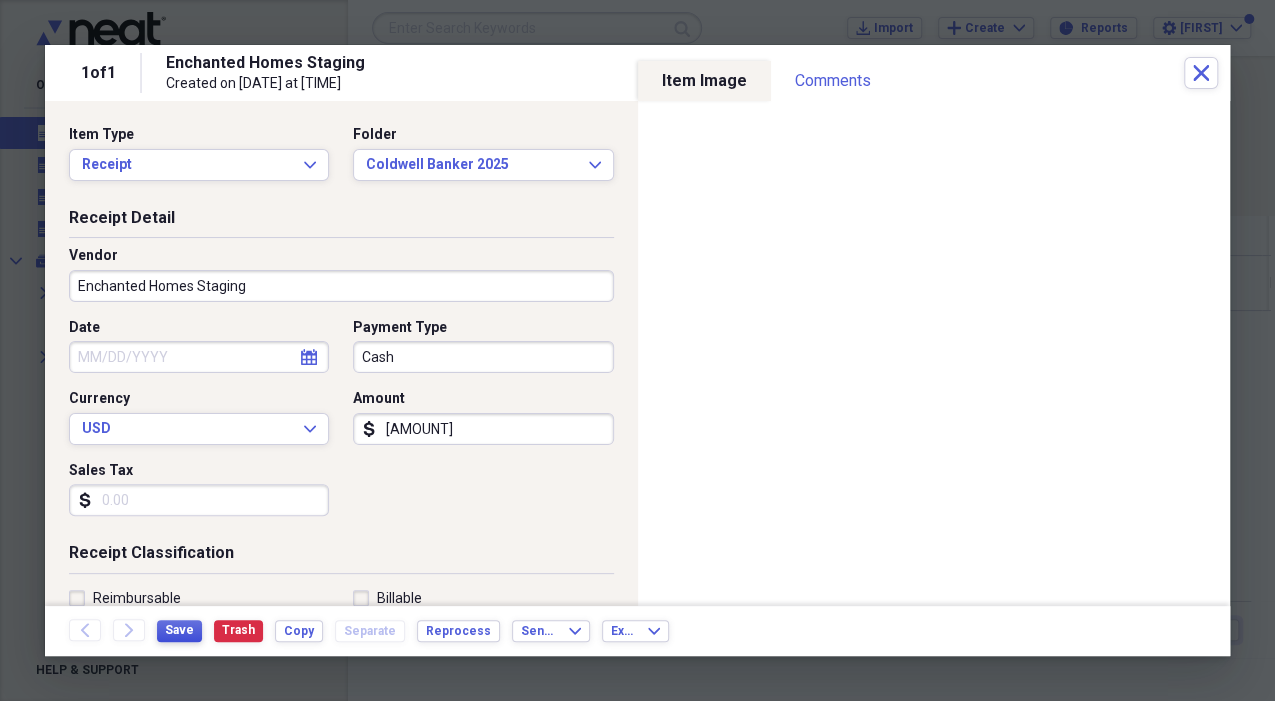 click on "Save" at bounding box center (179, 630) 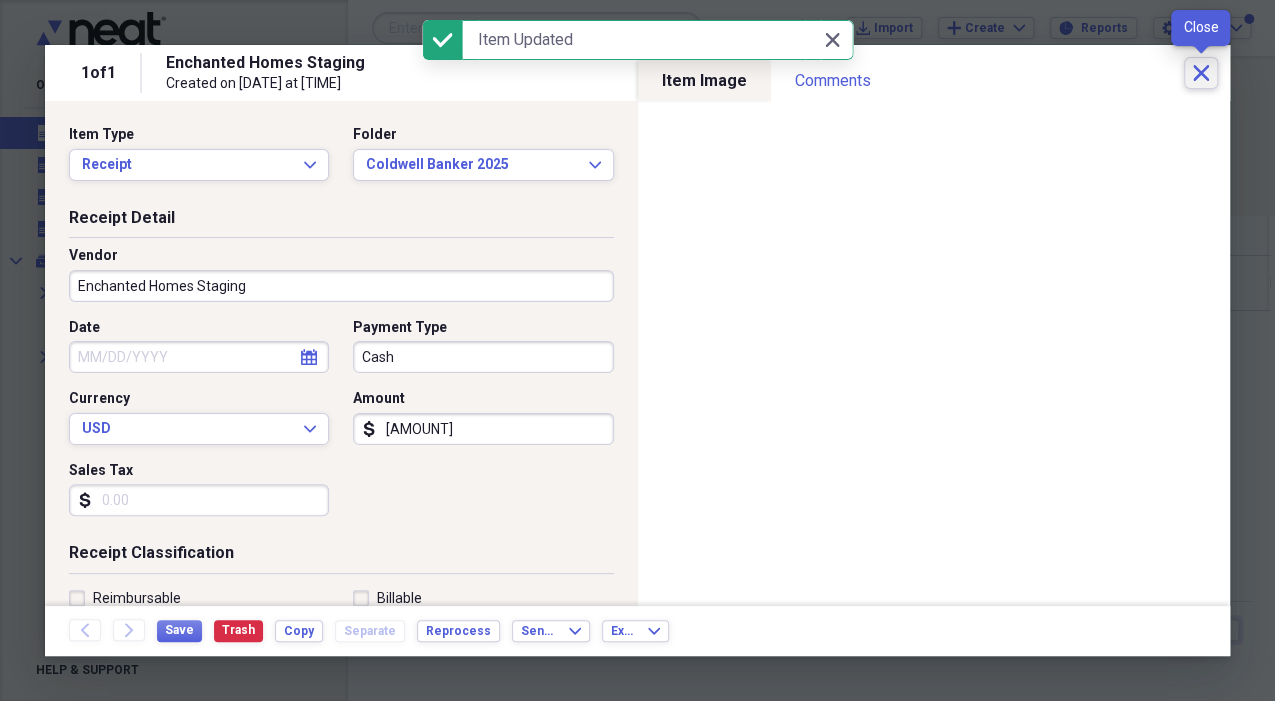 click on "Close" 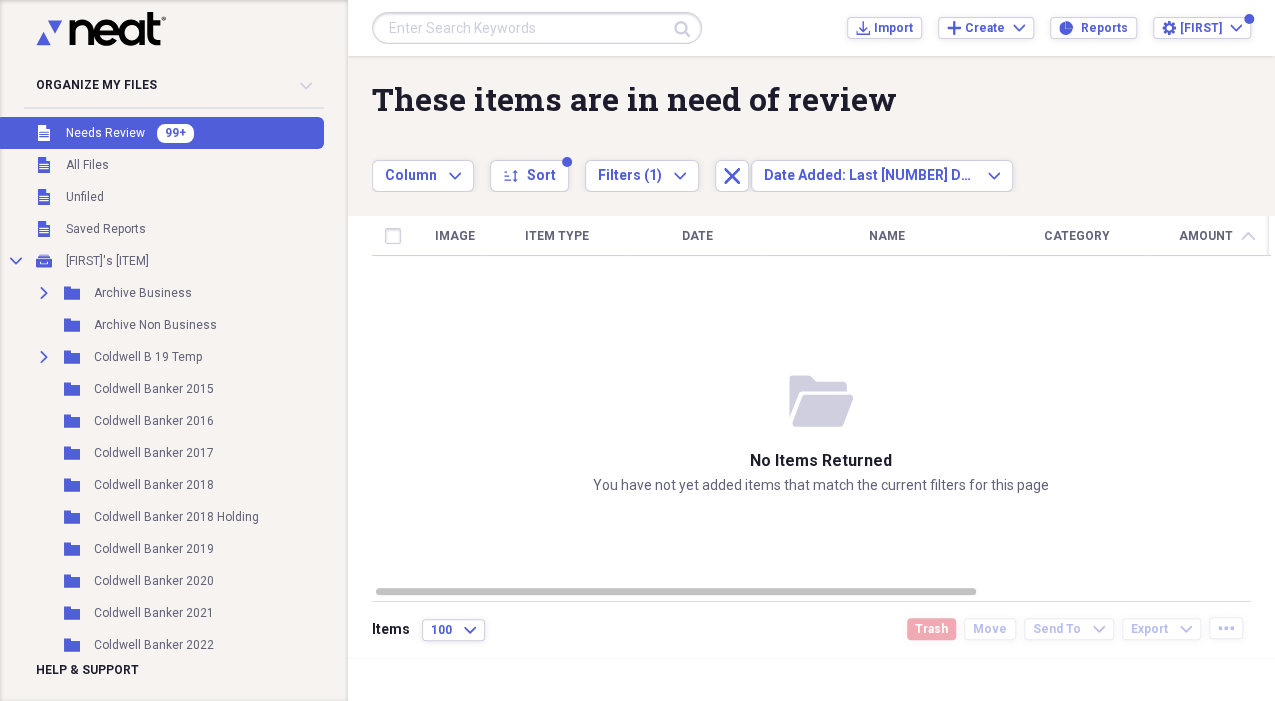 scroll, scrollTop: 131, scrollLeft: 0, axis: vertical 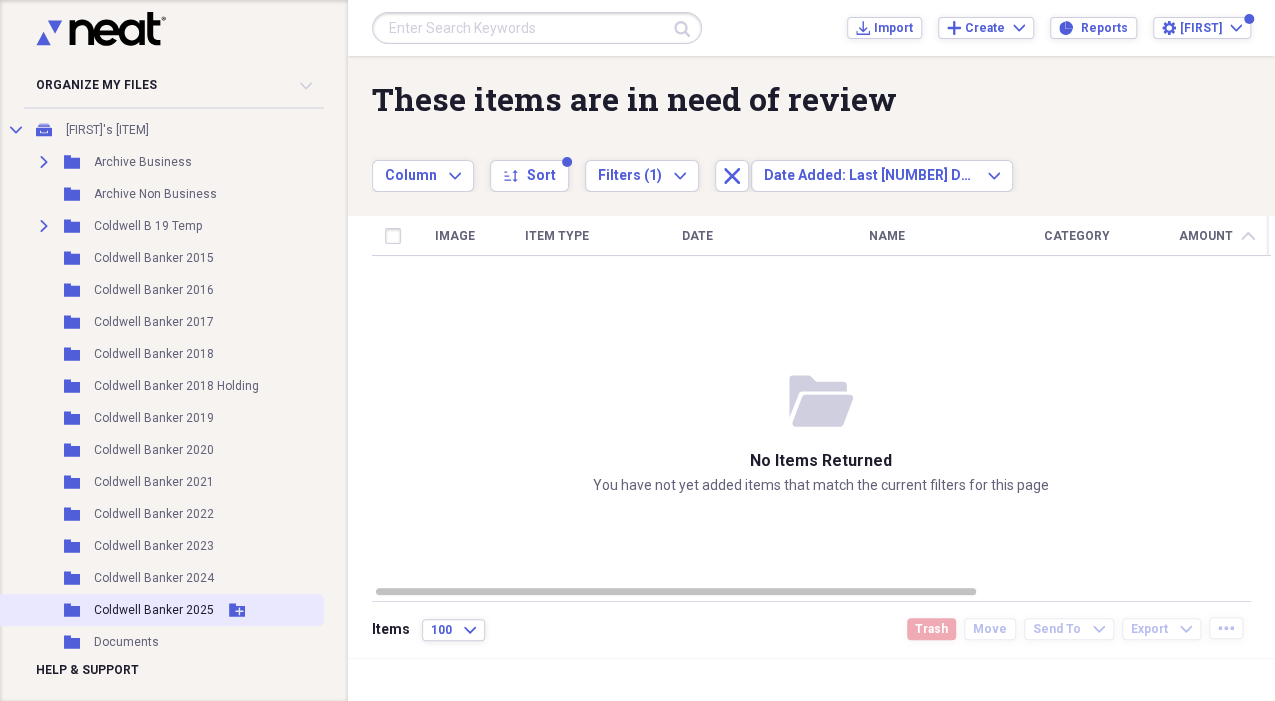 click on "Coldwell Banker 2025" at bounding box center [154, 610] 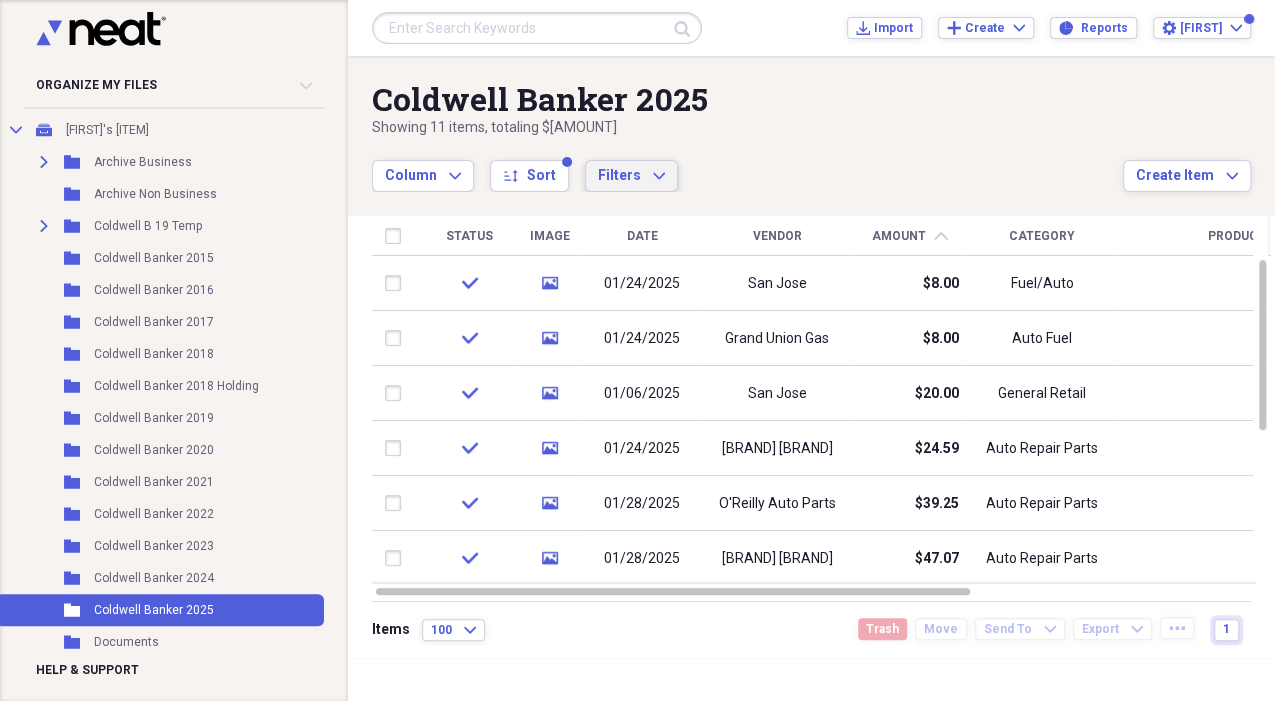 click on "Expand" 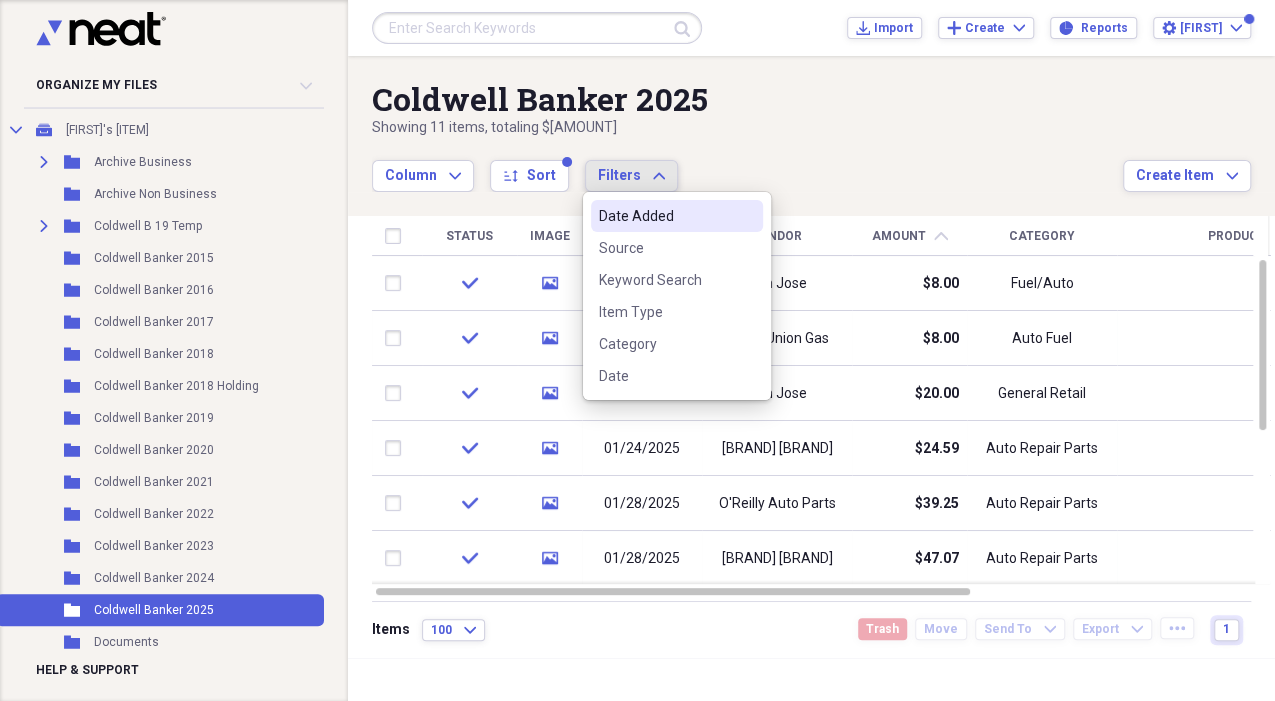 click on "Date Added" at bounding box center [665, 216] 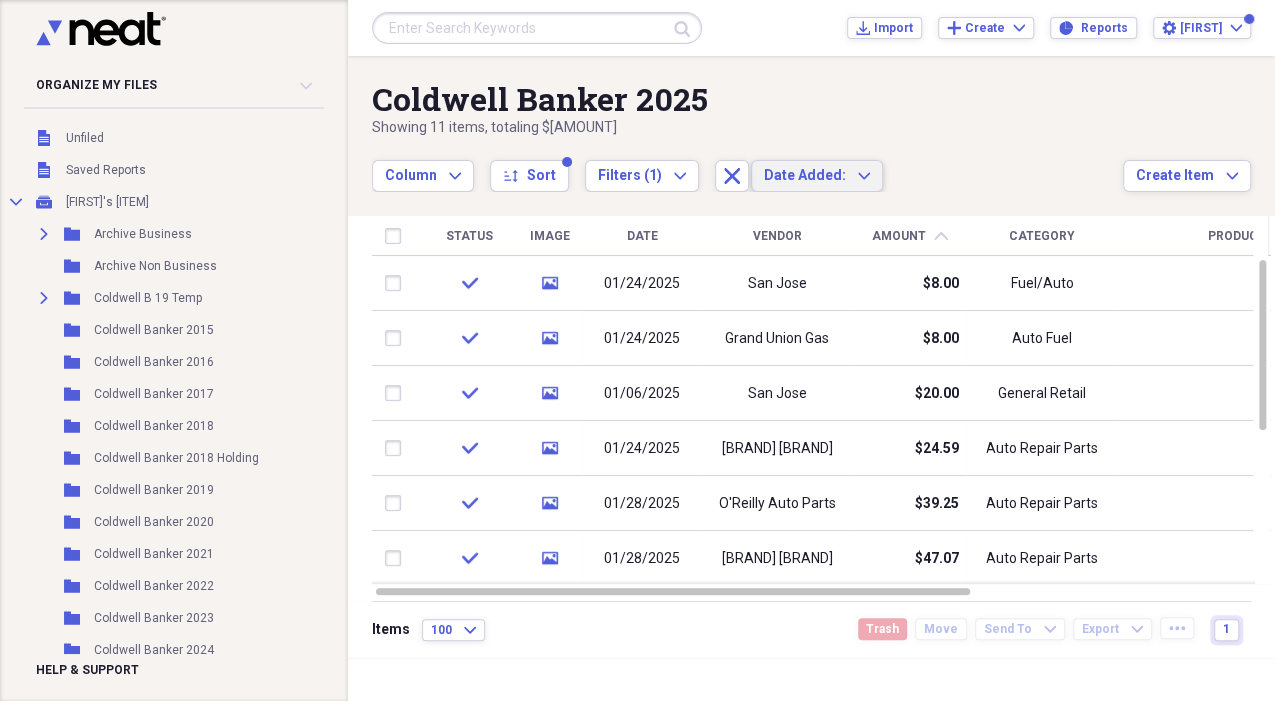 scroll, scrollTop: 0, scrollLeft: 0, axis: both 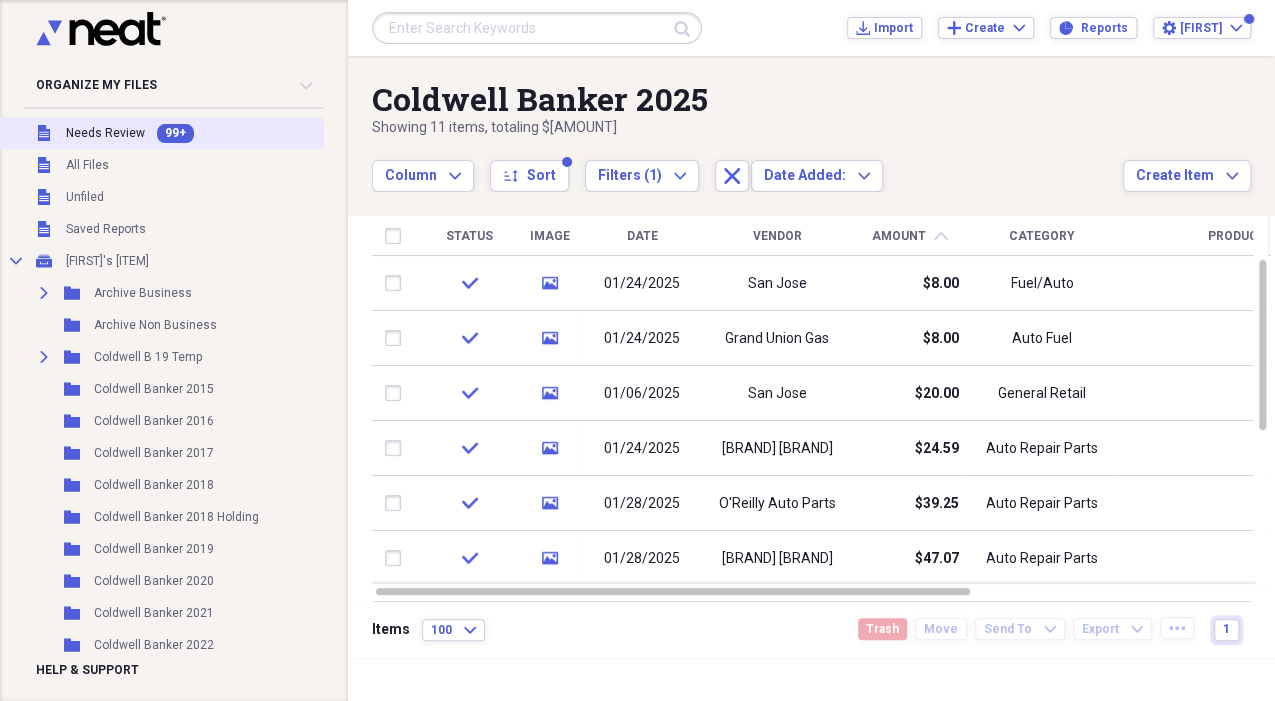 click on "Needs Review" at bounding box center (105, 133) 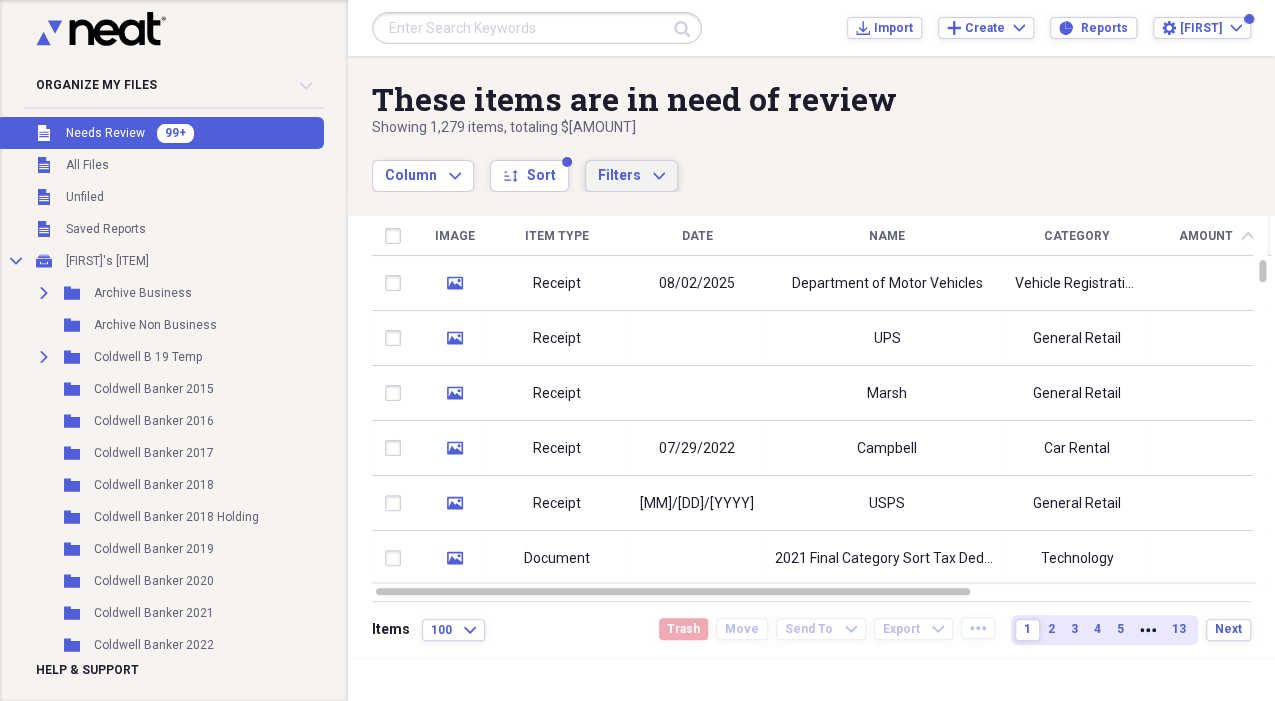 click on "Filters  Expand" at bounding box center [631, 176] 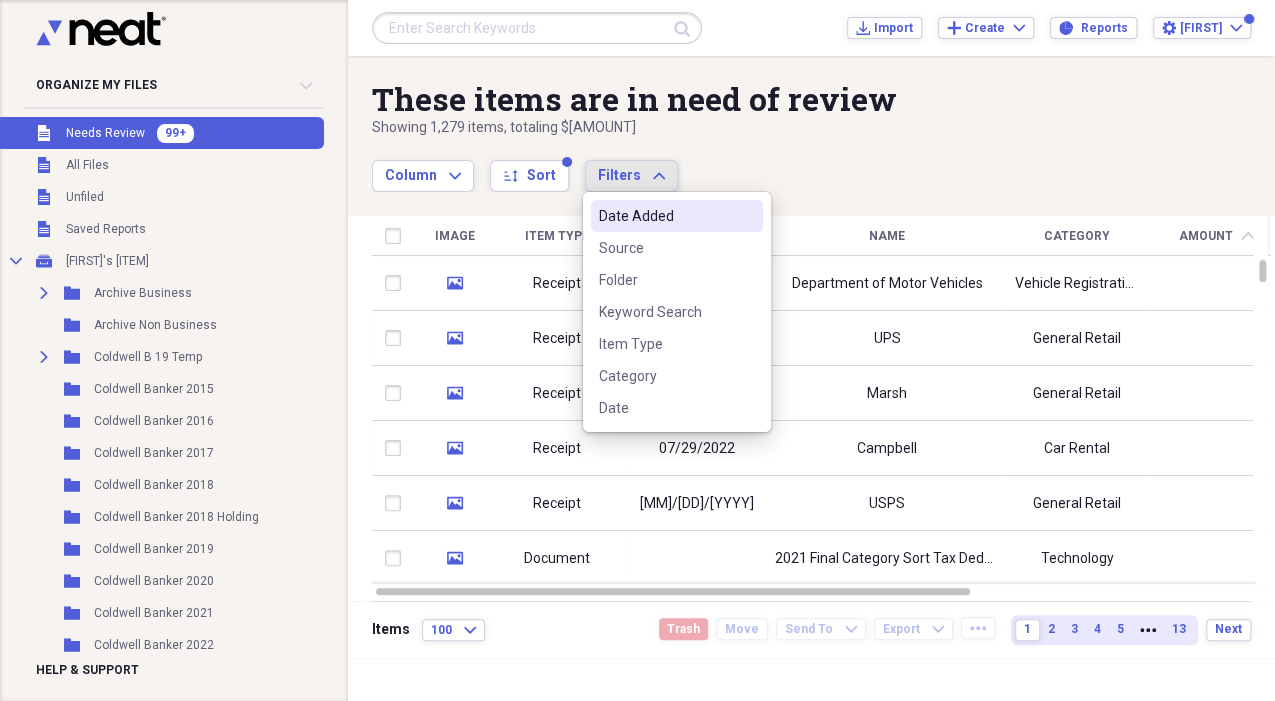 click on "Date Added" at bounding box center (665, 216) 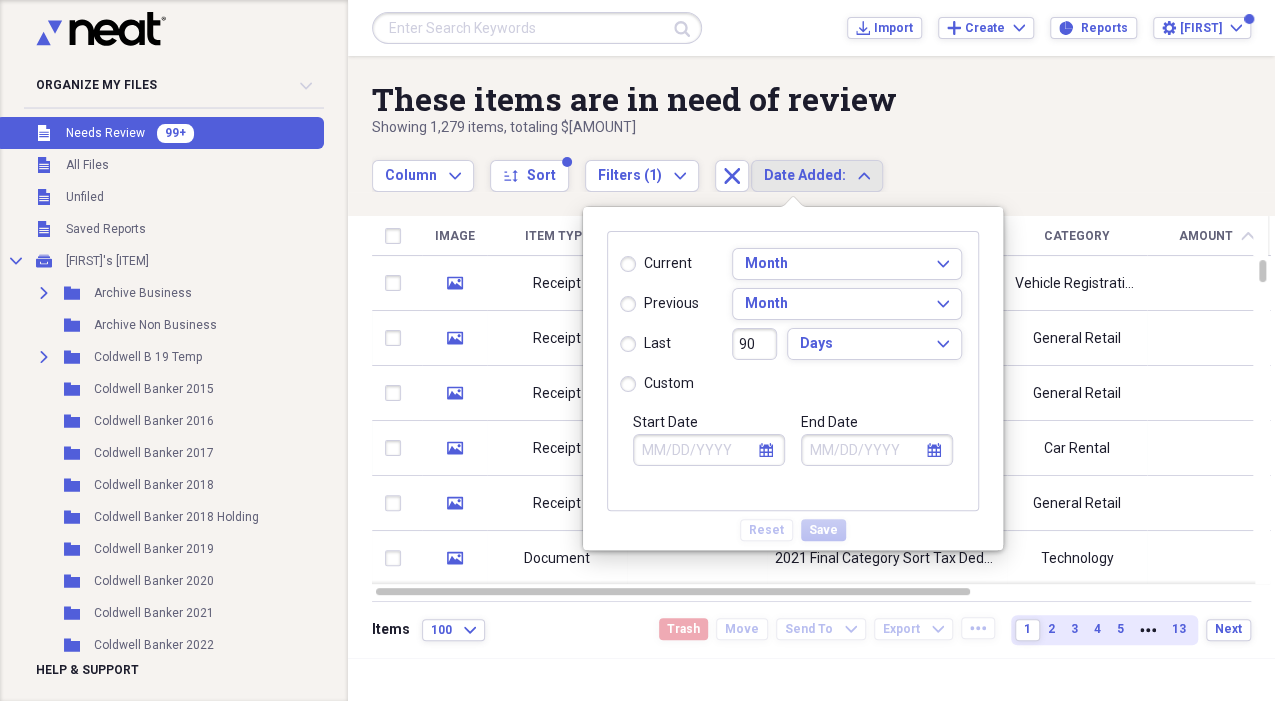 drag, startPoint x: 758, startPoint y: 345, endPoint x: 703, endPoint y: 346, distance: 55.00909 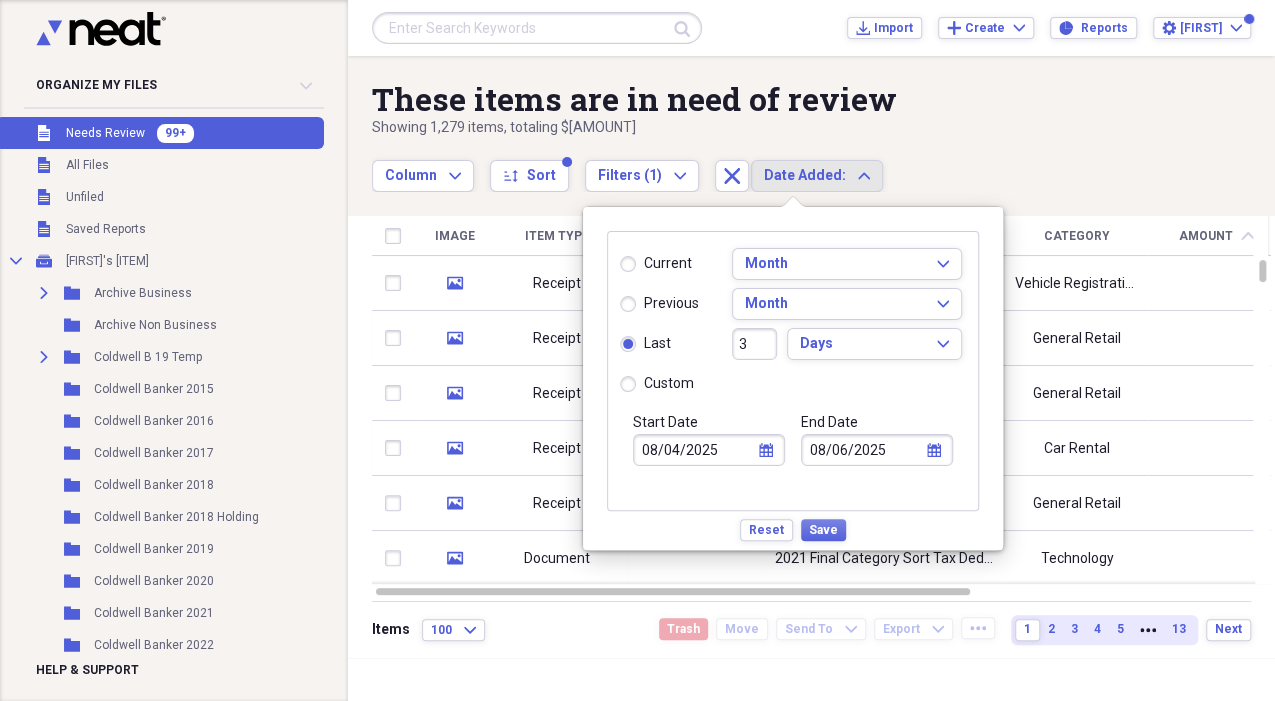 type on "3" 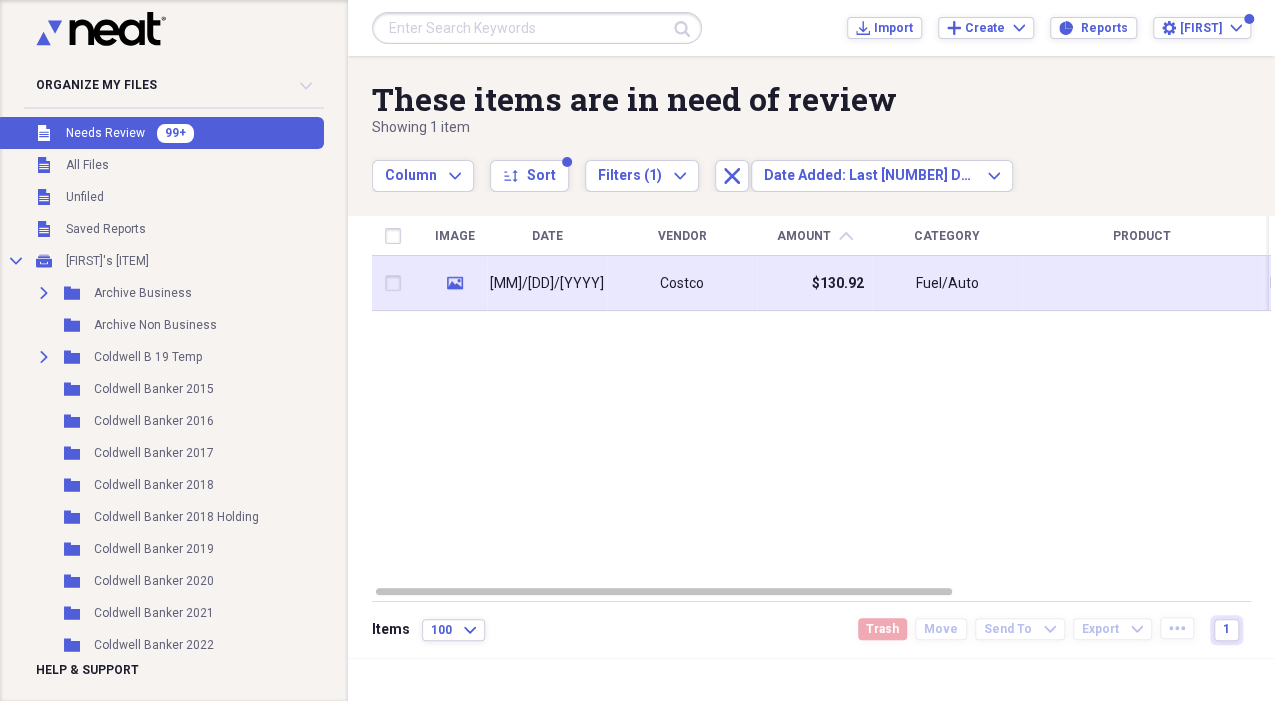 click on "[MM]/[DD]/[YYYY]" at bounding box center (547, 284) 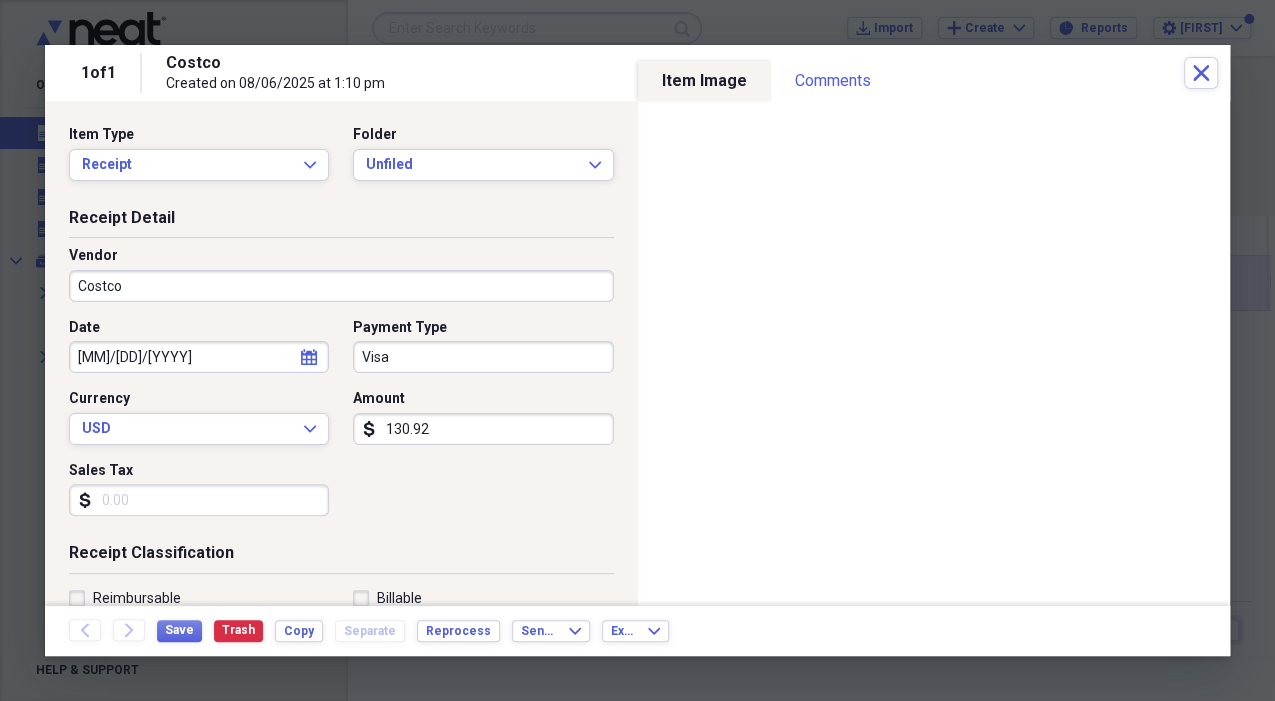 click on "Costco" at bounding box center (341, 286) 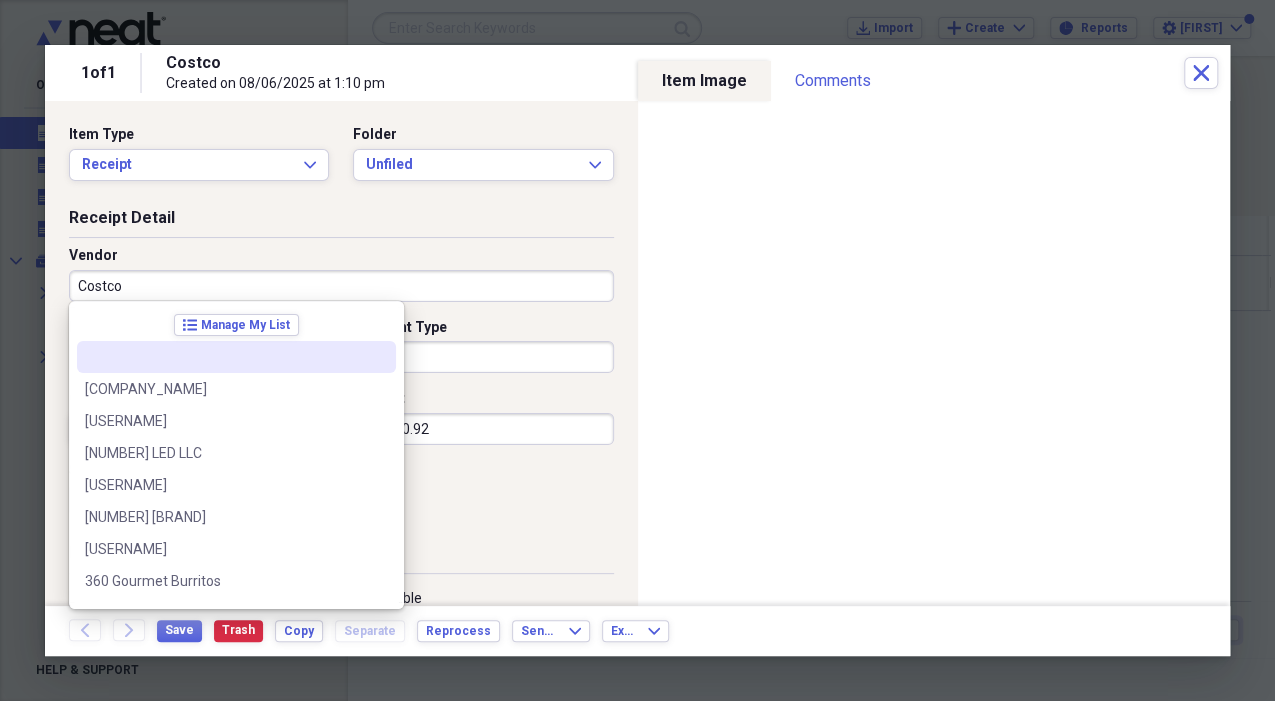 click on "Costco" at bounding box center [341, 286] 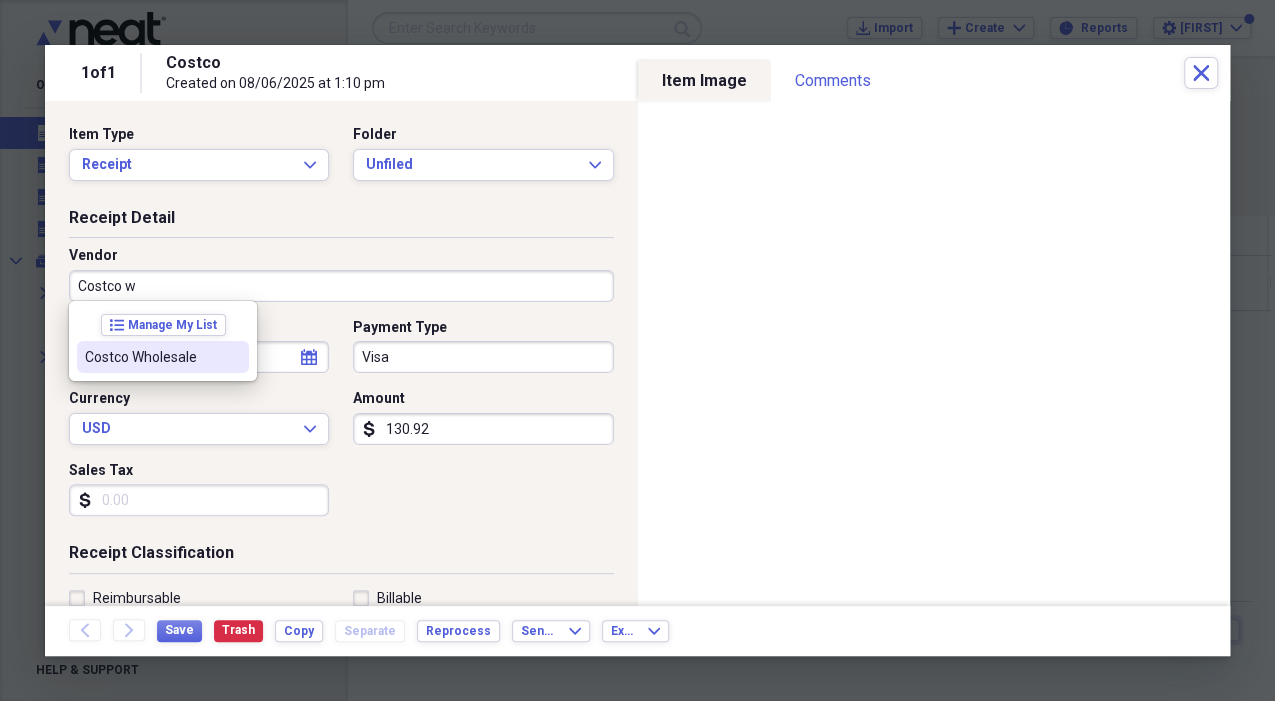 click on "Costco Wholesale" at bounding box center (151, 357) 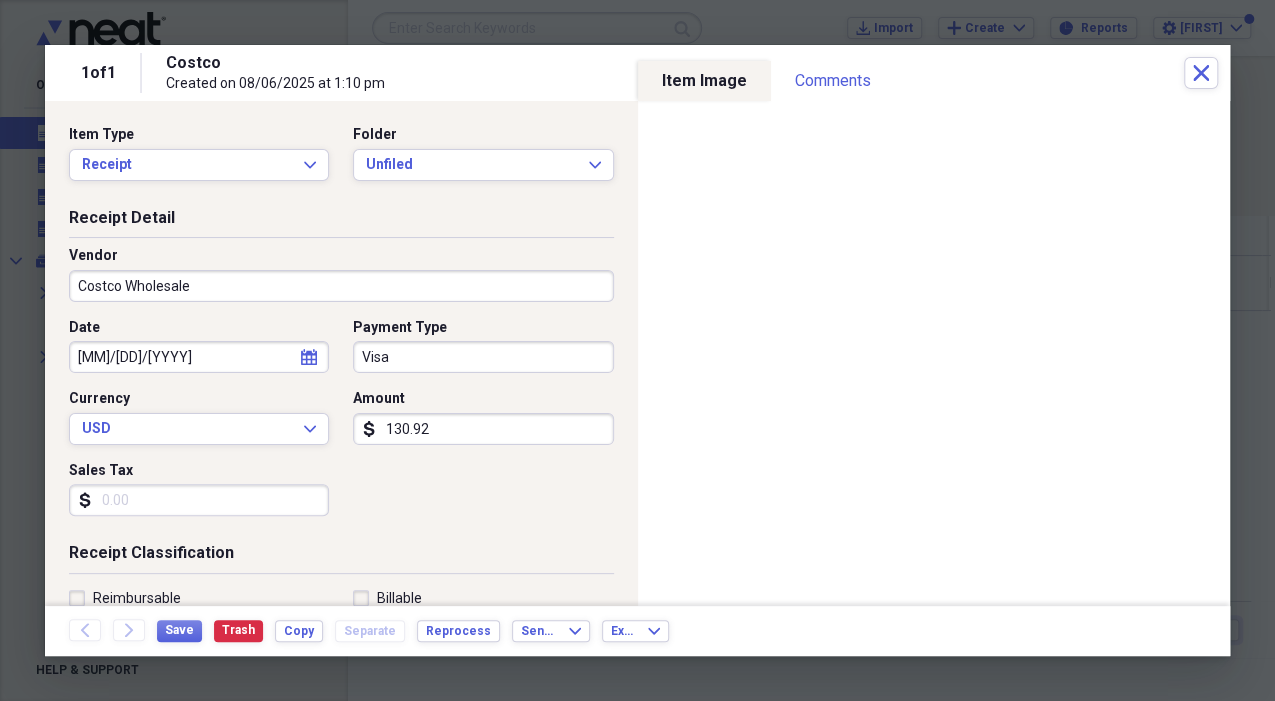 type on "Auto Fuel" 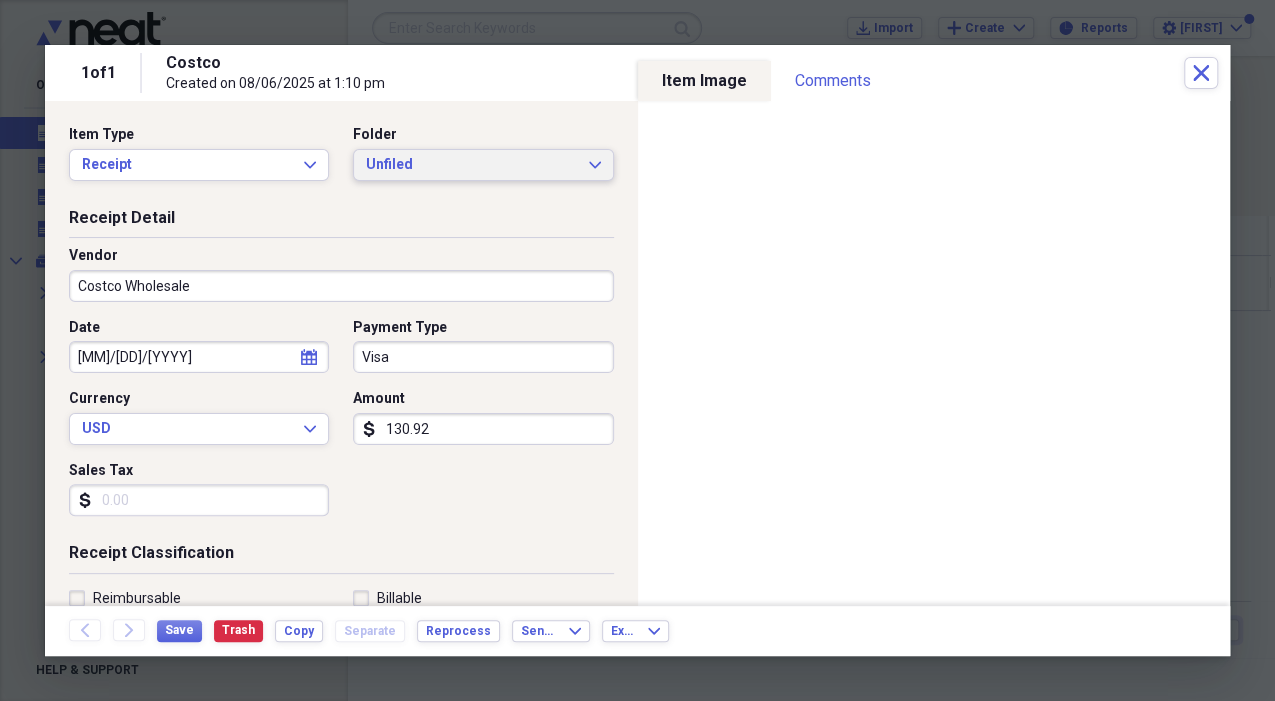click on "Unfiled" at bounding box center (471, 165) 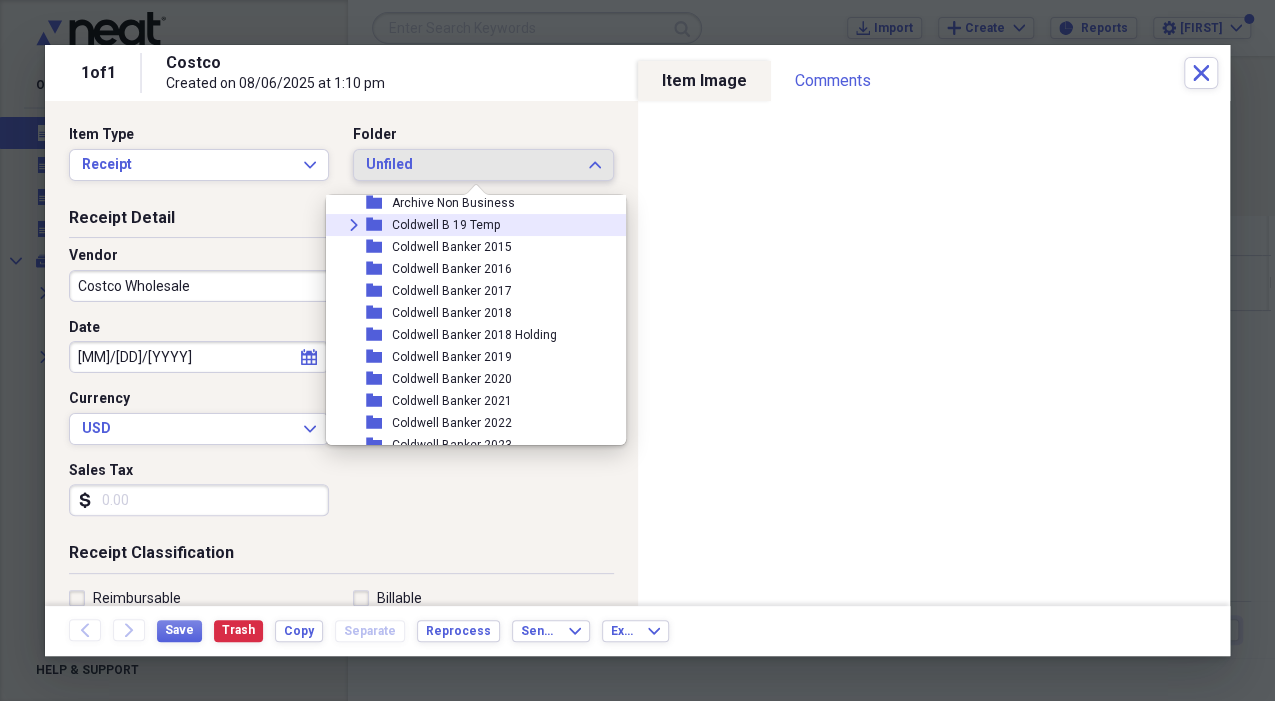 scroll, scrollTop: 90, scrollLeft: 0, axis: vertical 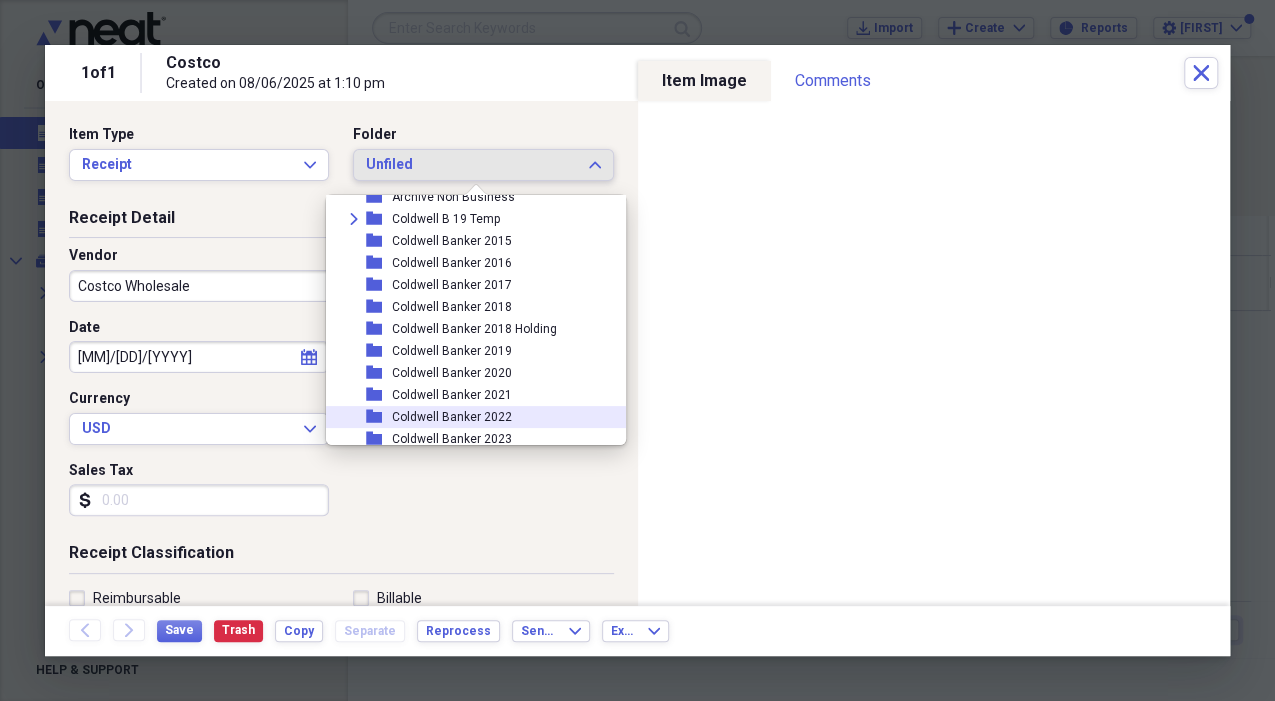 click on "Coldwell Banker 2022" at bounding box center [452, 417] 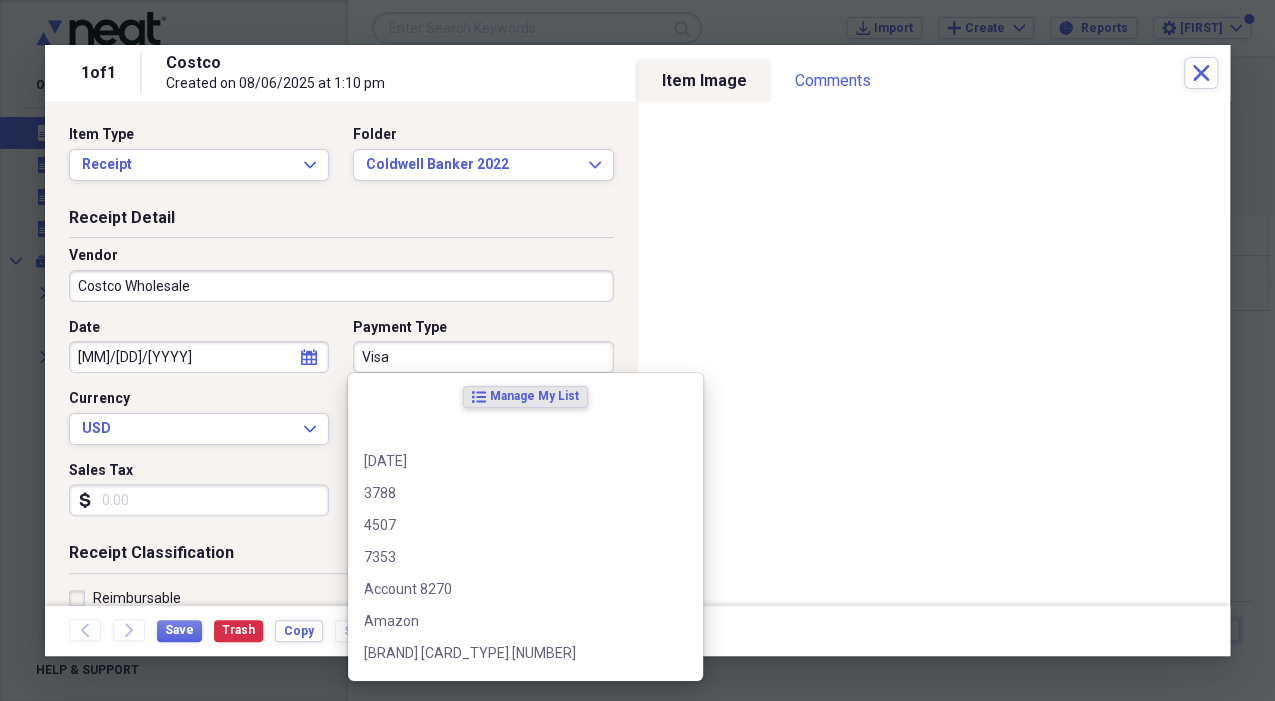 click on "Visa" at bounding box center [483, 357] 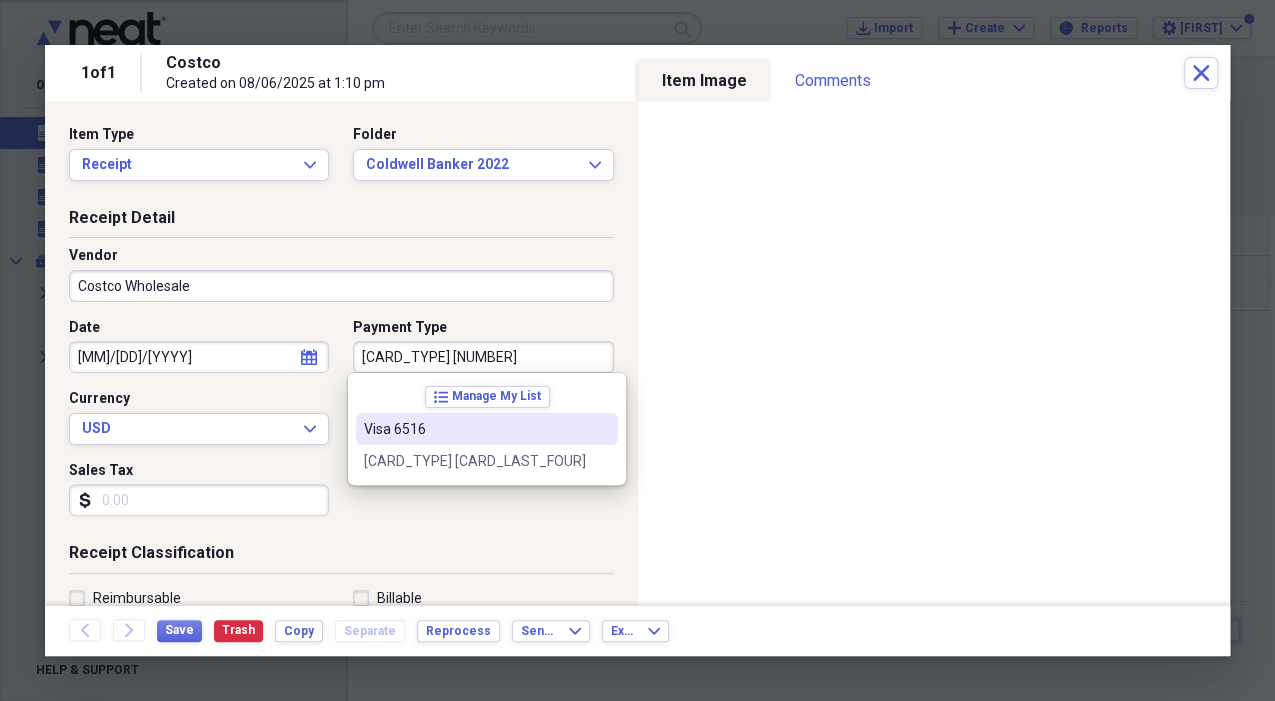 click on "Visa 6516" at bounding box center [475, 429] 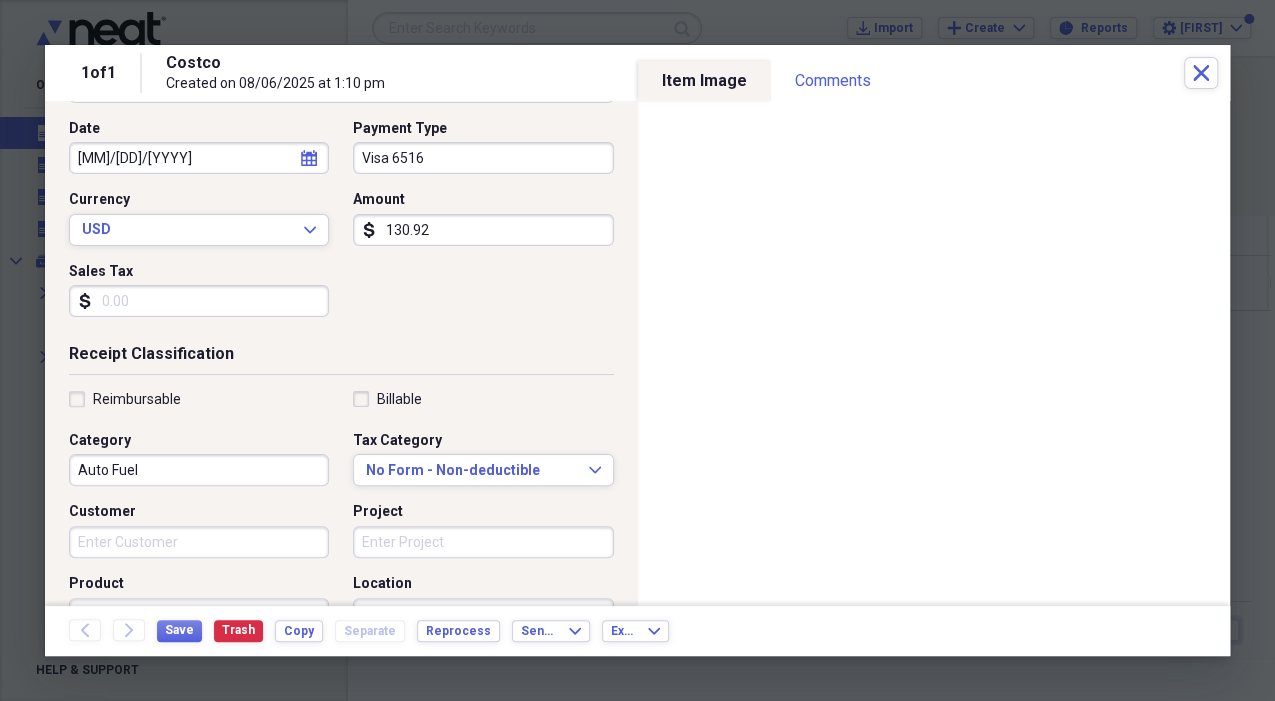 scroll, scrollTop: 226, scrollLeft: 0, axis: vertical 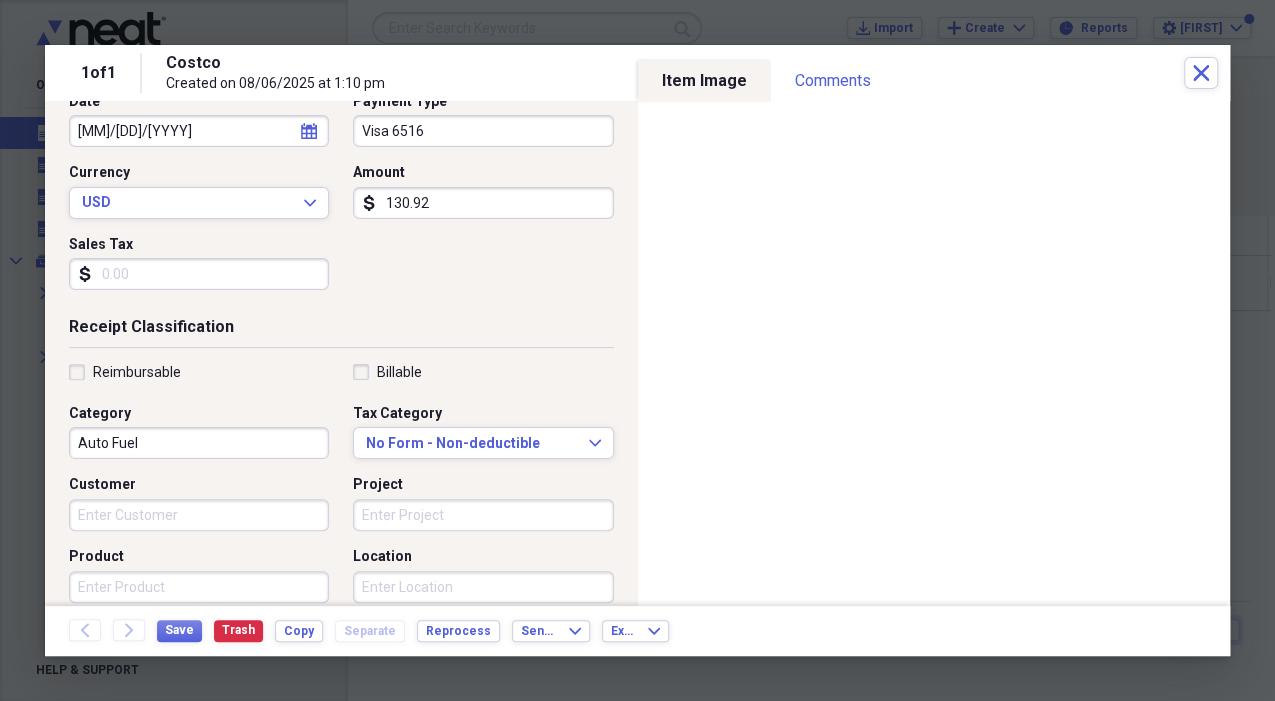 click on "Auto Fuel" at bounding box center (199, 443) 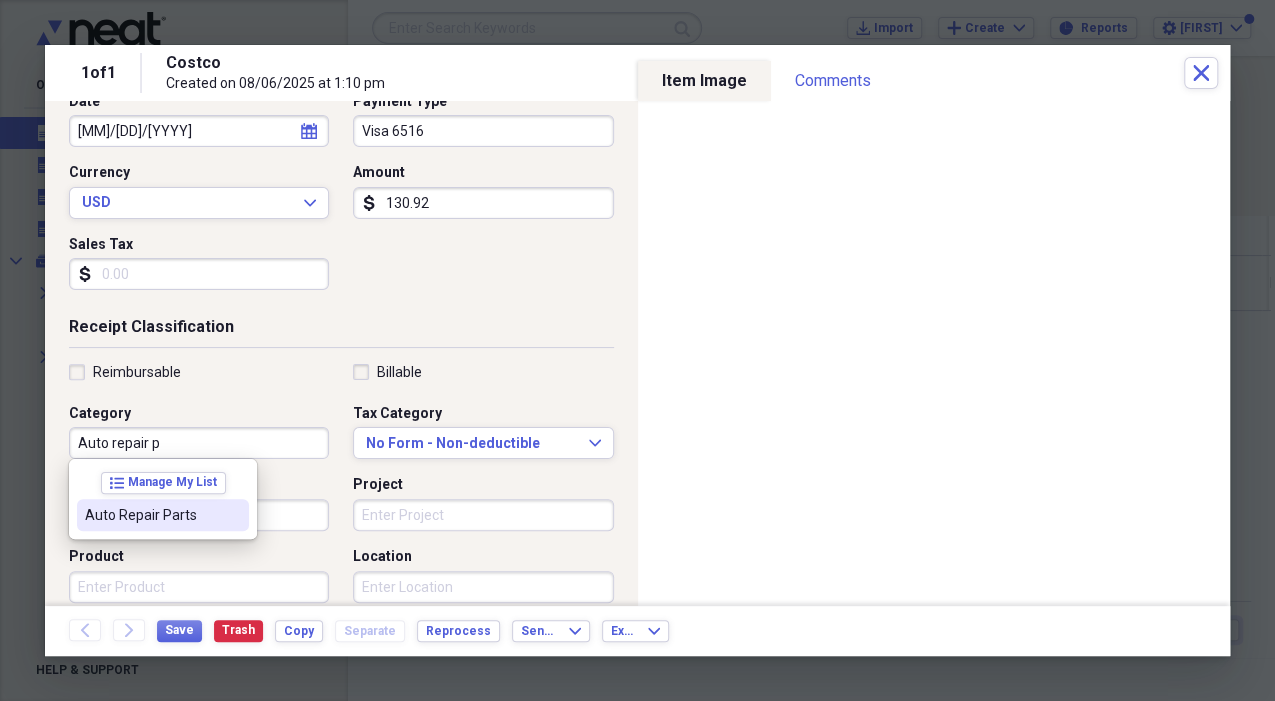 click on "Auto Repair Parts" at bounding box center [151, 515] 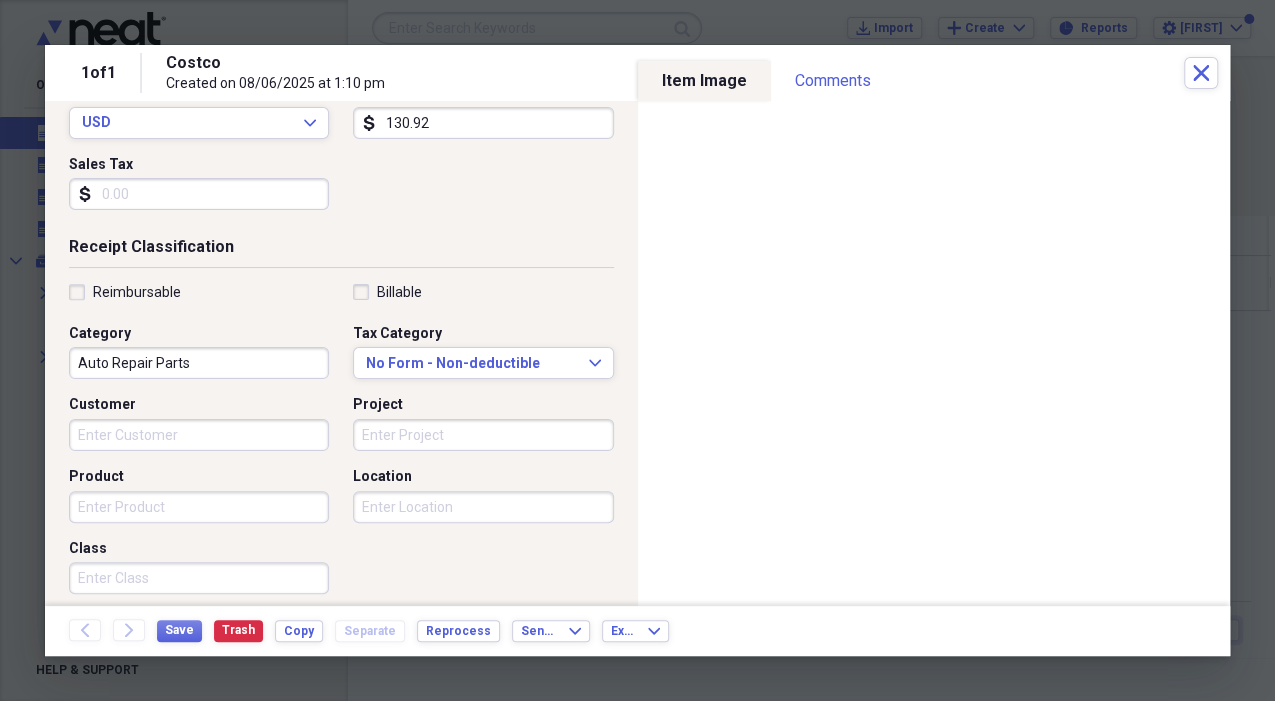 scroll, scrollTop: 426, scrollLeft: 0, axis: vertical 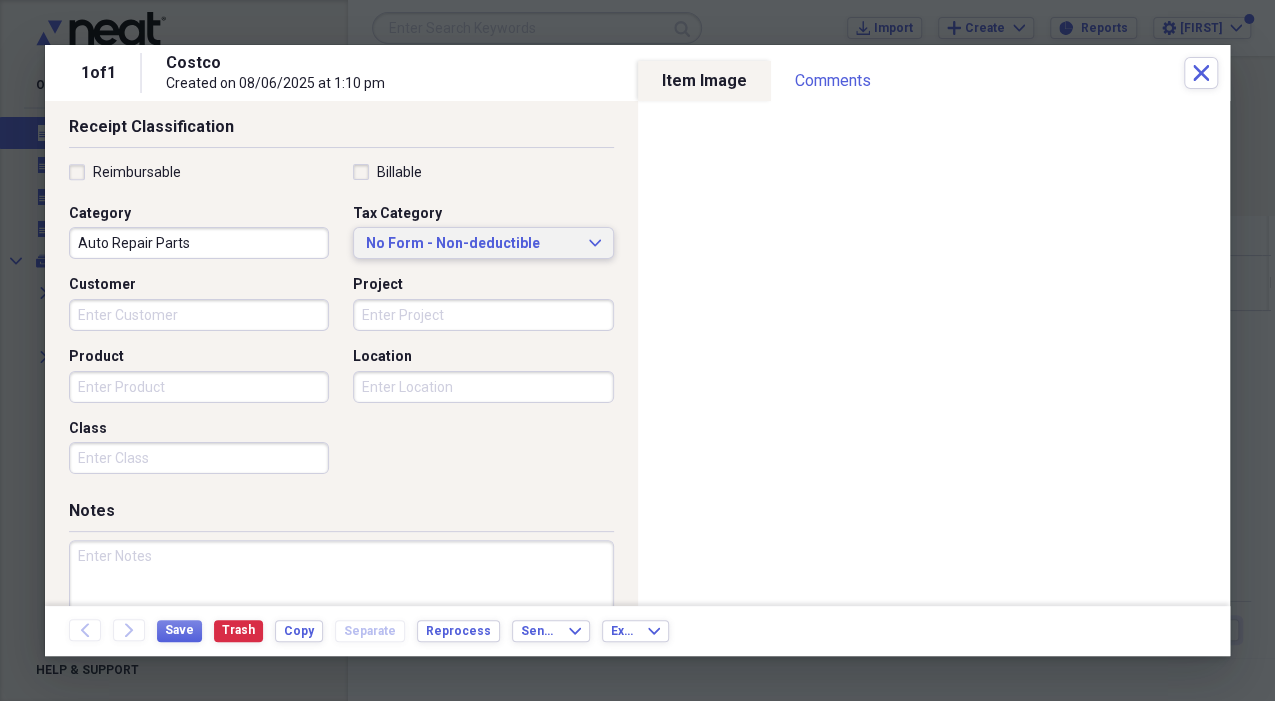 click on "No Form - Non-deductible" at bounding box center (471, 244) 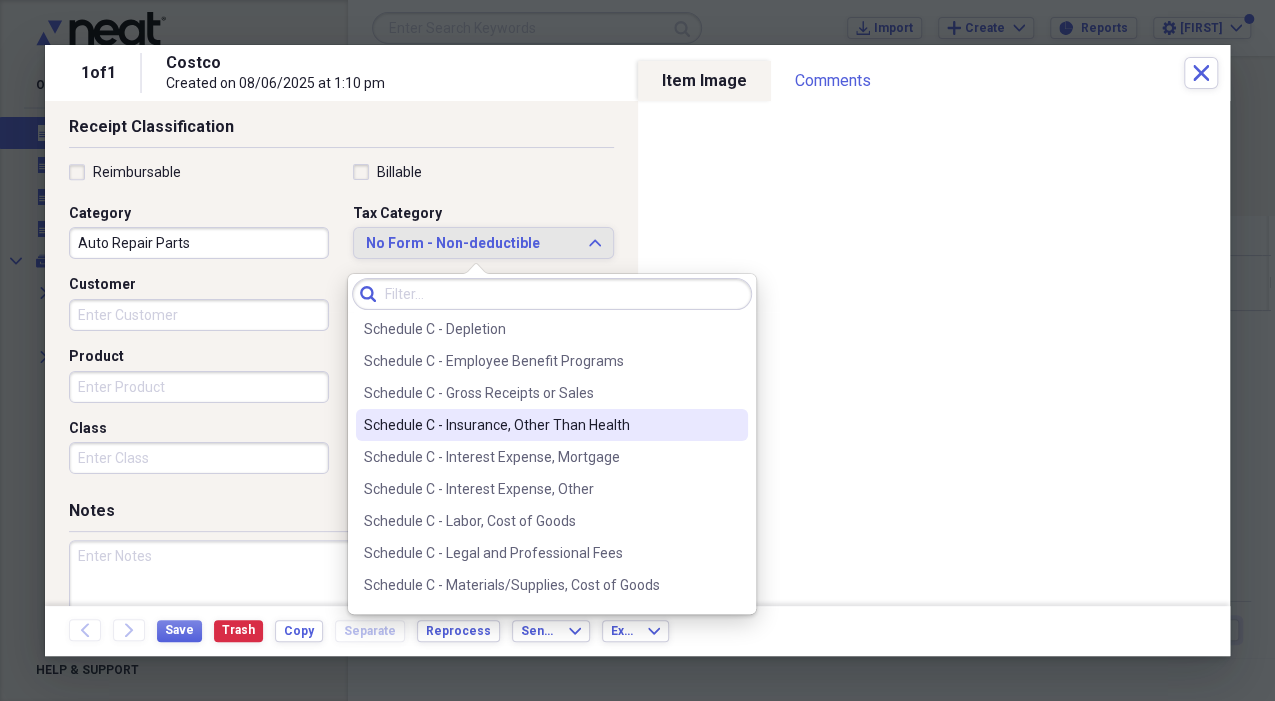 scroll, scrollTop: 3580, scrollLeft: 0, axis: vertical 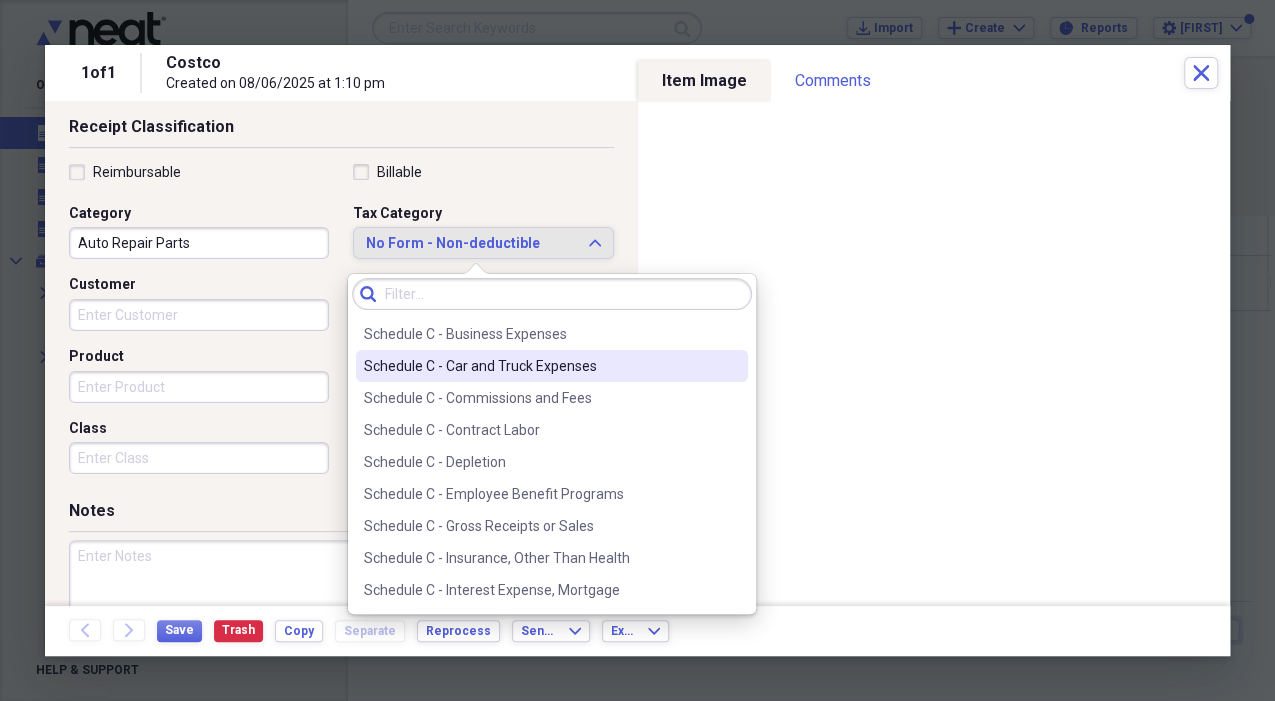 click on "Schedule C - Car and Truck Expenses" at bounding box center [540, 366] 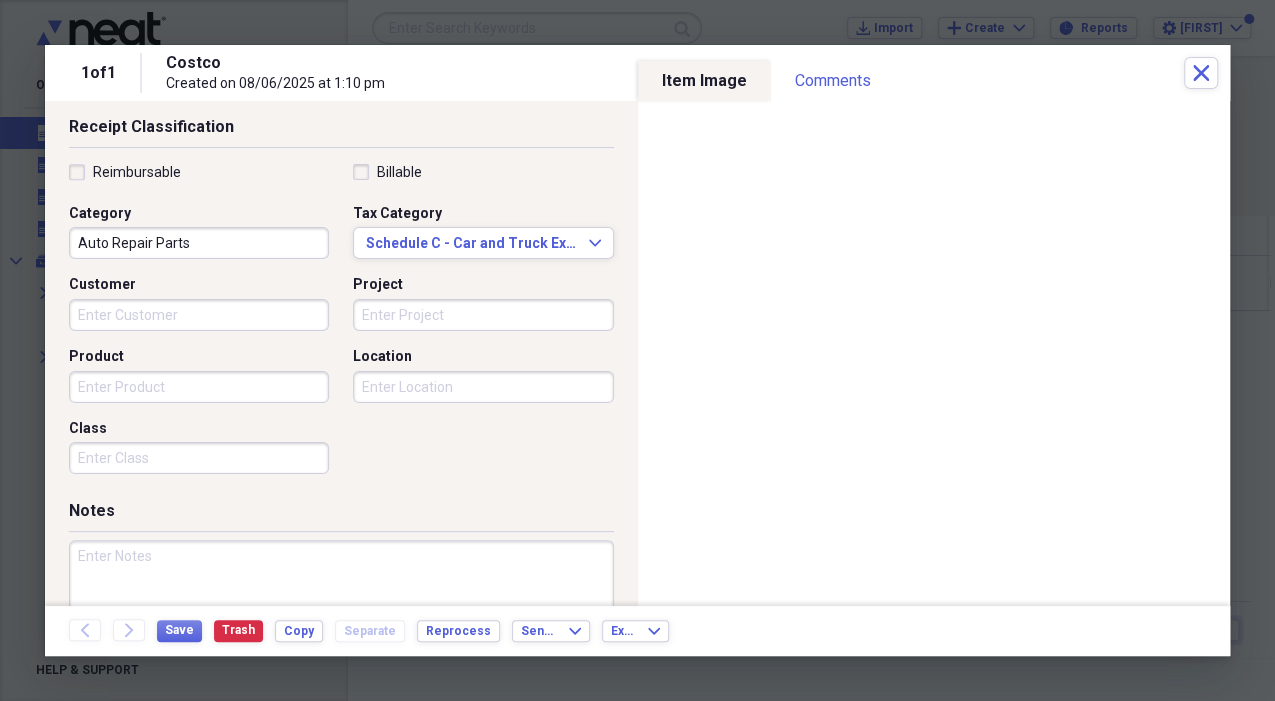 click at bounding box center (341, 605) 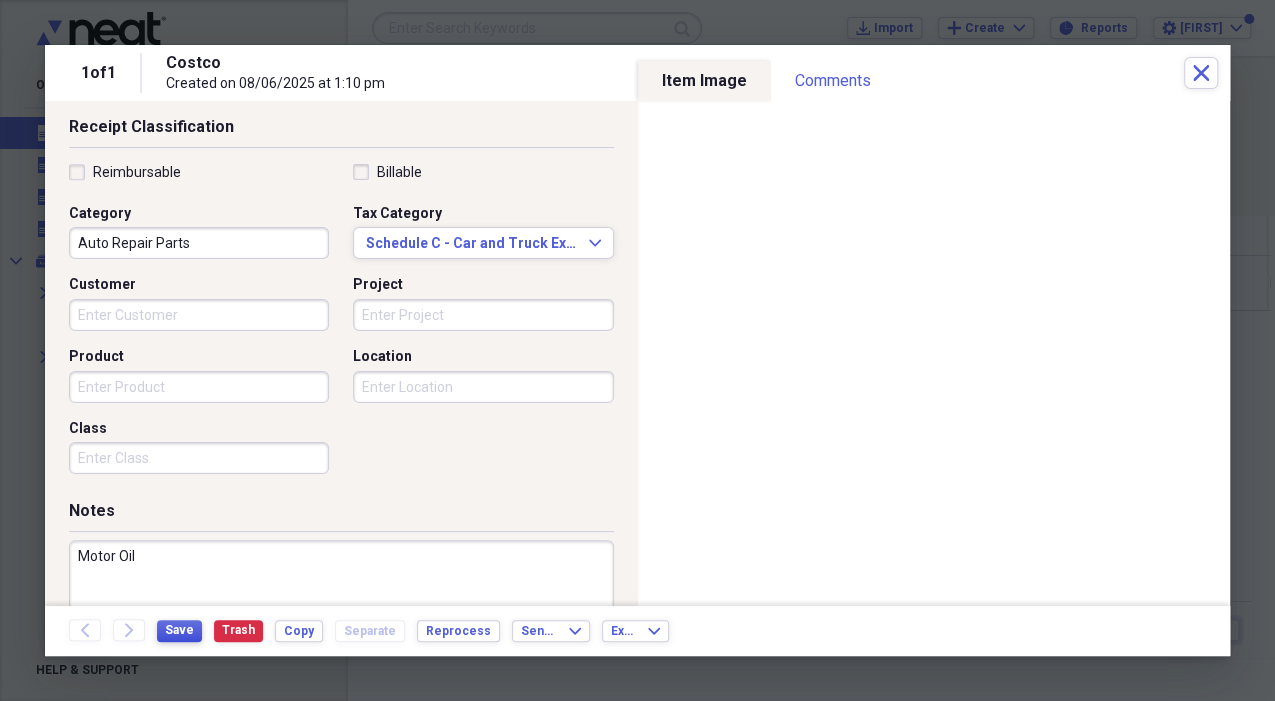 type on "Motor Oil" 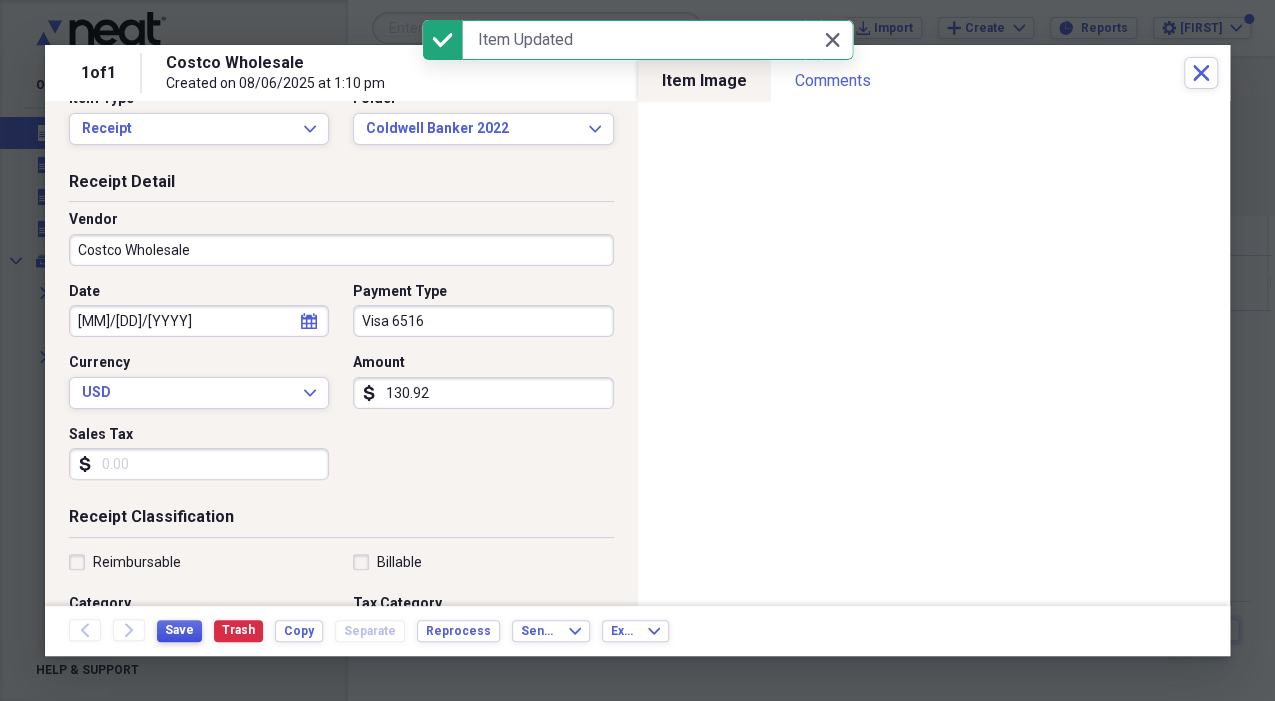 scroll, scrollTop: 0, scrollLeft: 0, axis: both 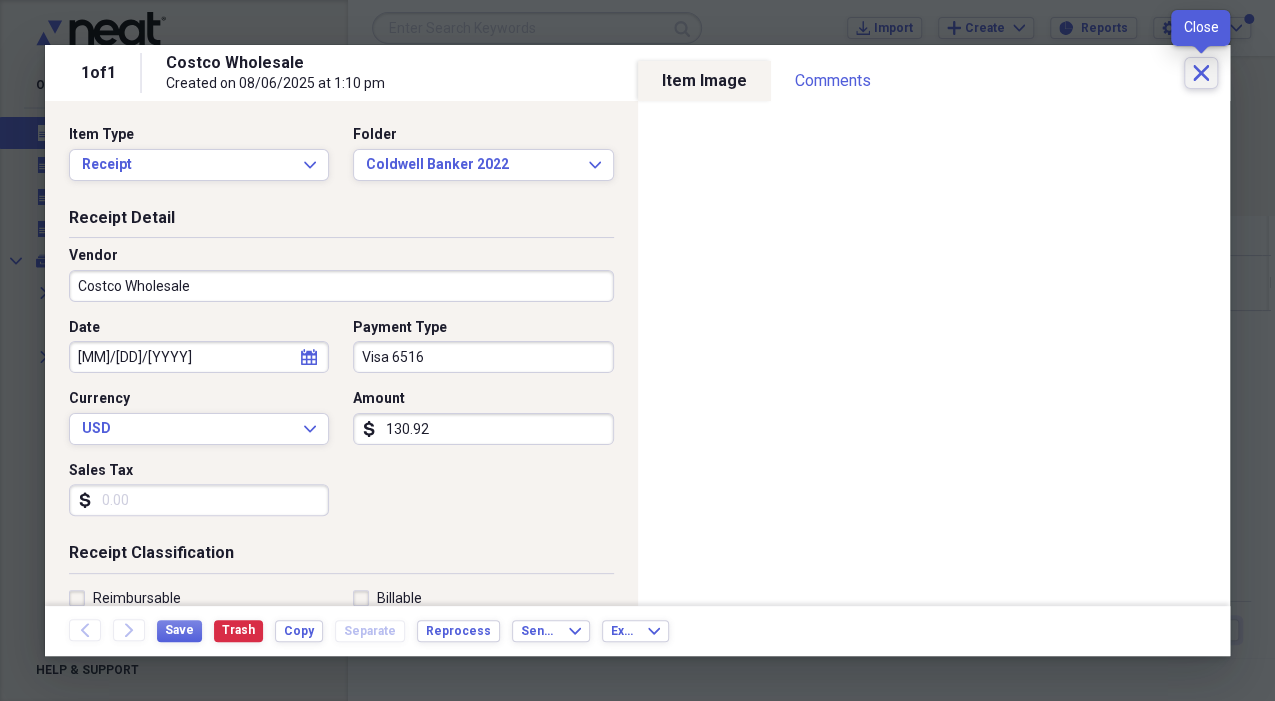 click 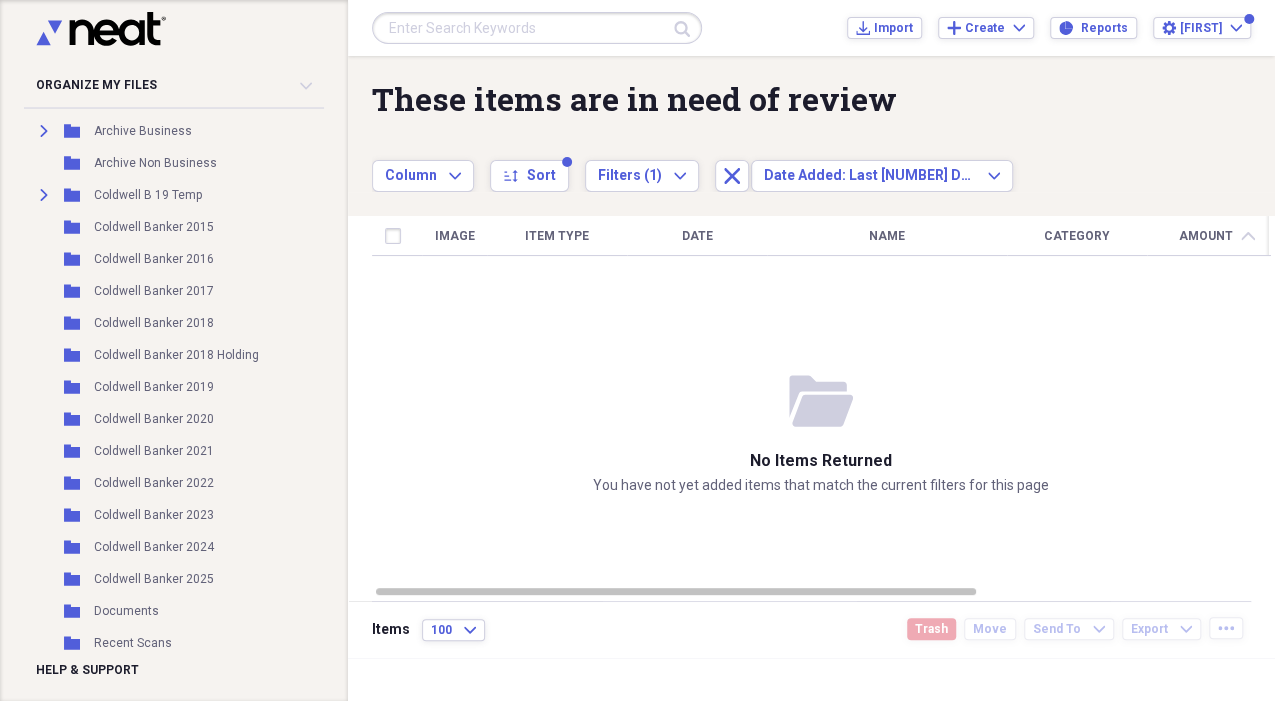 scroll, scrollTop: 174, scrollLeft: 0, axis: vertical 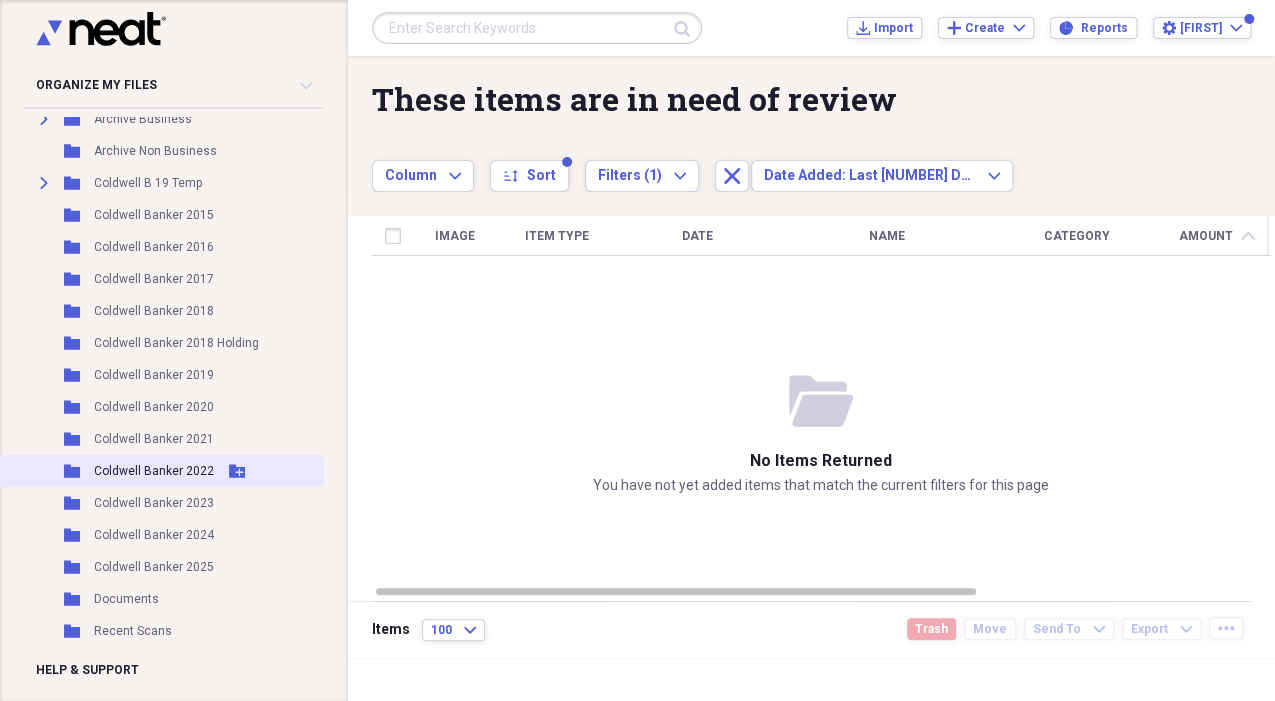 click on "Coldwell Banker 2022" at bounding box center [154, 471] 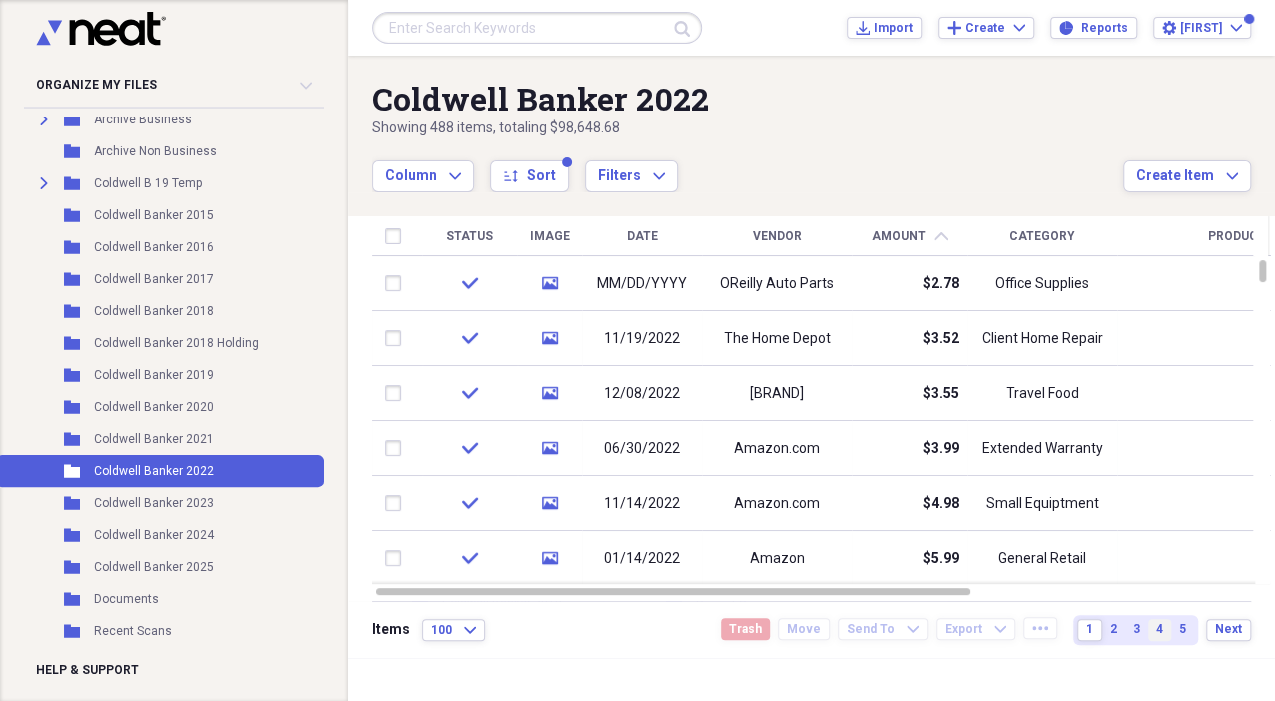 click on "4" at bounding box center (1159, 630) 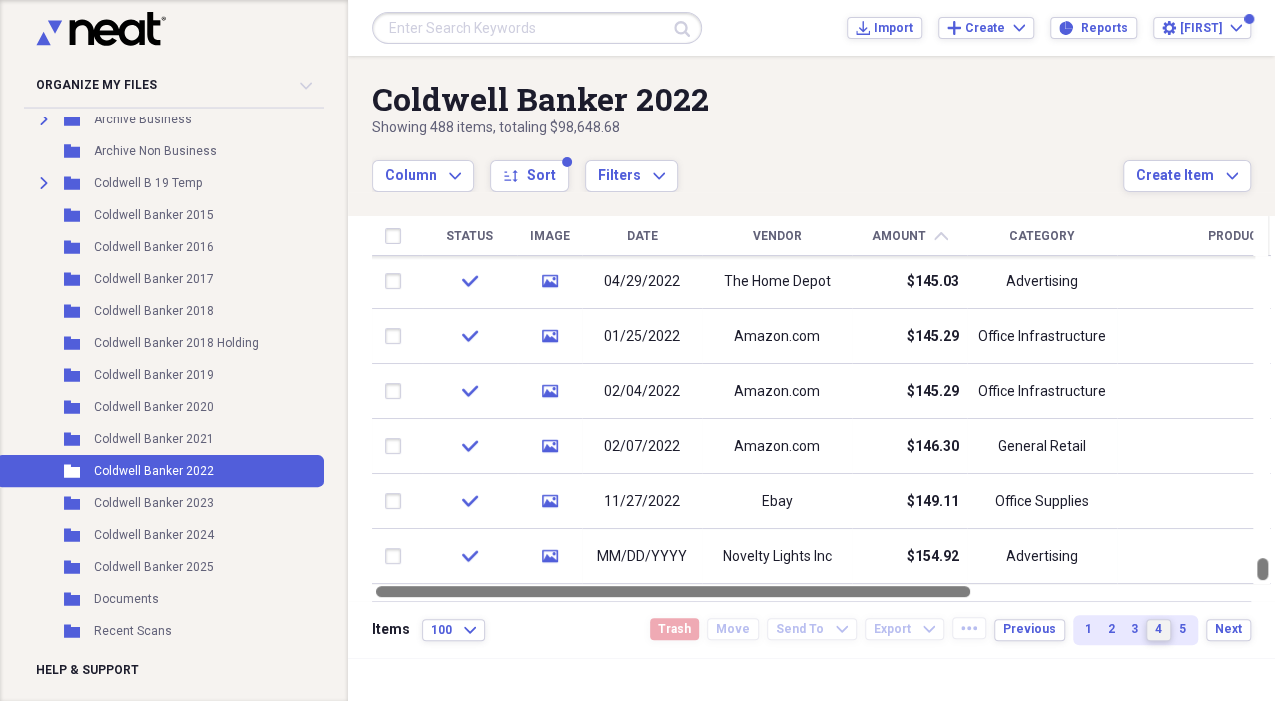 drag, startPoint x: 1267, startPoint y: 306, endPoint x: 1264, endPoint y: 597, distance: 291.01547 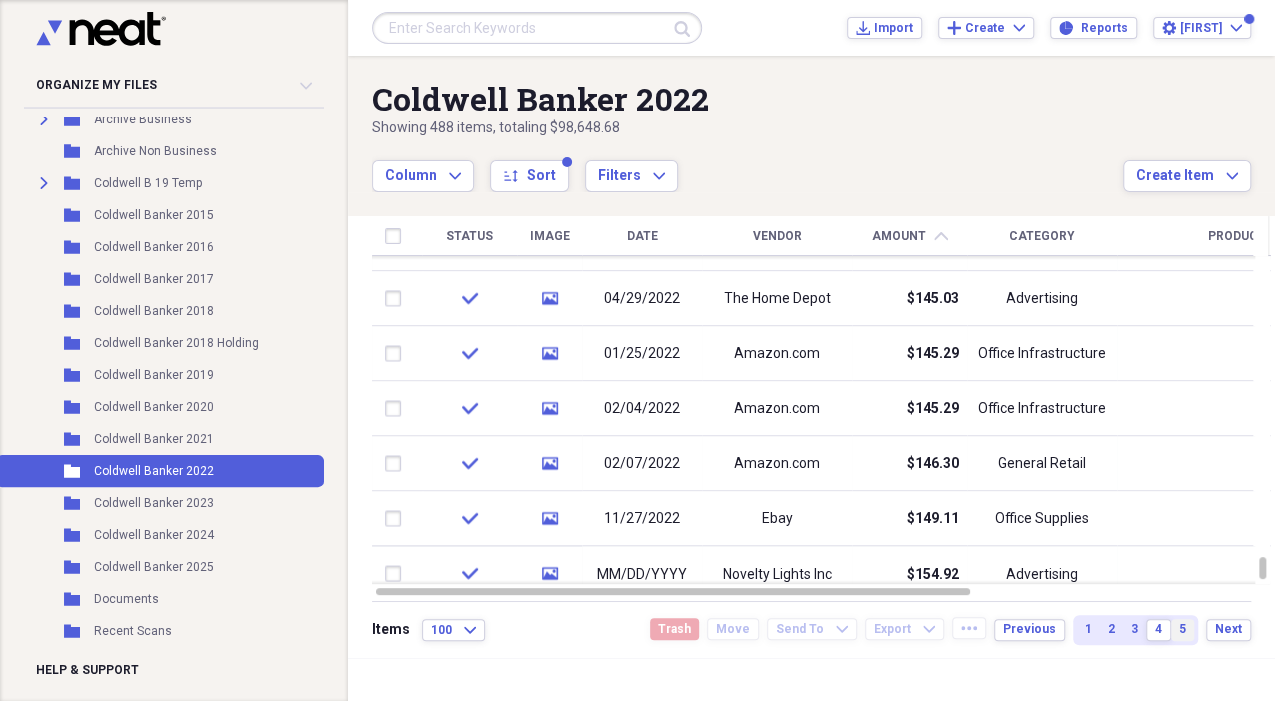 click on "5" at bounding box center (1182, 629) 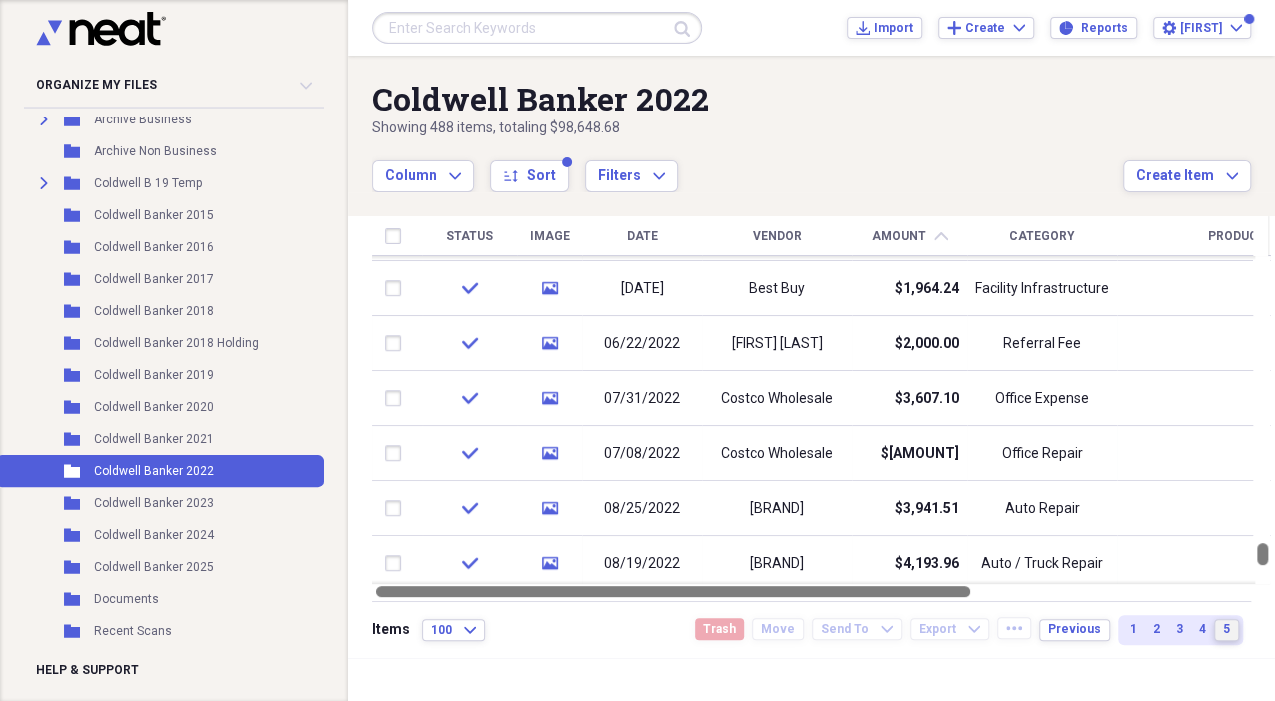 drag, startPoint x: 1268, startPoint y: 272, endPoint x: 1269, endPoint y: 586, distance: 314.0016 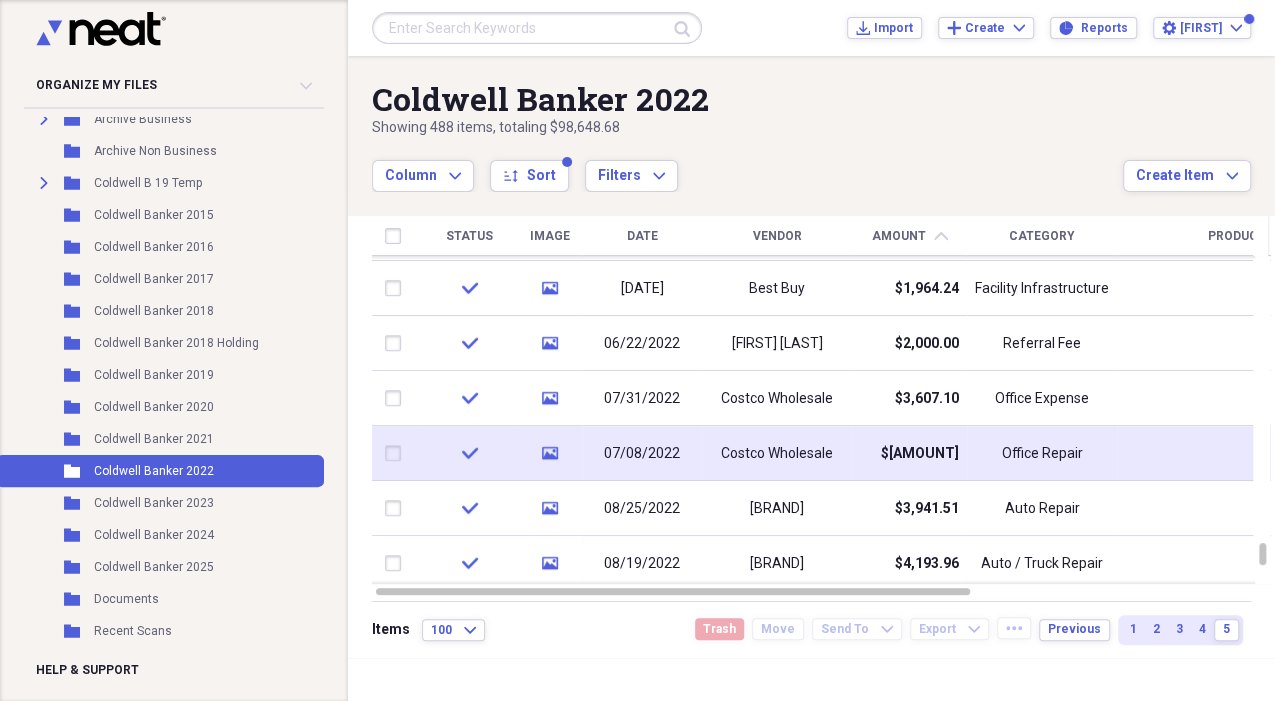 click on "Costco Wholesale" at bounding box center [777, 454] 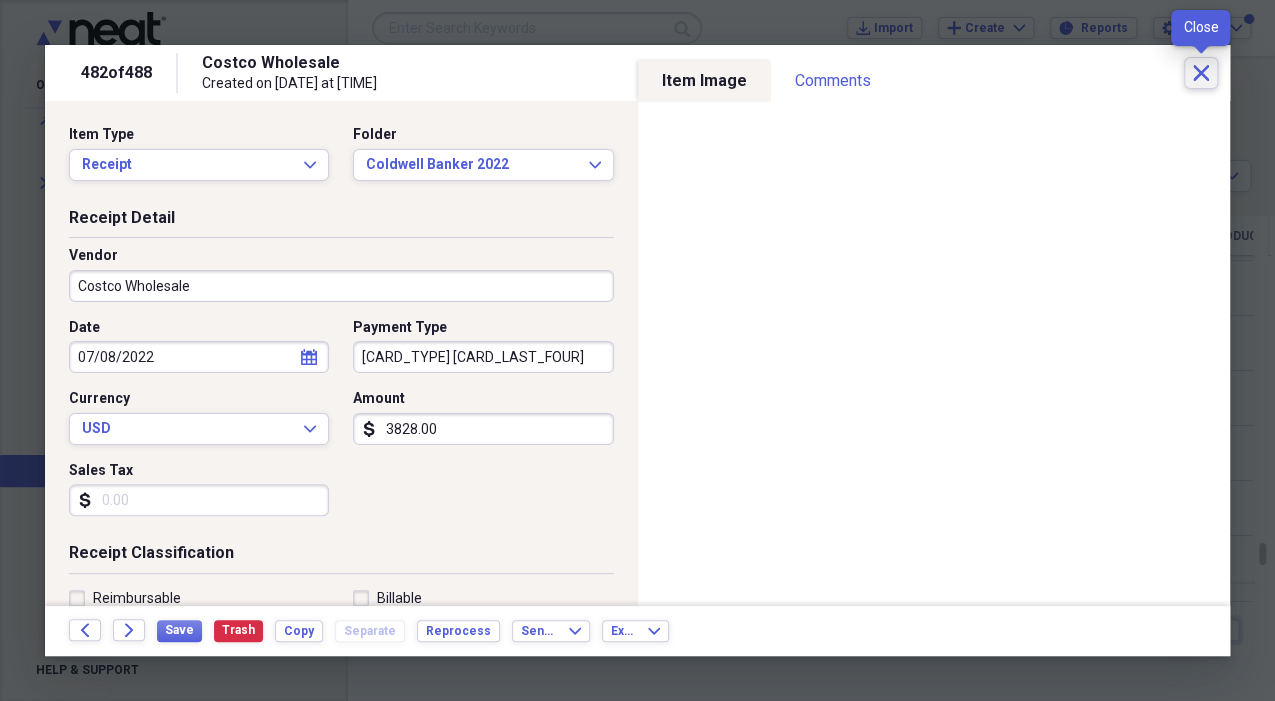 click 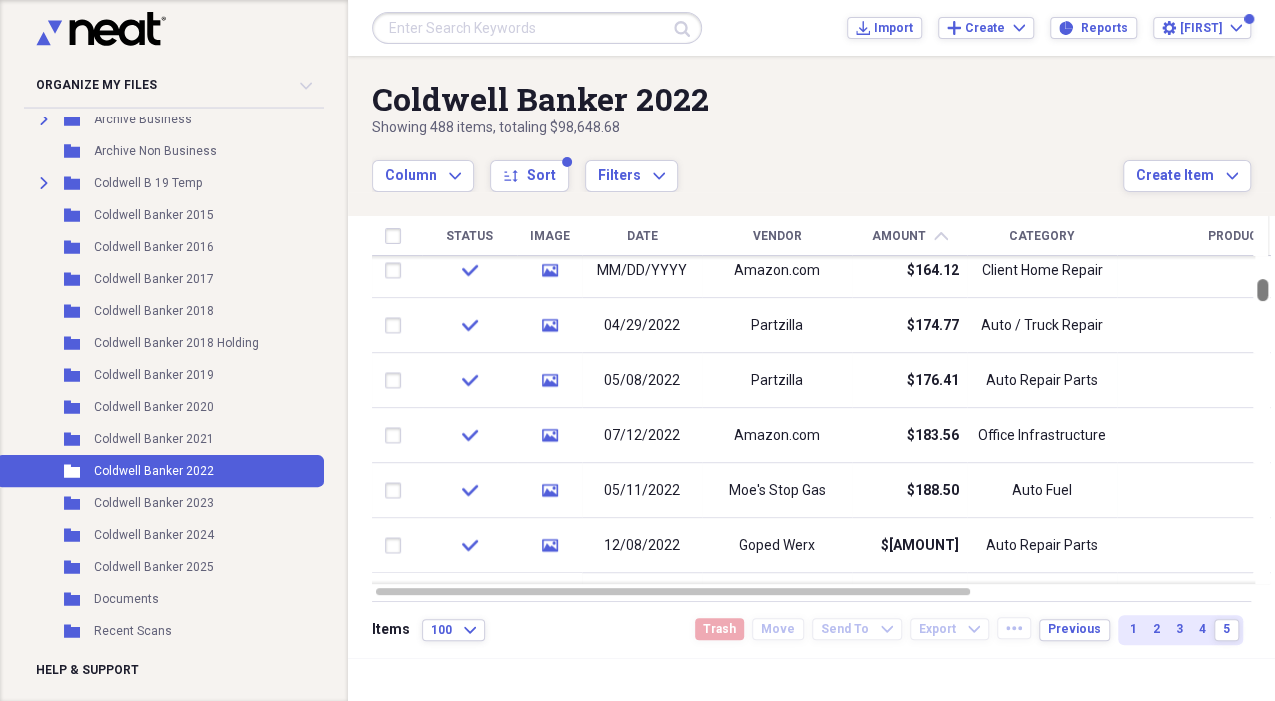 drag, startPoint x: 1261, startPoint y: 420, endPoint x: 1263, endPoint y: 286, distance: 134.01492 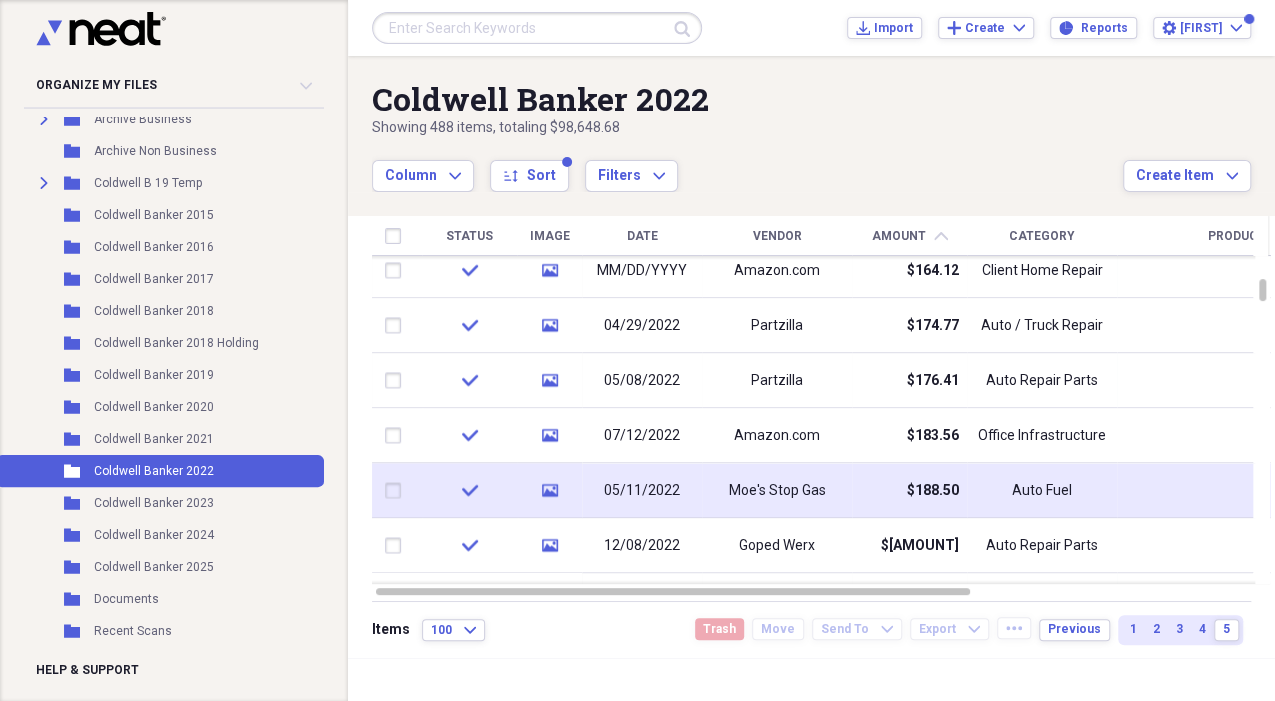 click on "Moe's Stop Gas" at bounding box center (777, 490) 